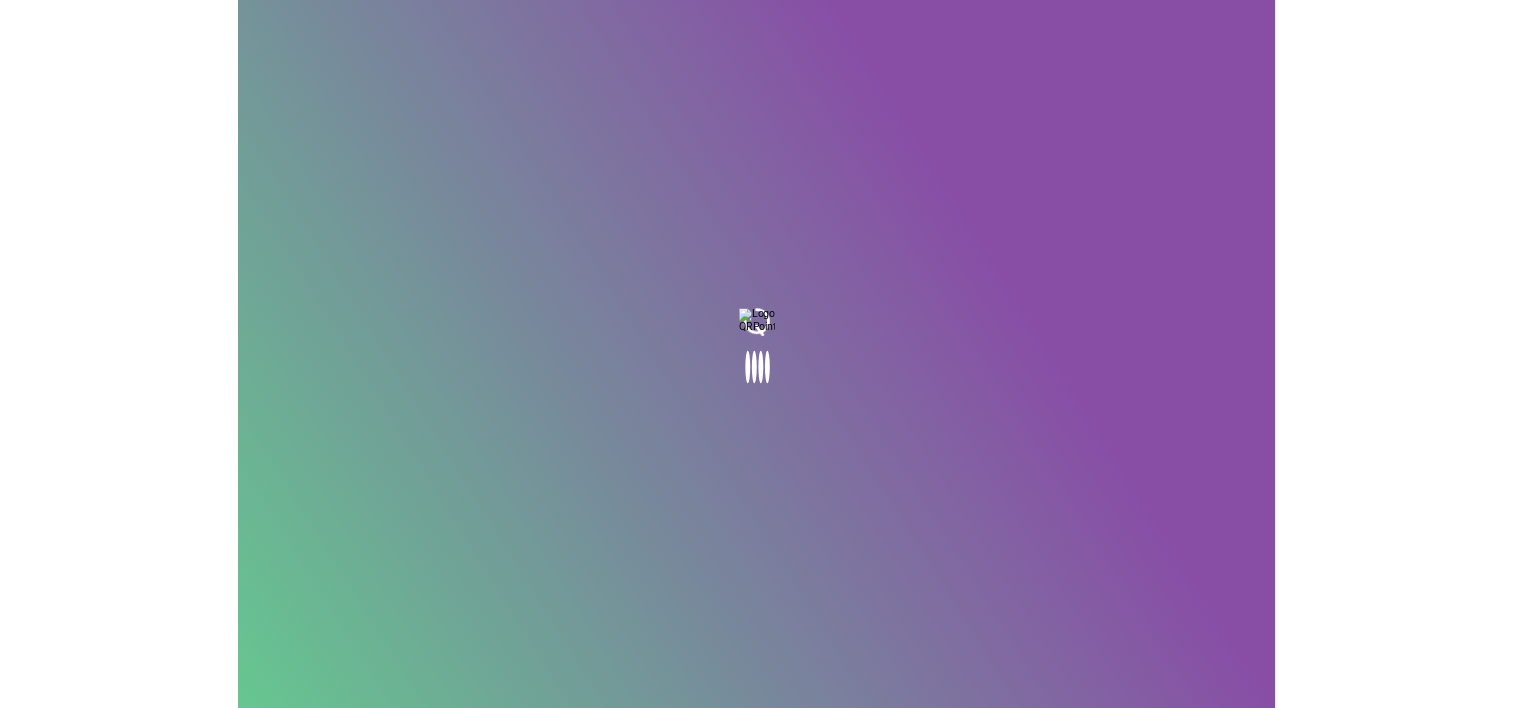scroll, scrollTop: 0, scrollLeft: 0, axis: both 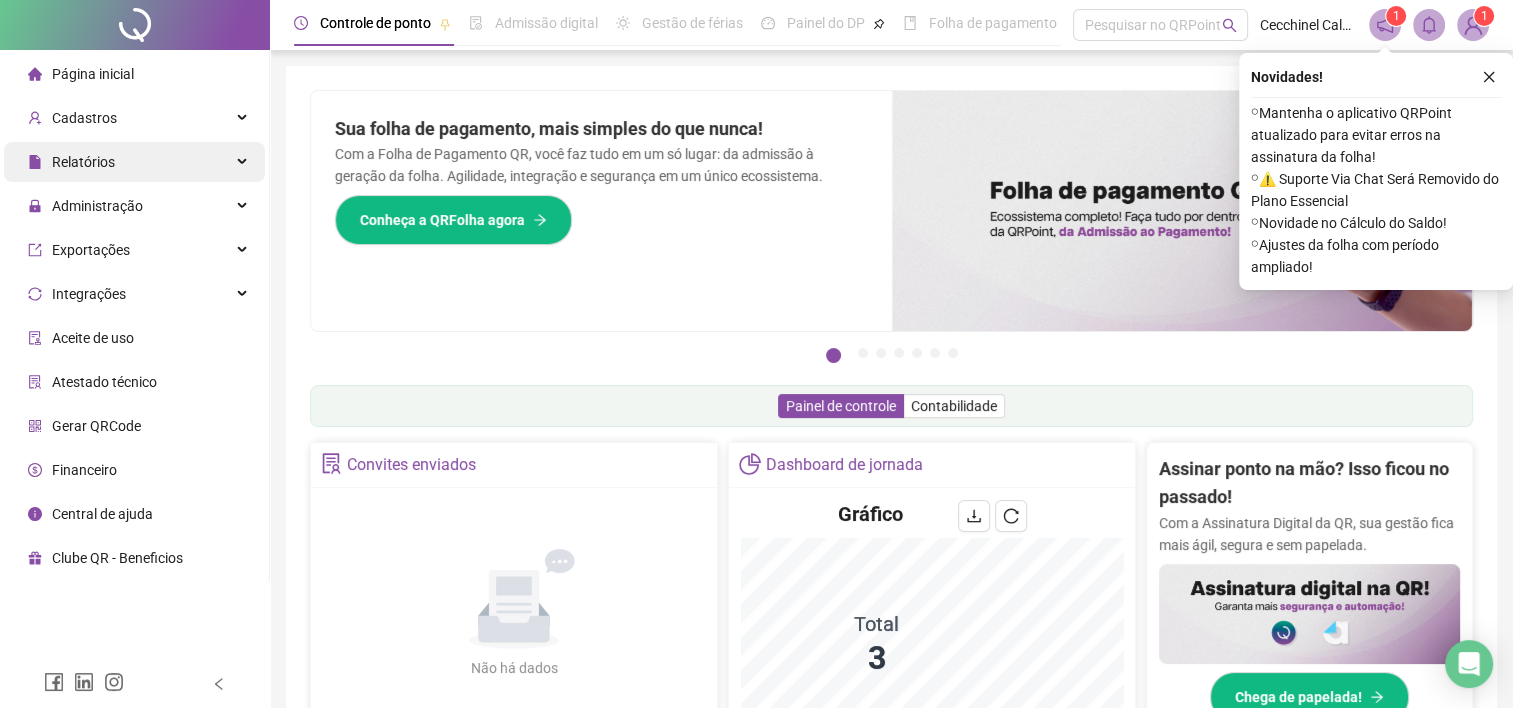click on "Relatórios" at bounding box center [71, 162] 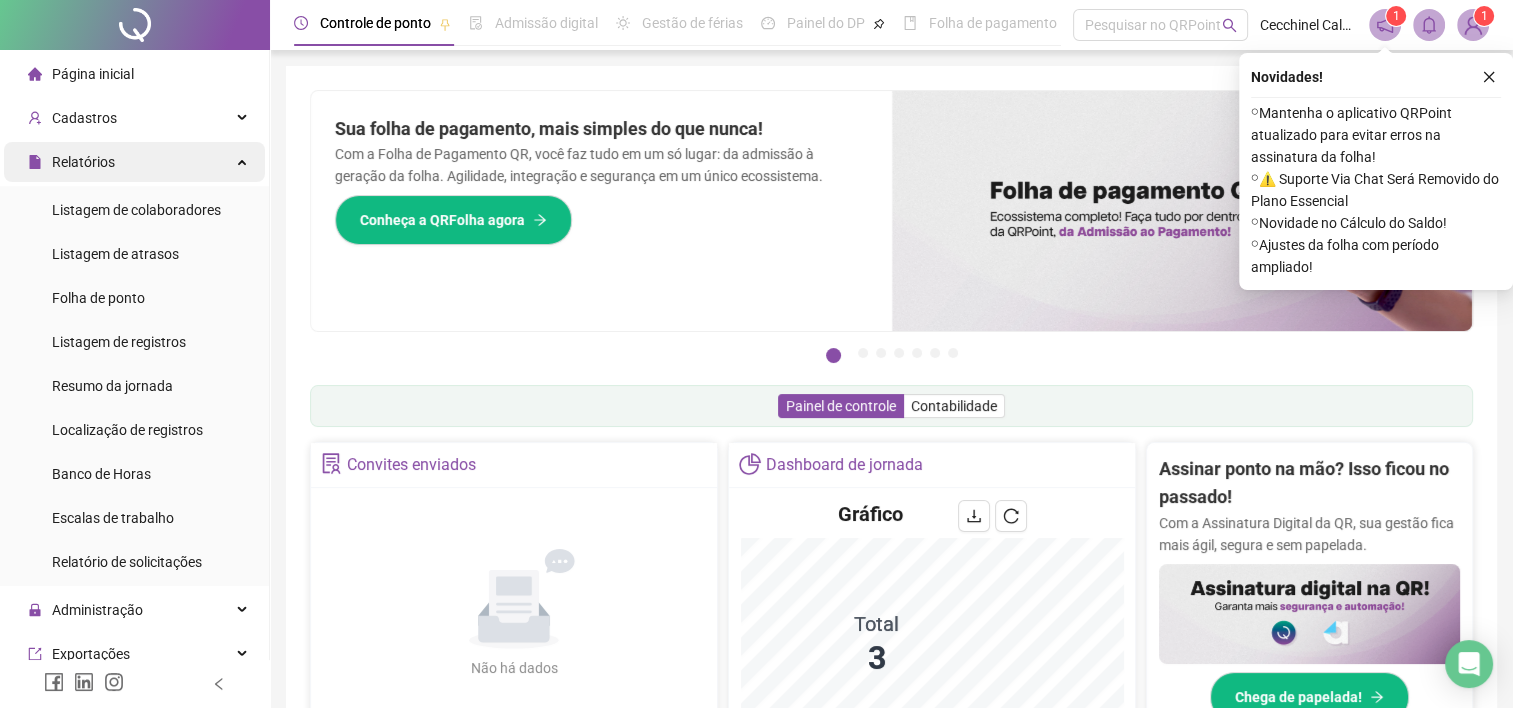 click on "Relatórios" at bounding box center [83, 162] 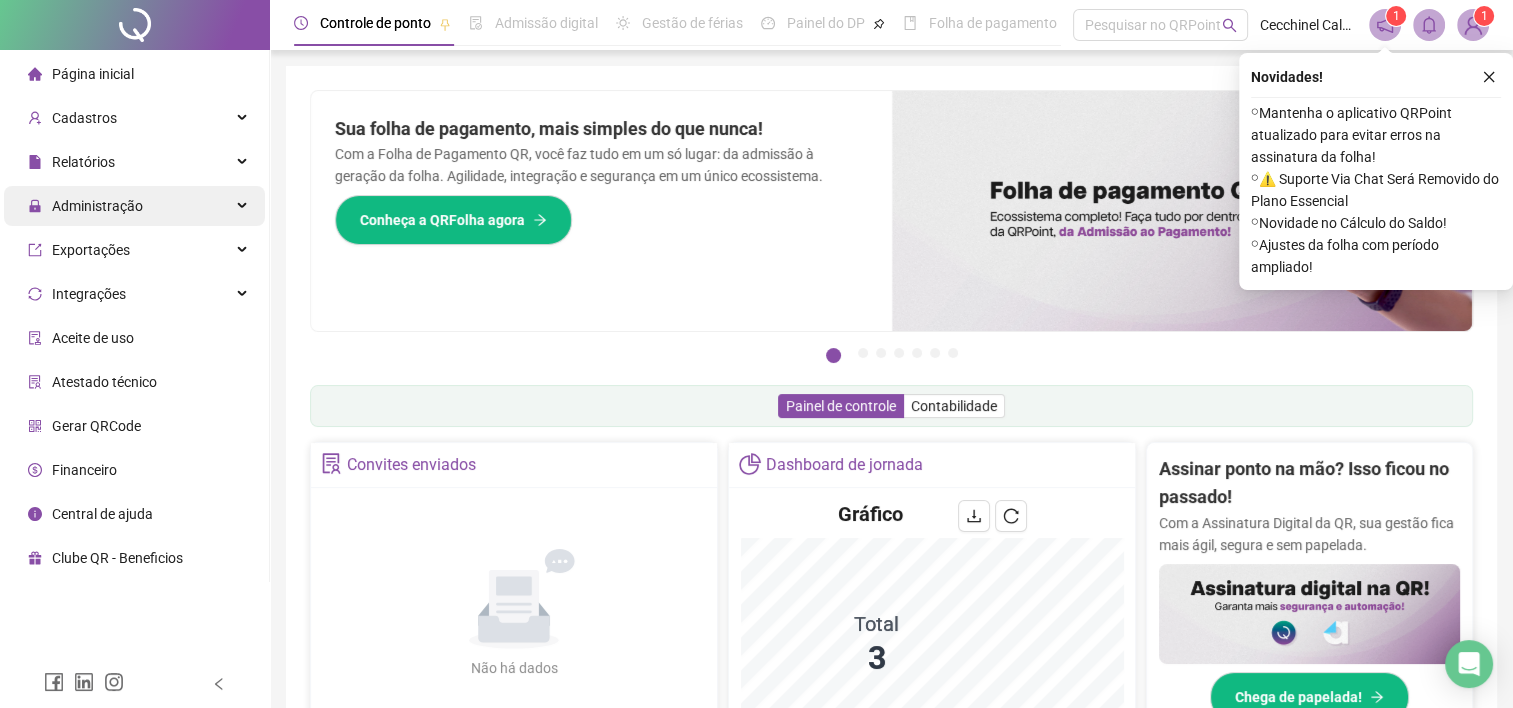 click on "Administração" at bounding box center (97, 206) 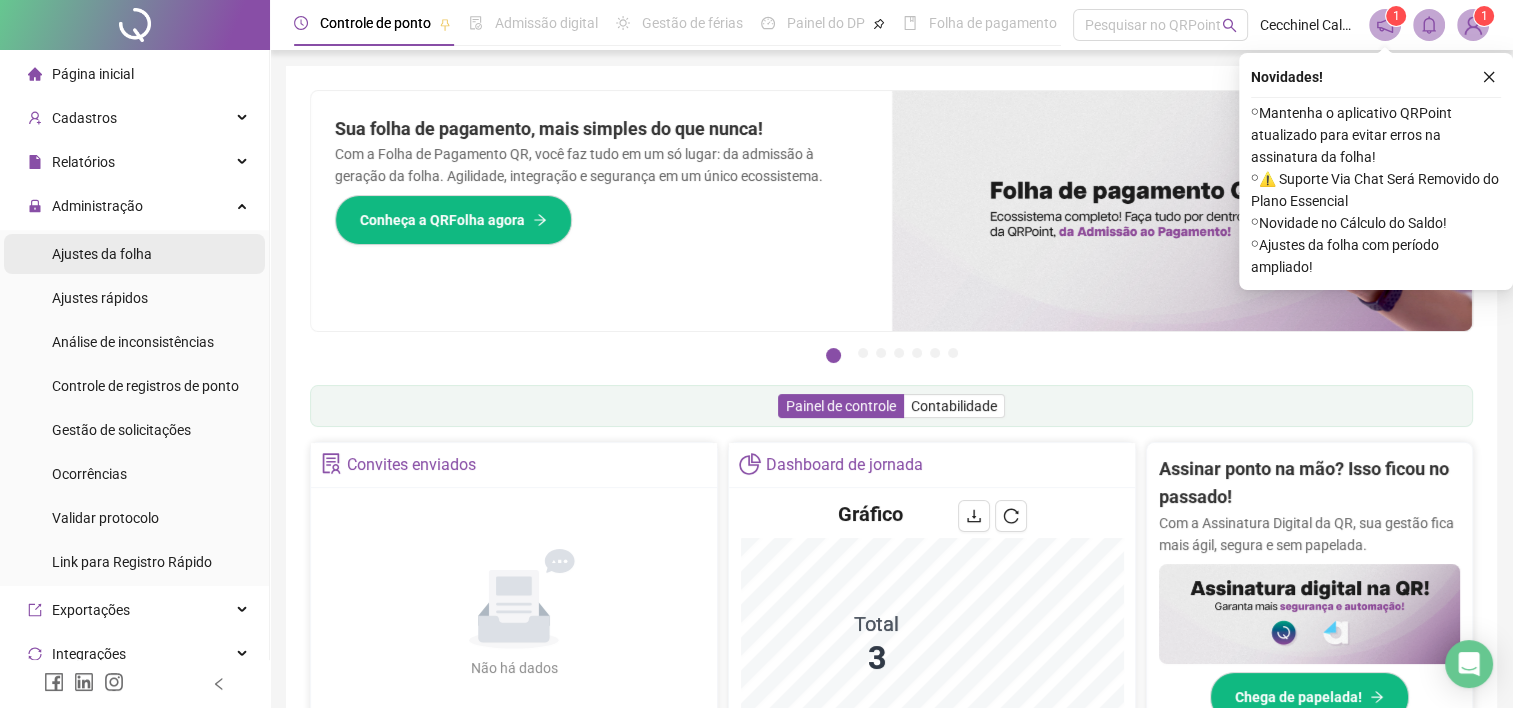 click on "Ajustes da folha" at bounding box center (102, 254) 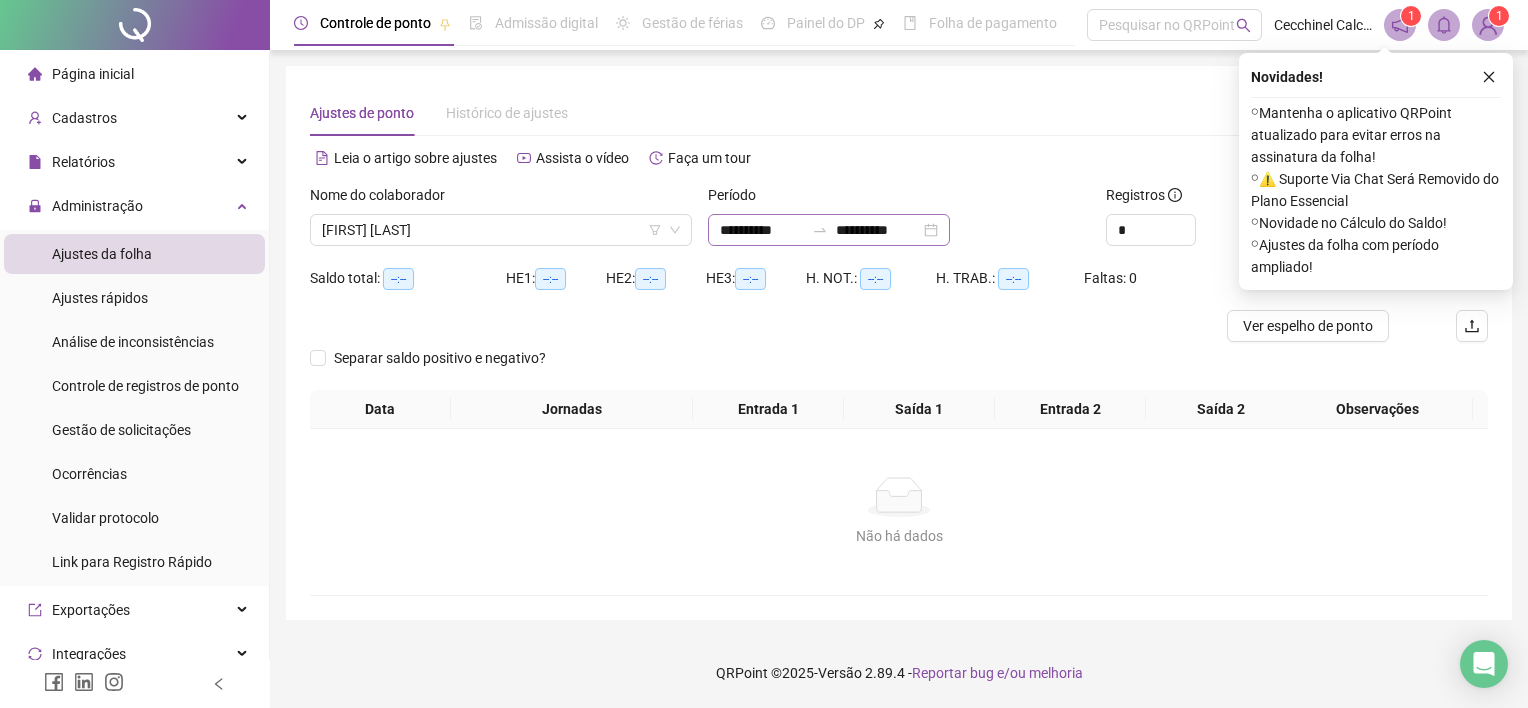 click on "**********" at bounding box center (829, 230) 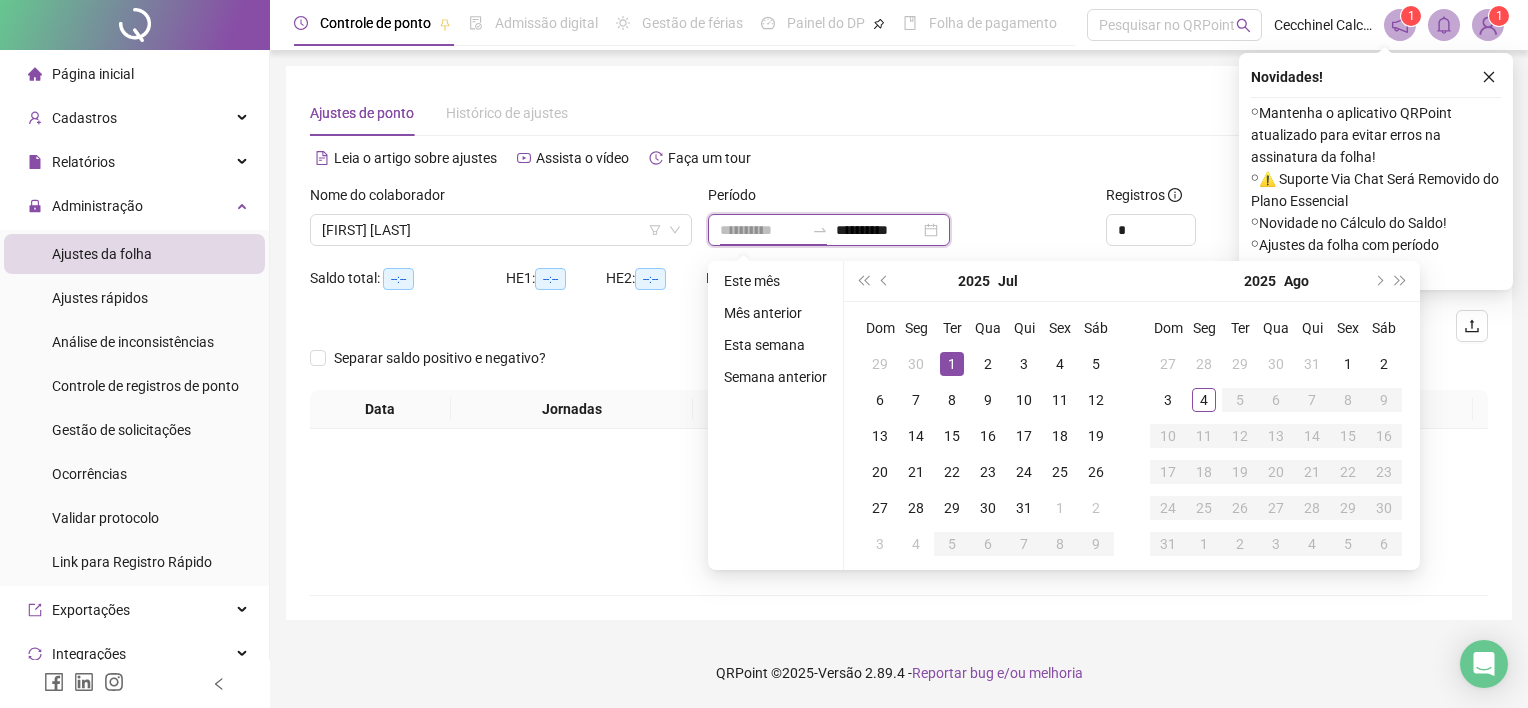 type on "**********" 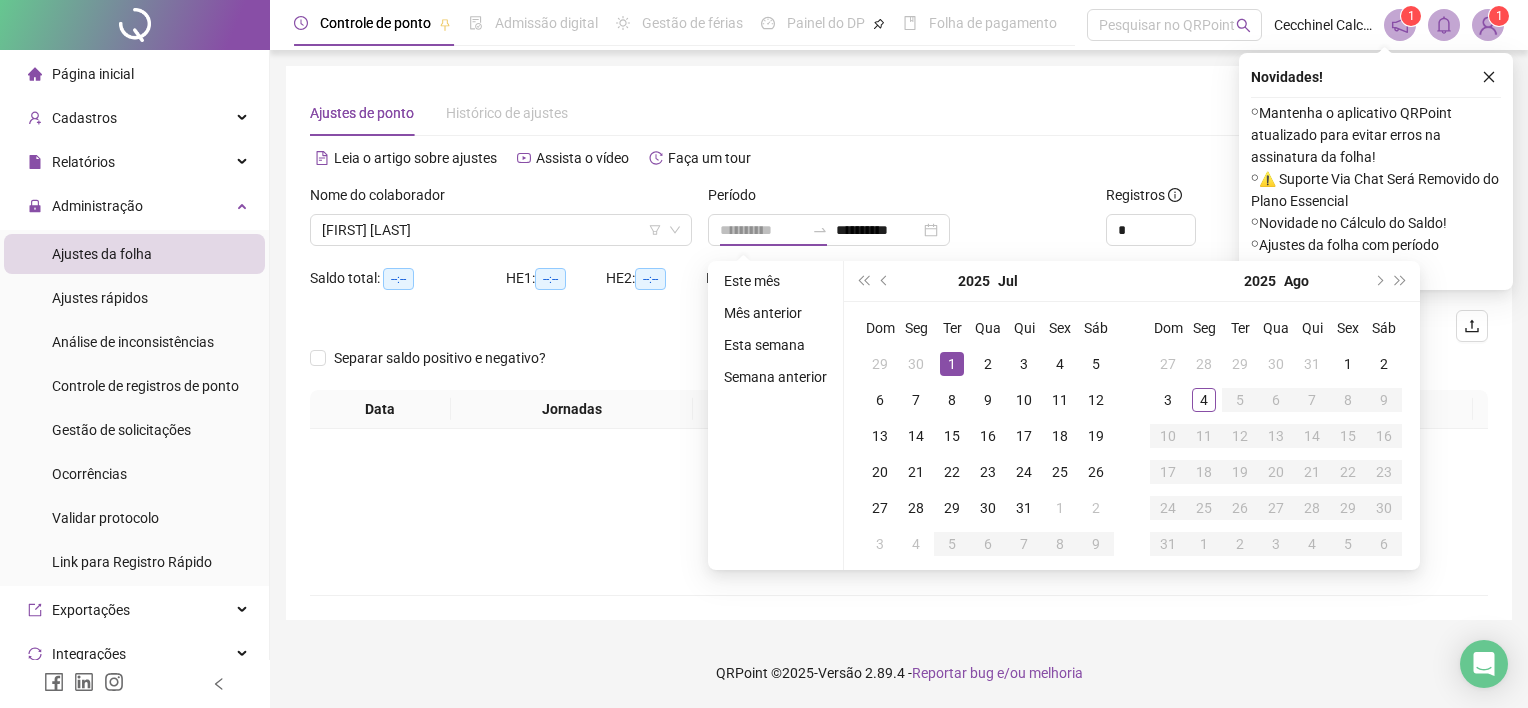 click on "1" at bounding box center (952, 364) 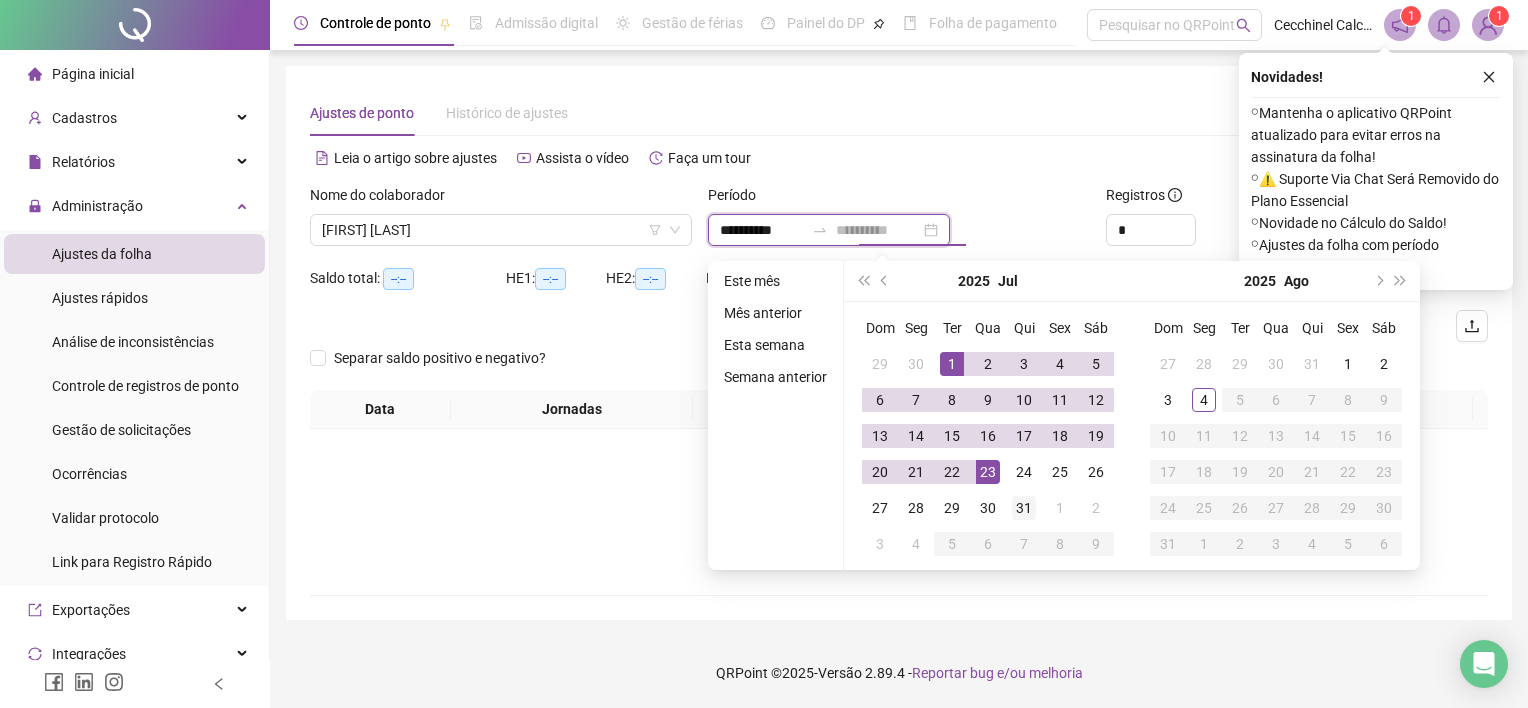 type on "**********" 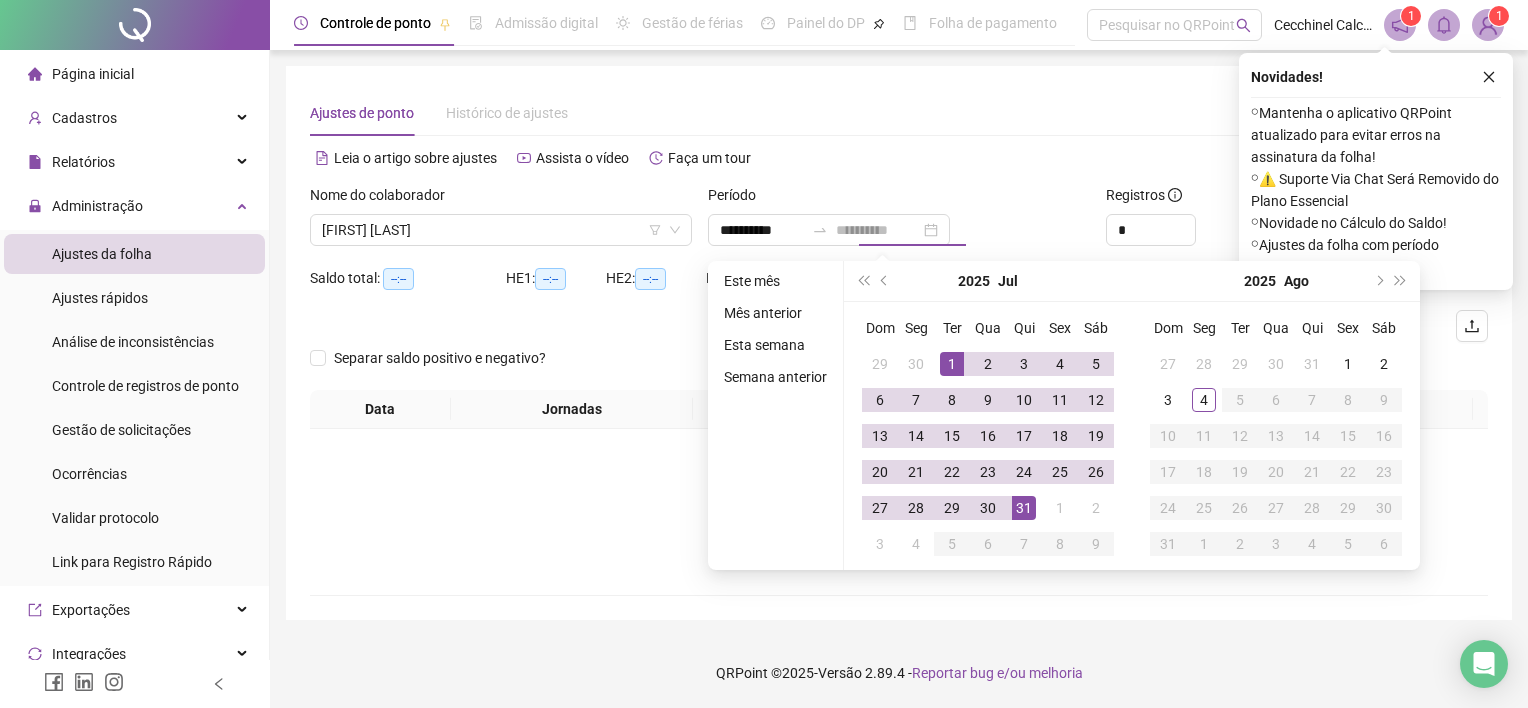 click on "31" at bounding box center (1024, 508) 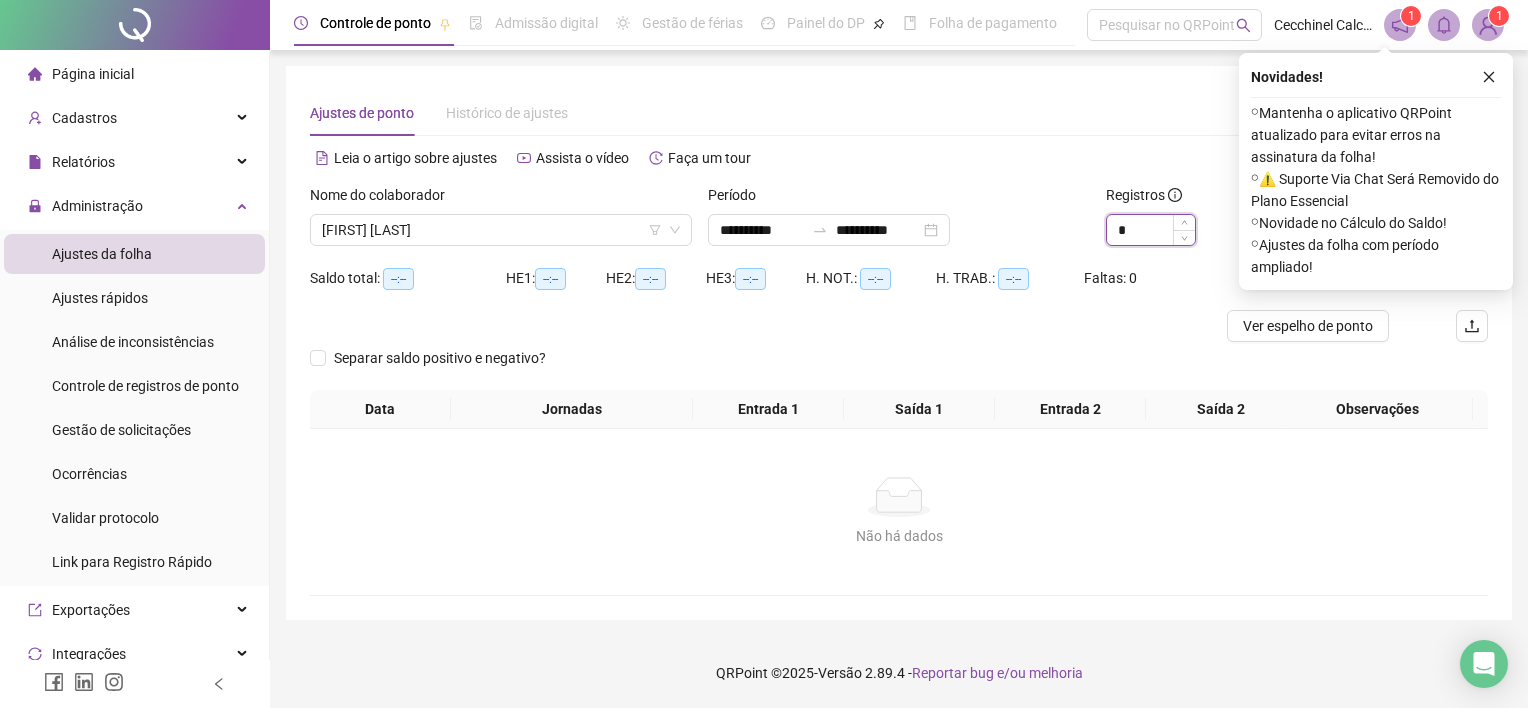 click on "*" at bounding box center [1151, 230] 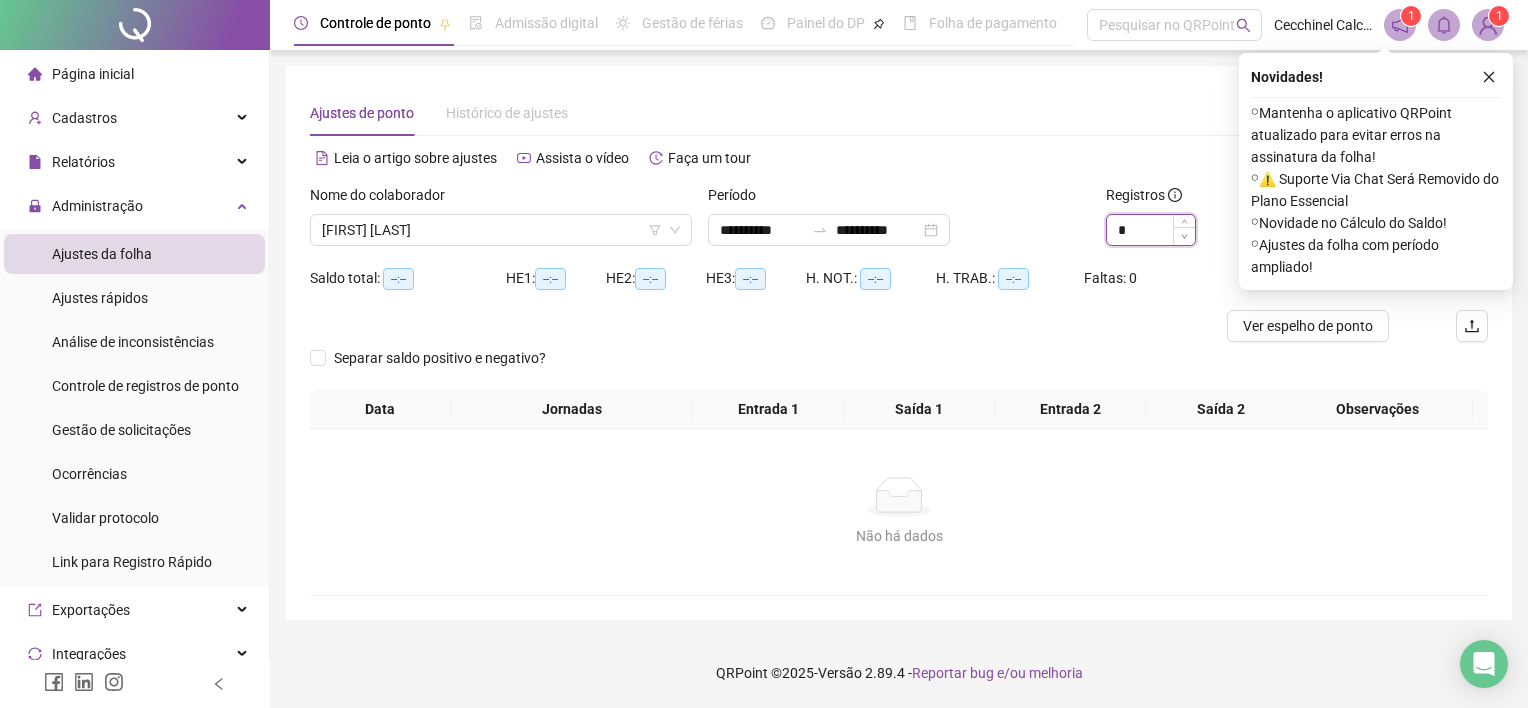 click at bounding box center (1184, 236) 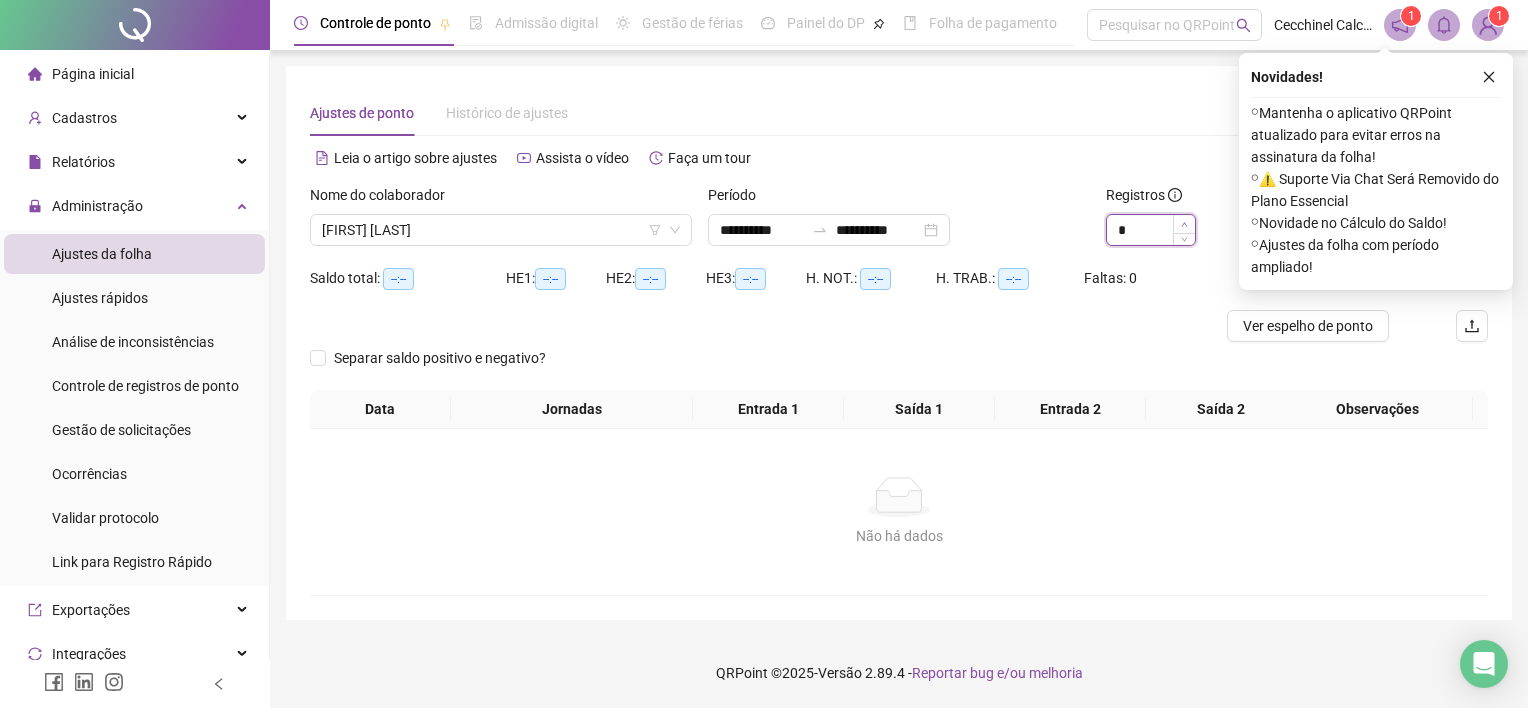 type on "*" 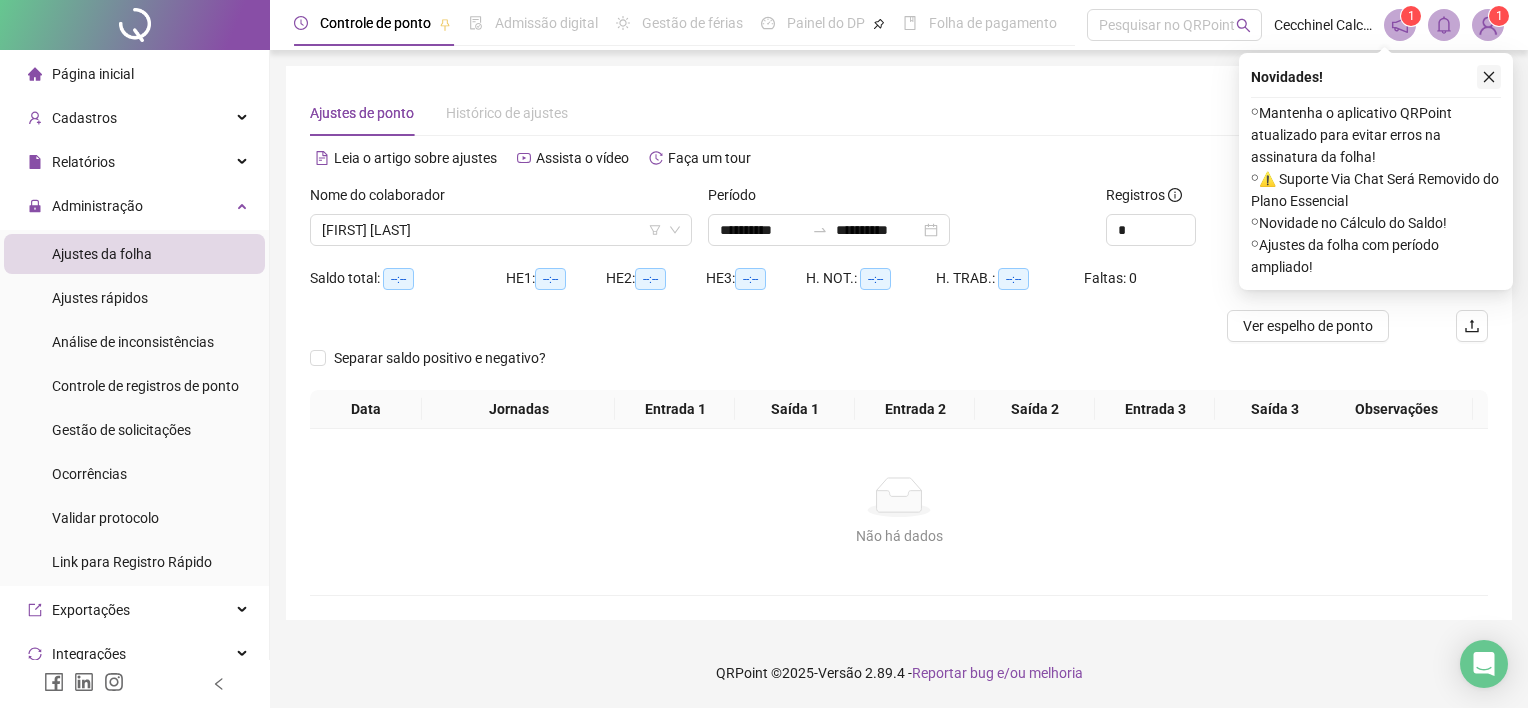 click at bounding box center [1489, 77] 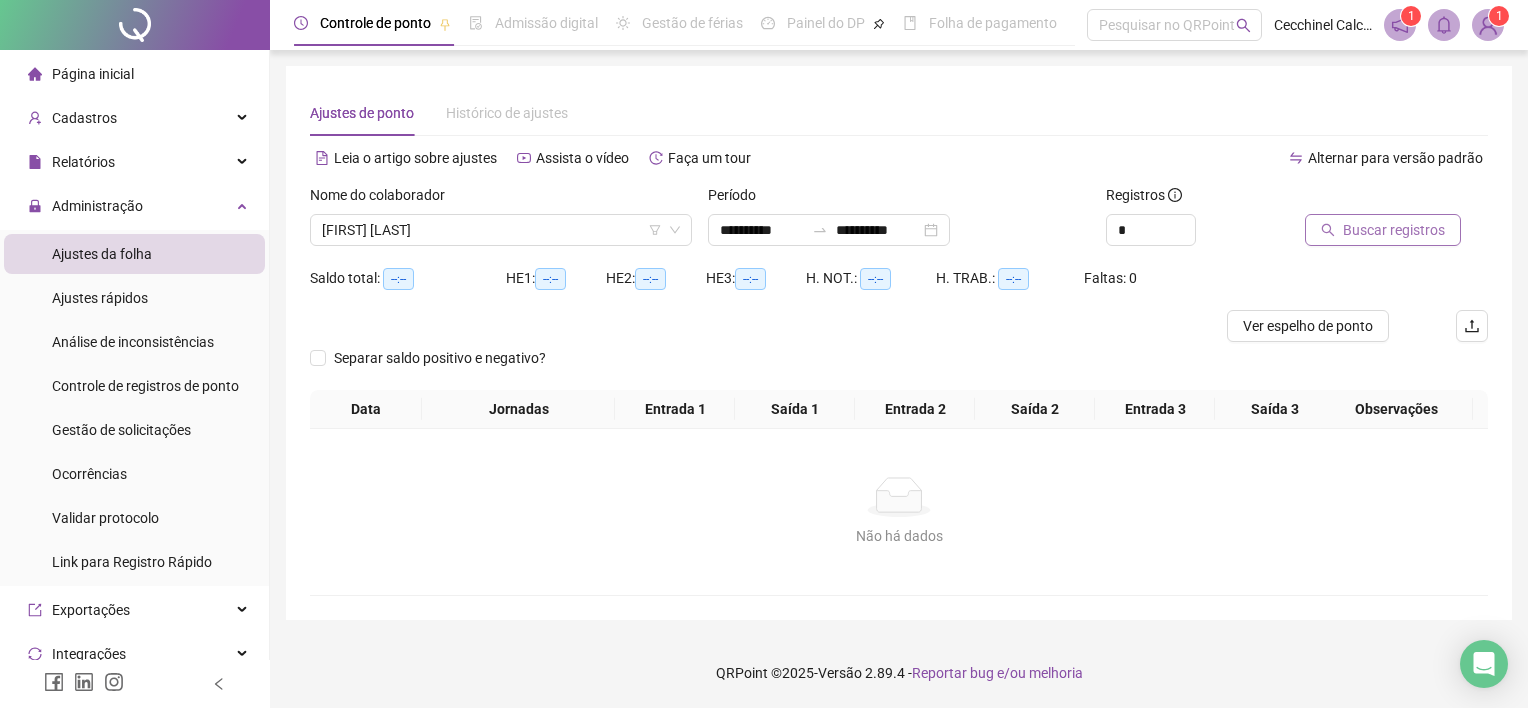 click on "Buscar registros" at bounding box center (1383, 230) 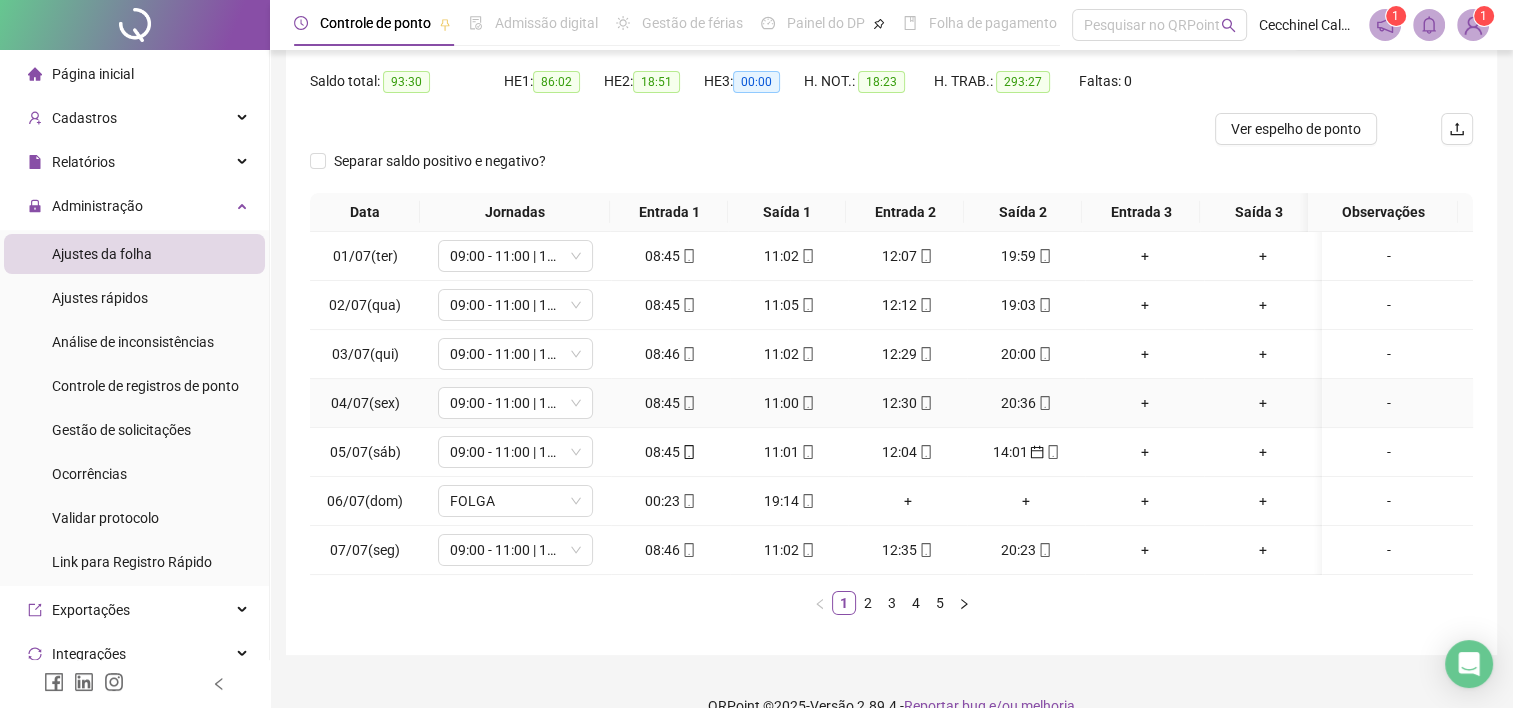 scroll, scrollTop: 200, scrollLeft: 0, axis: vertical 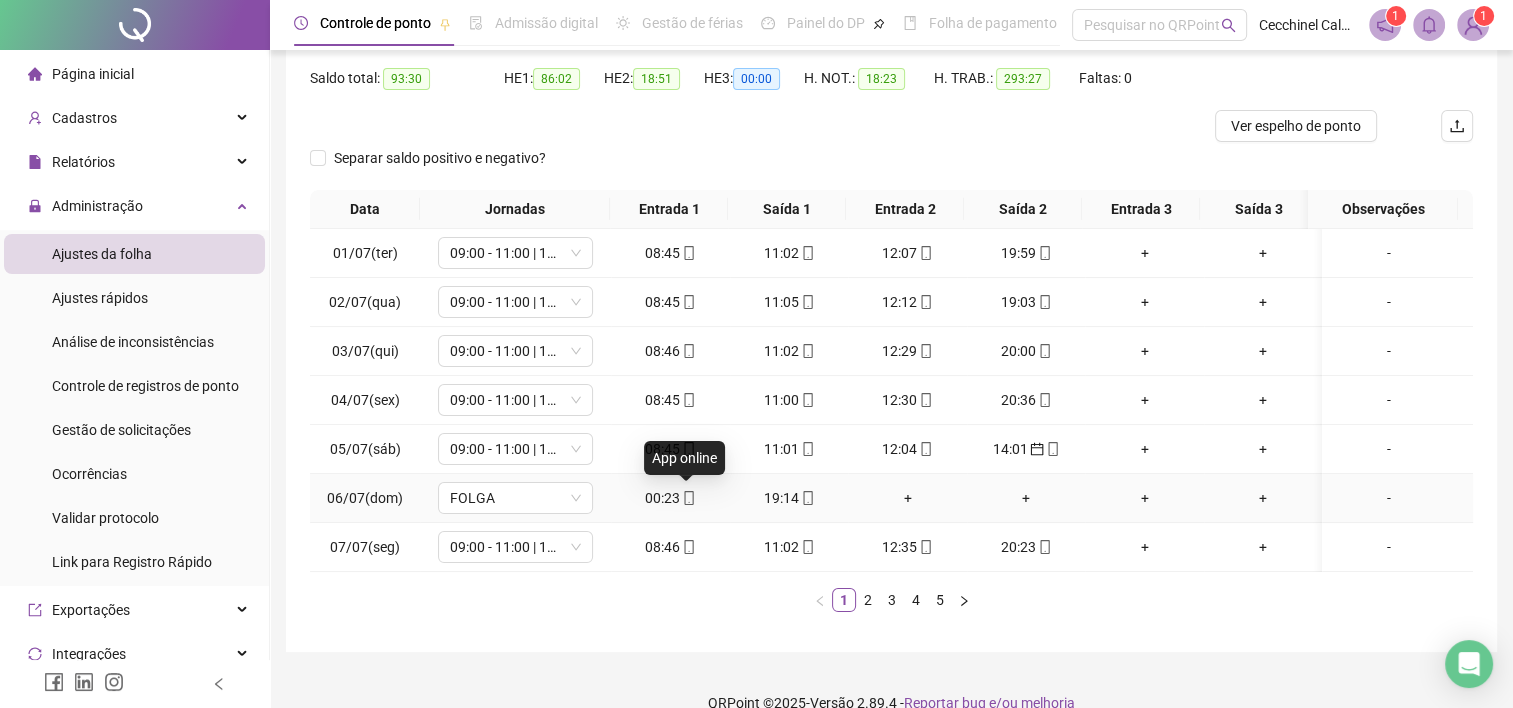 click at bounding box center [688, 498] 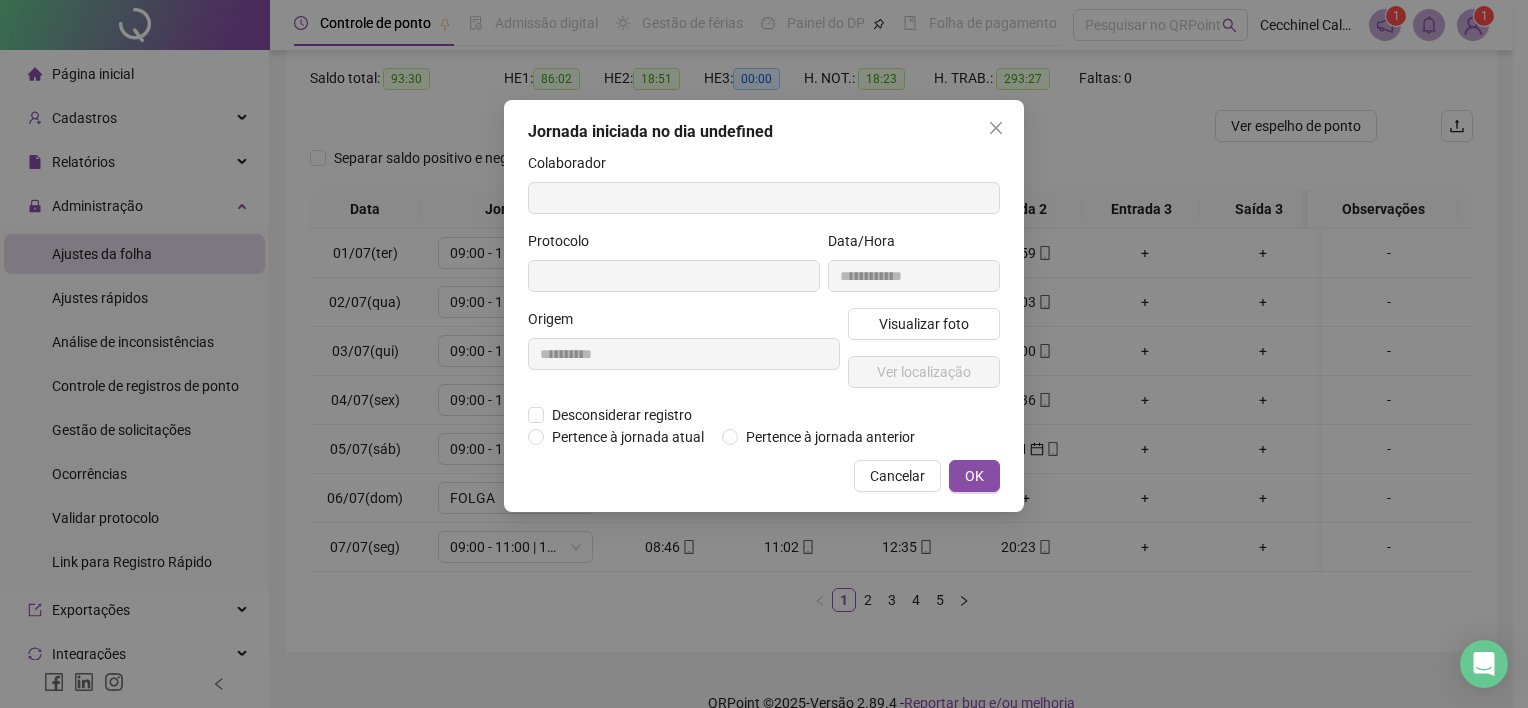 type on "**********" 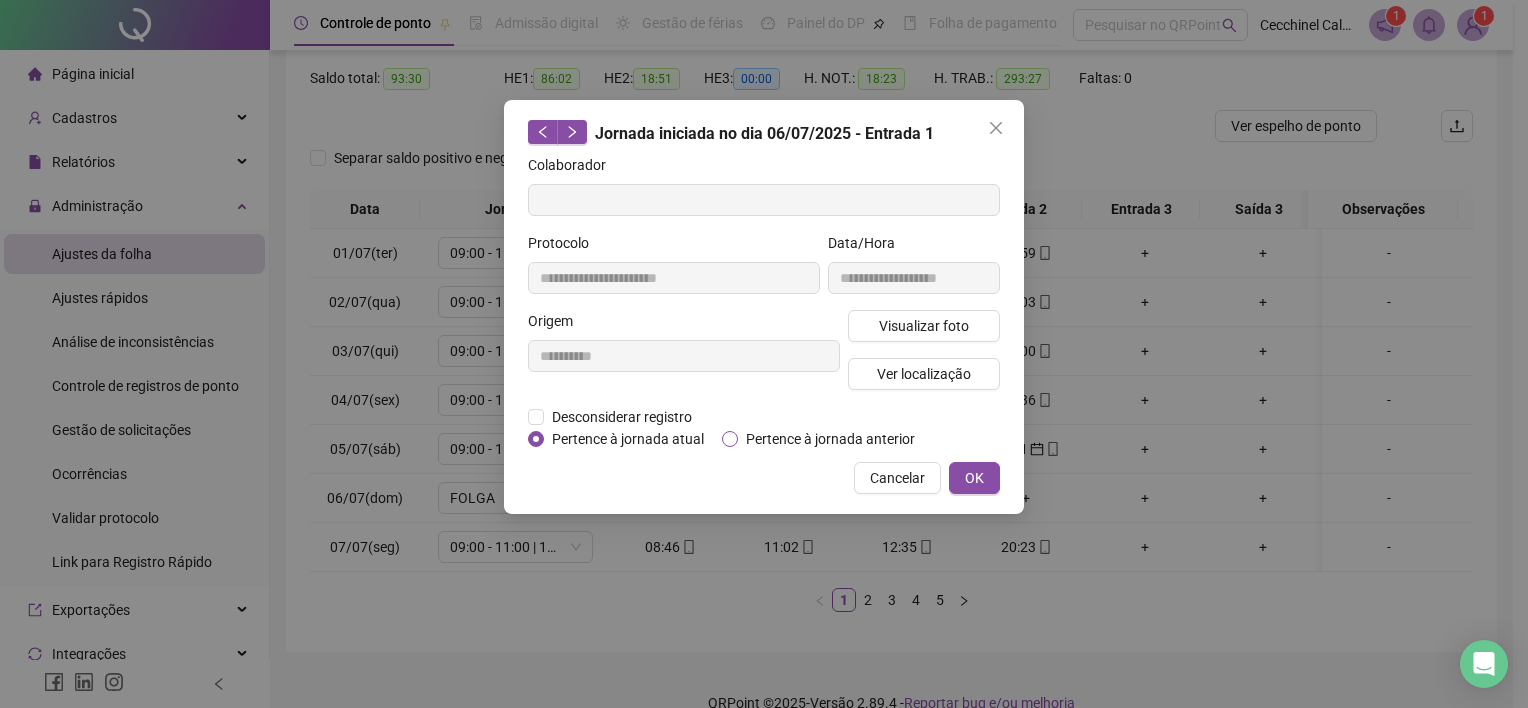 click on "Pertence à jornada anterior" at bounding box center (830, 439) 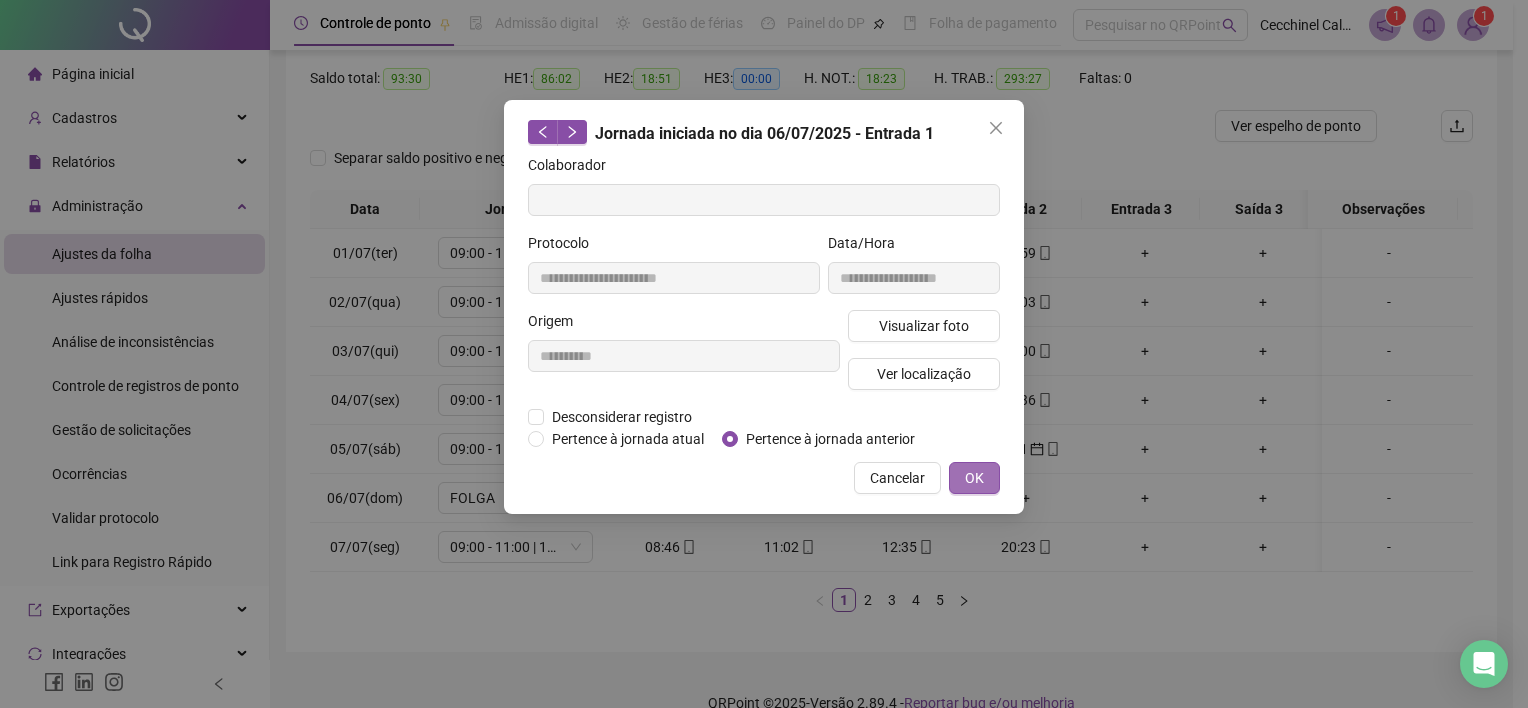 click on "OK" at bounding box center (974, 478) 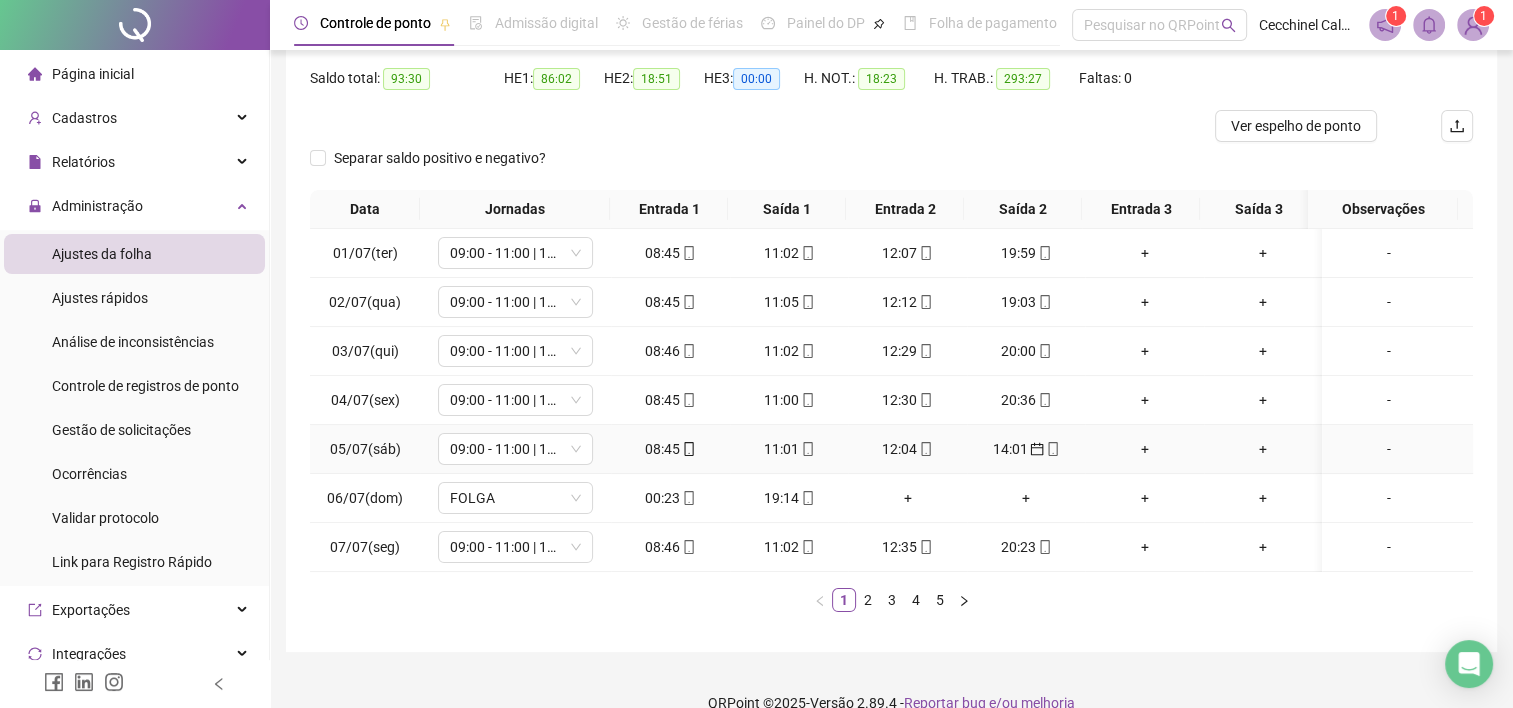 click on "14:01" at bounding box center (1026, 449) 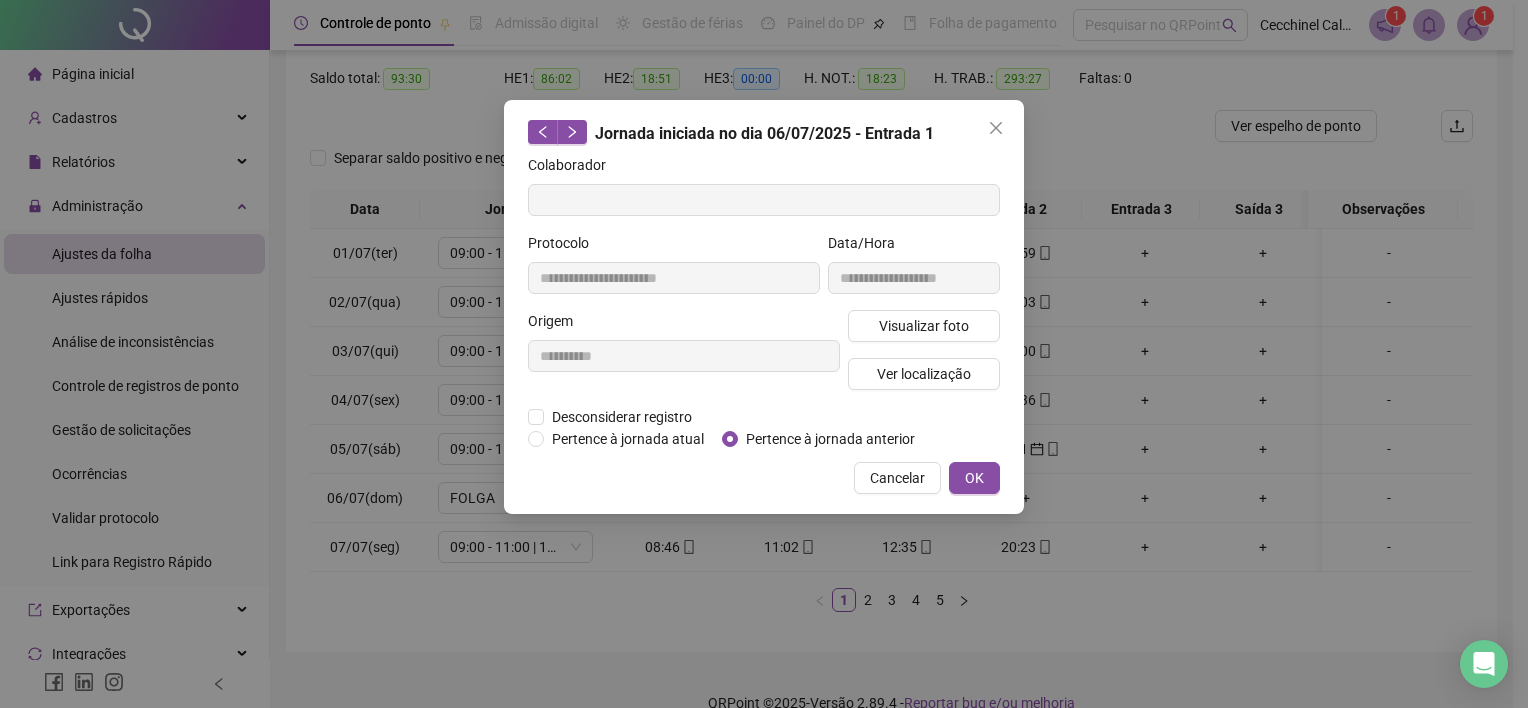 type on "**********" 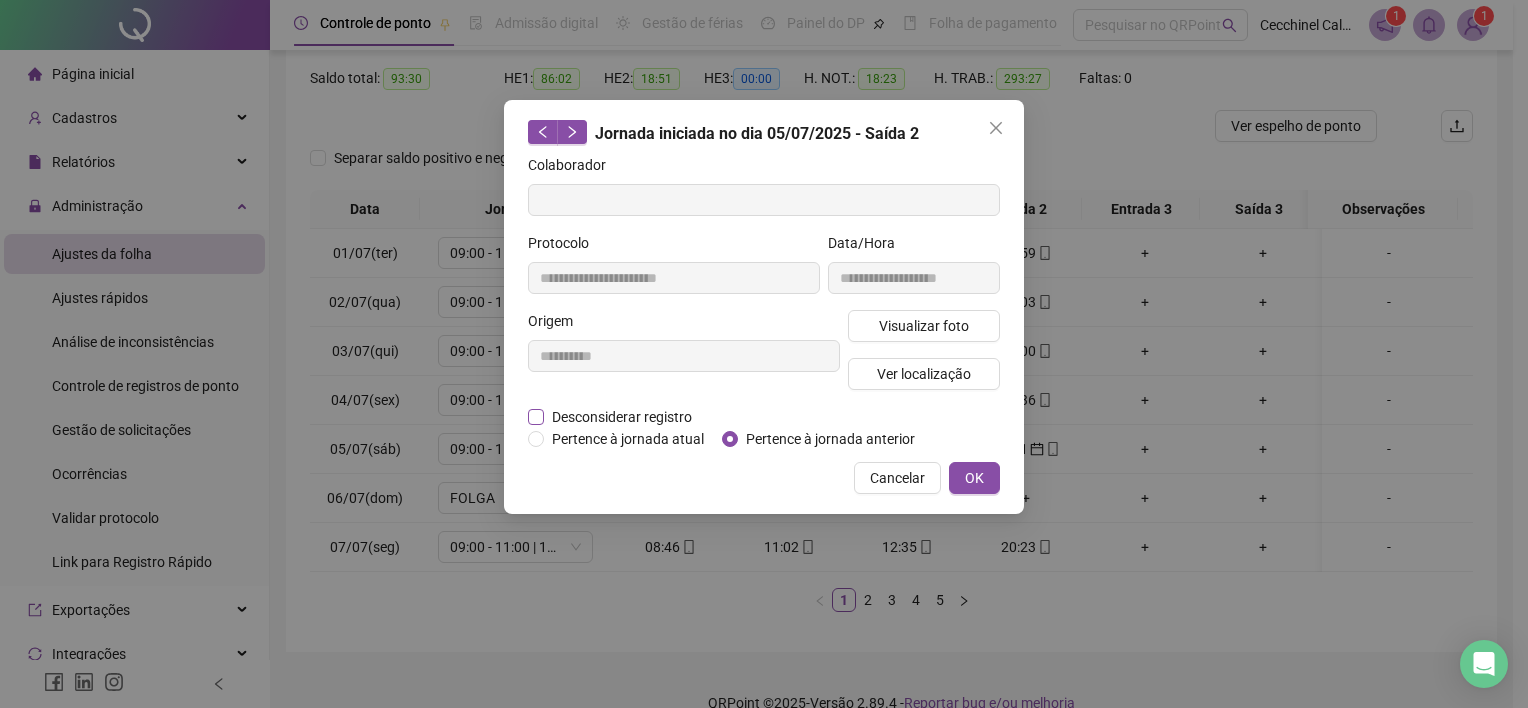 click on "Desconsiderar registro" at bounding box center (622, 417) 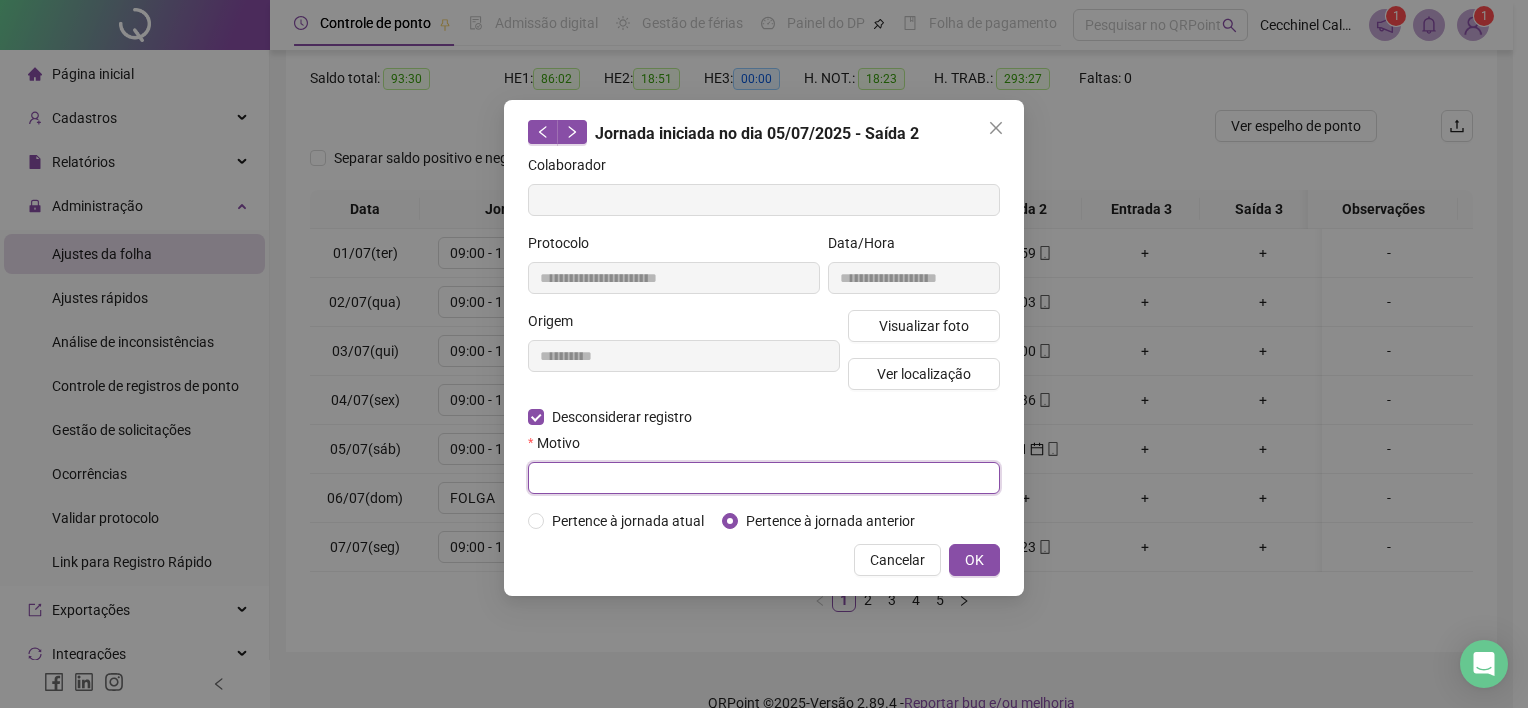 click at bounding box center [764, 478] 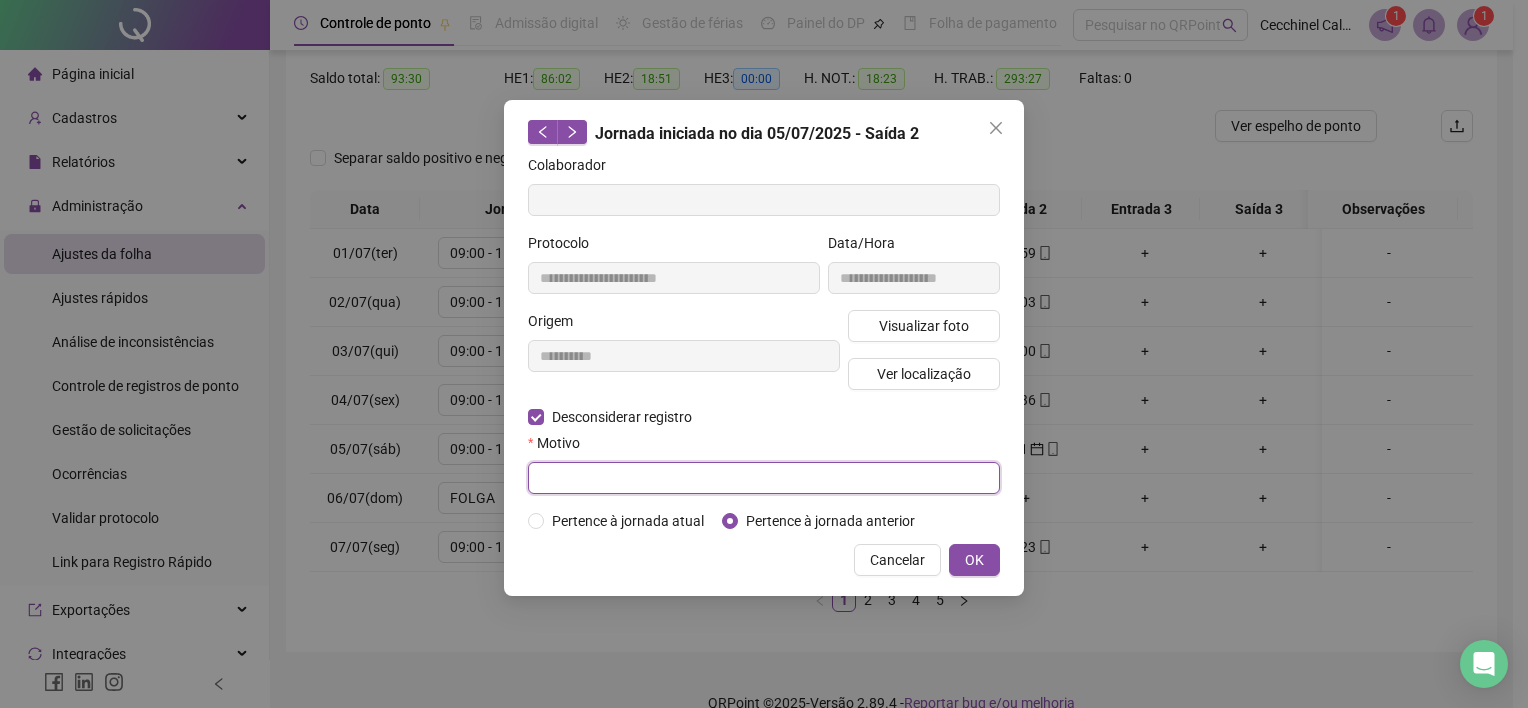 click at bounding box center [764, 478] 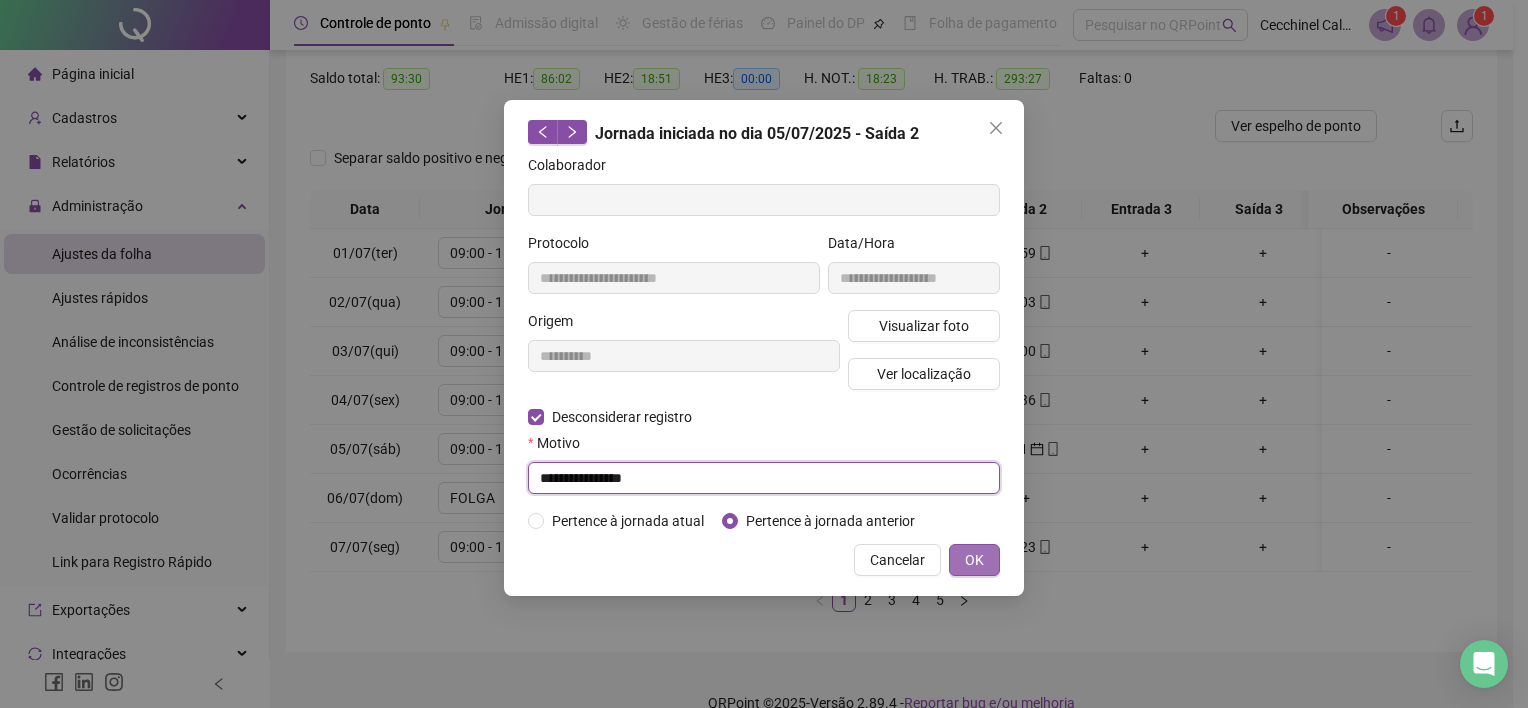 type on "**********" 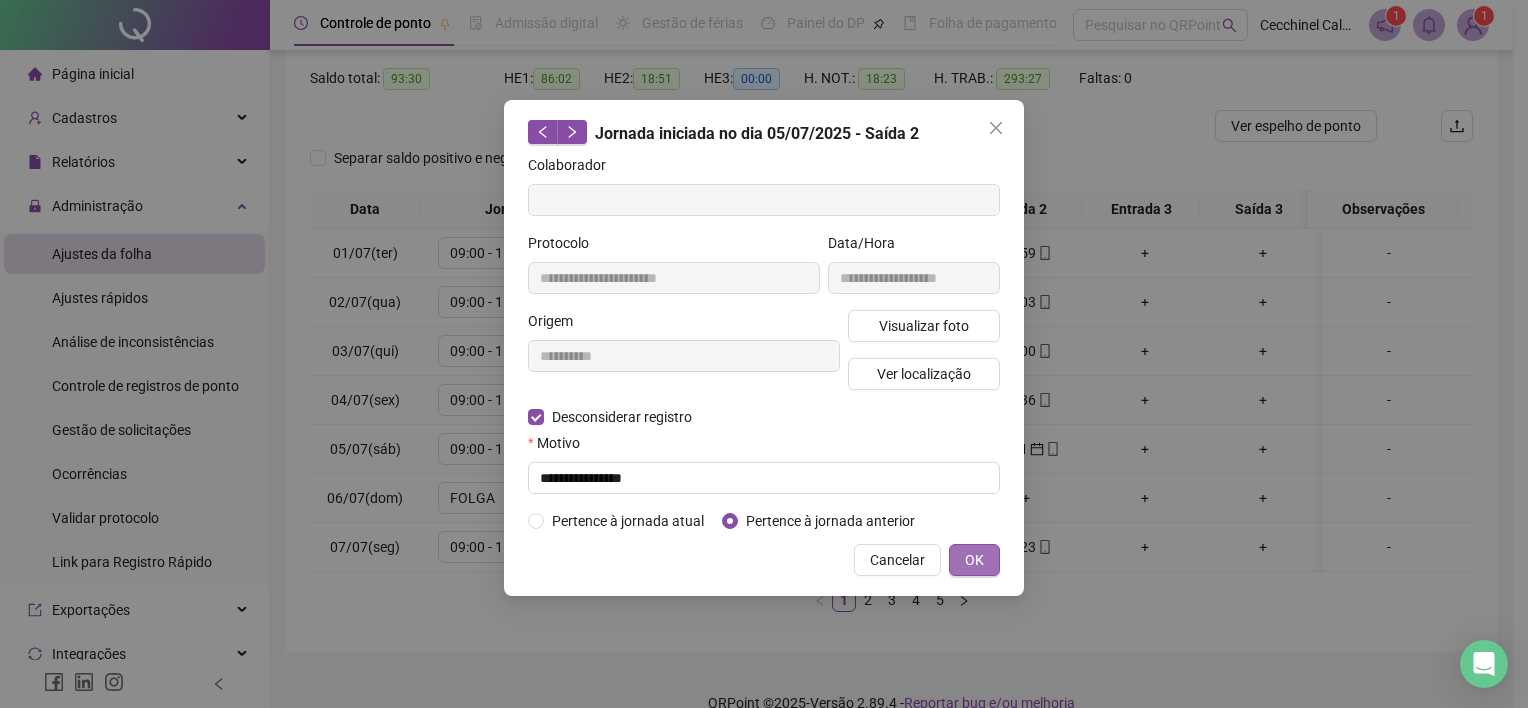click on "OK" at bounding box center (974, 560) 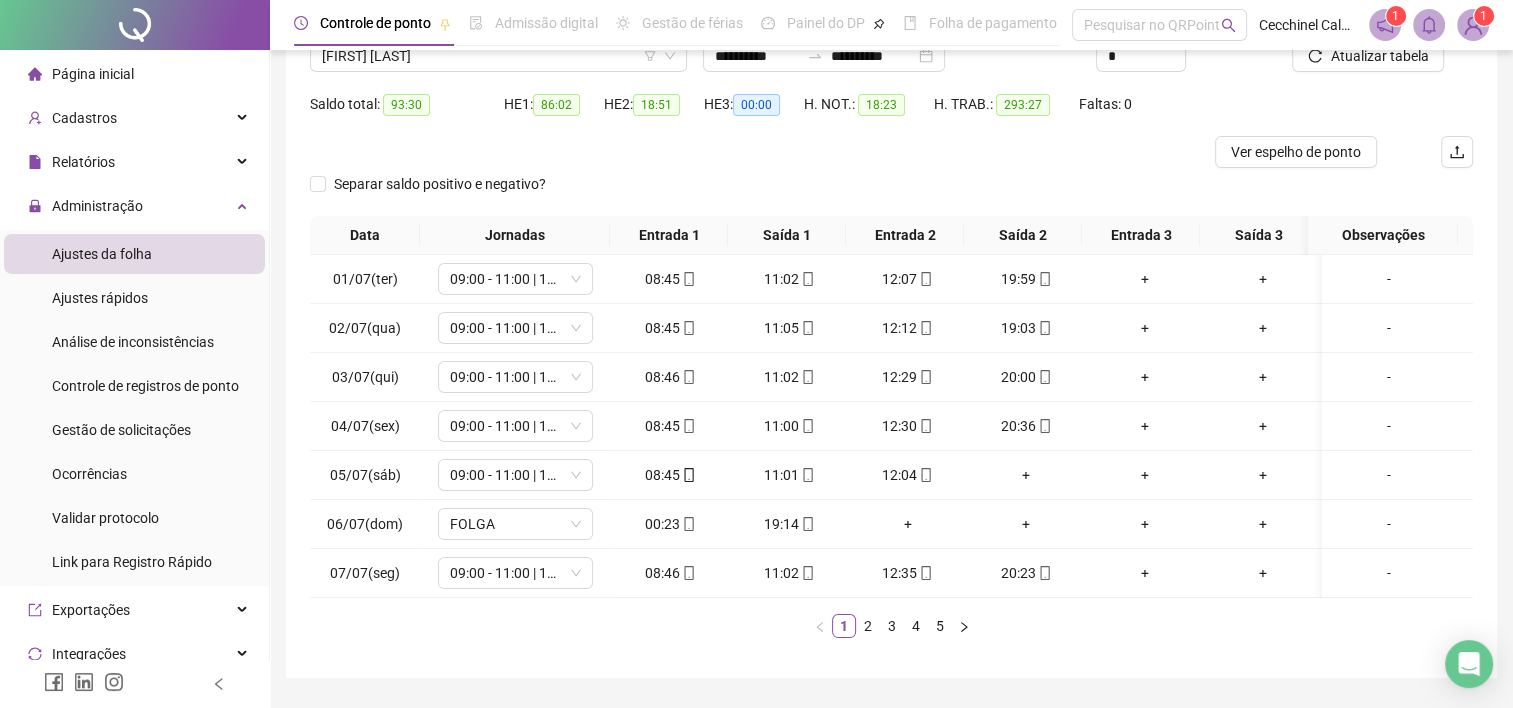 scroll, scrollTop: 200, scrollLeft: 0, axis: vertical 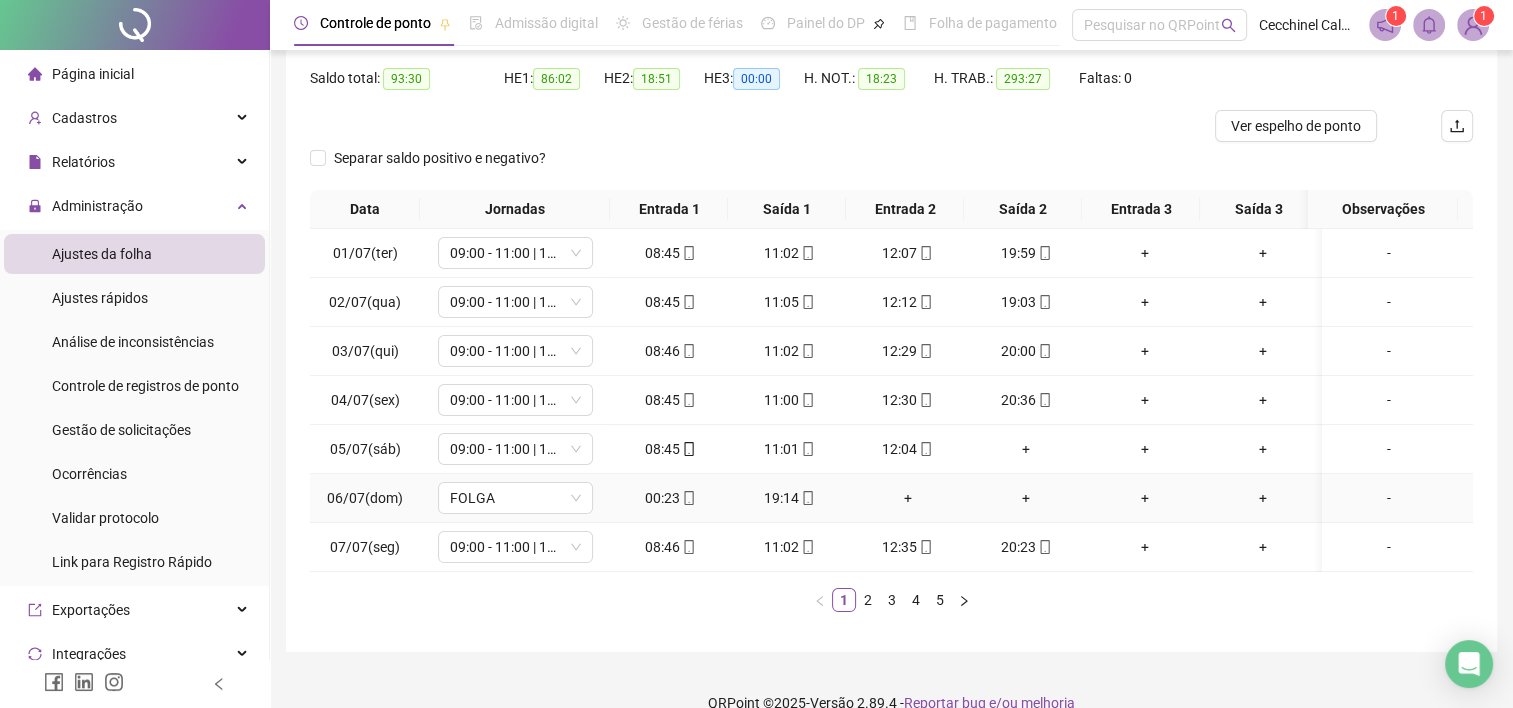 click on "00:23" at bounding box center (670, 498) 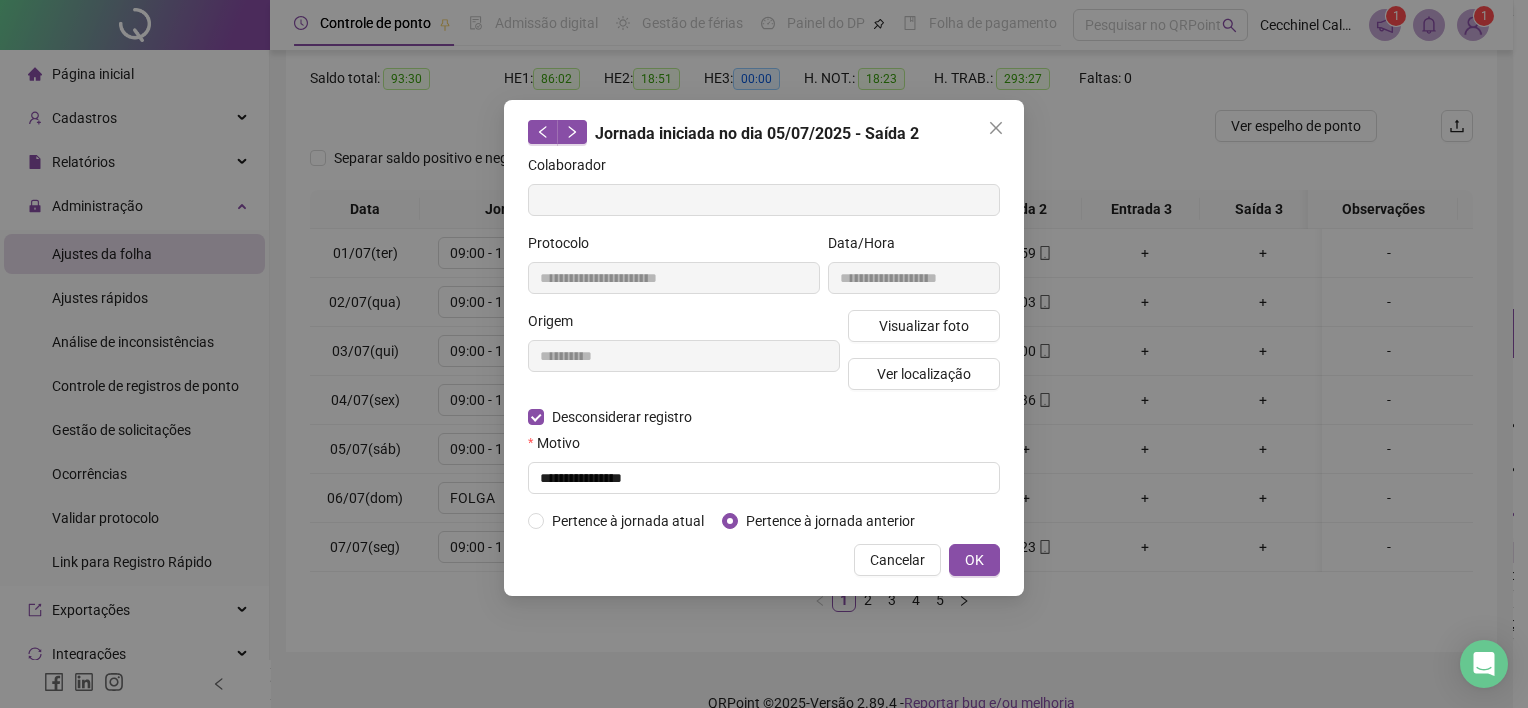 type on "**********" 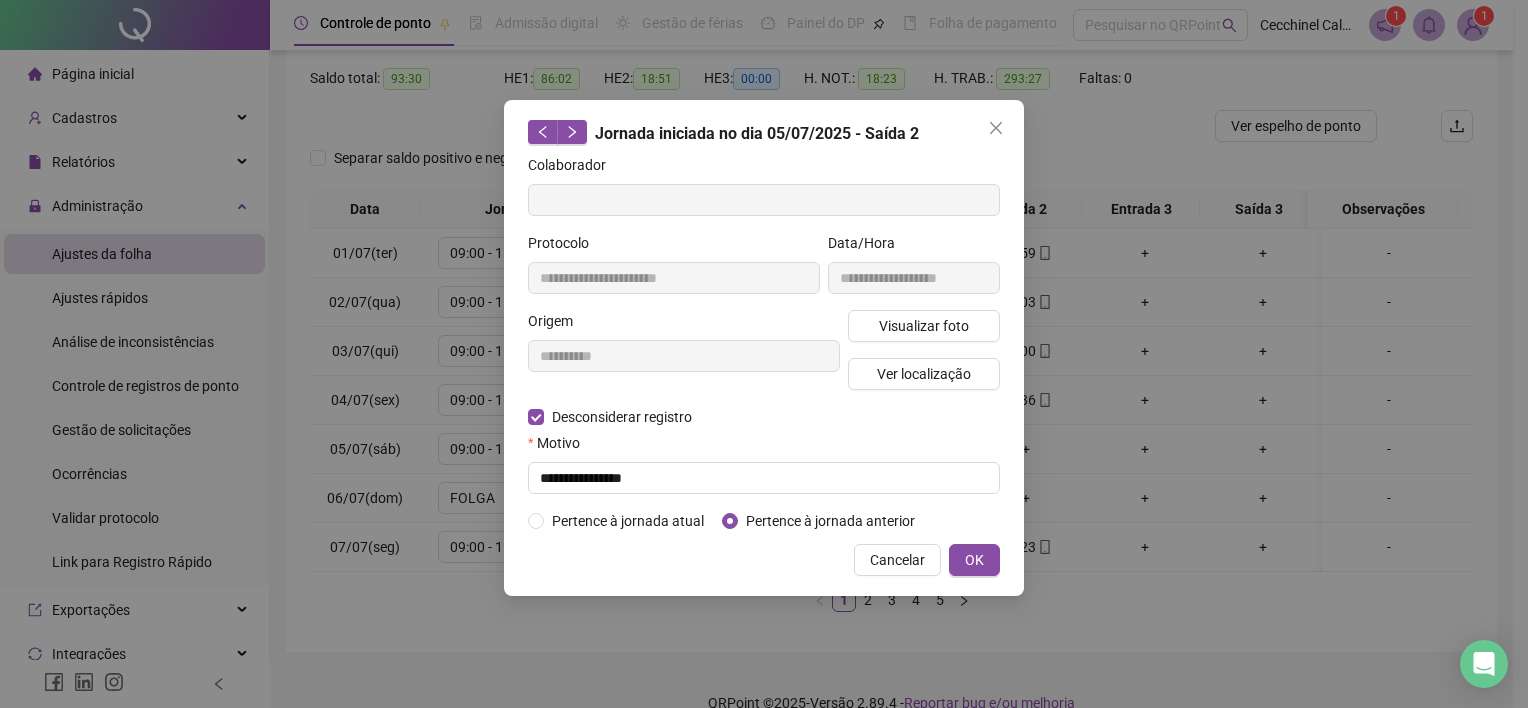 type on "**********" 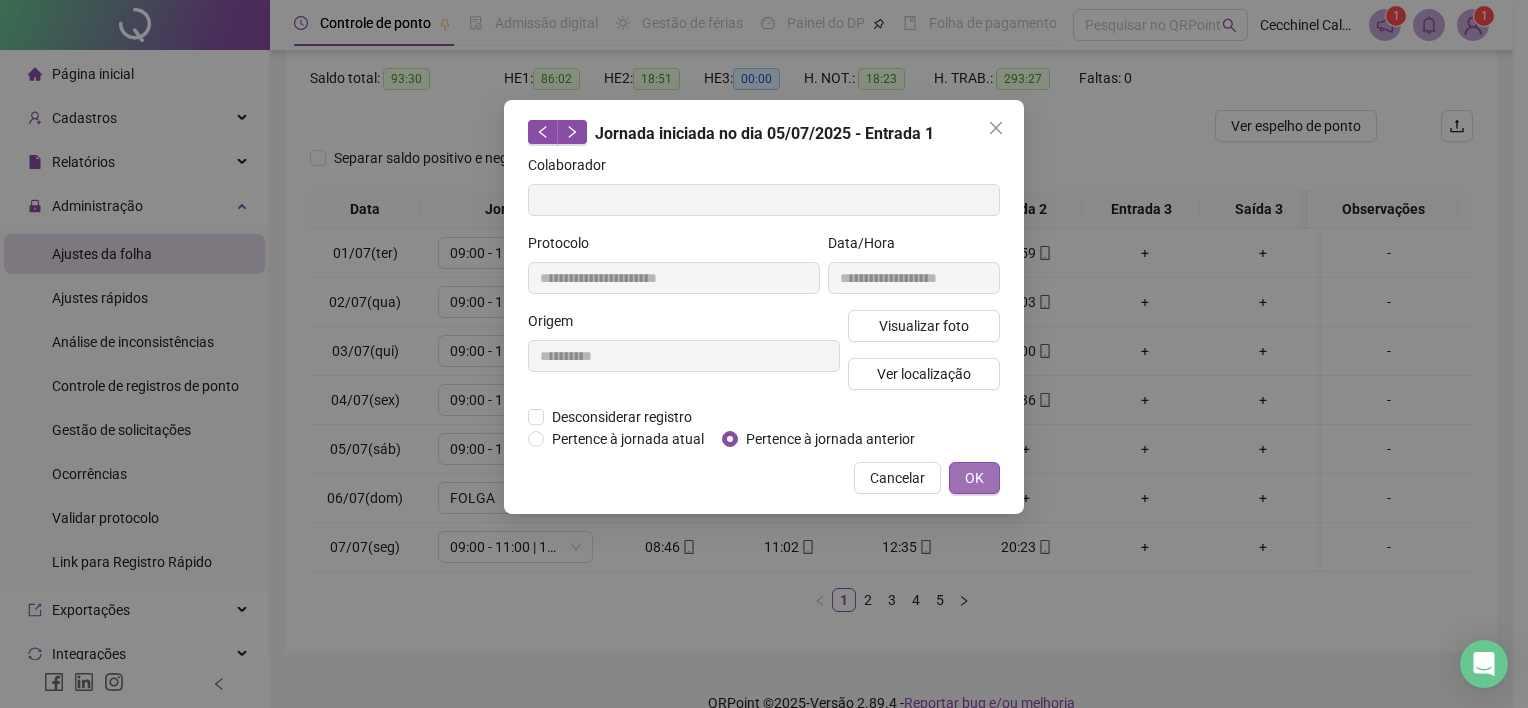 click on "OK" at bounding box center [974, 478] 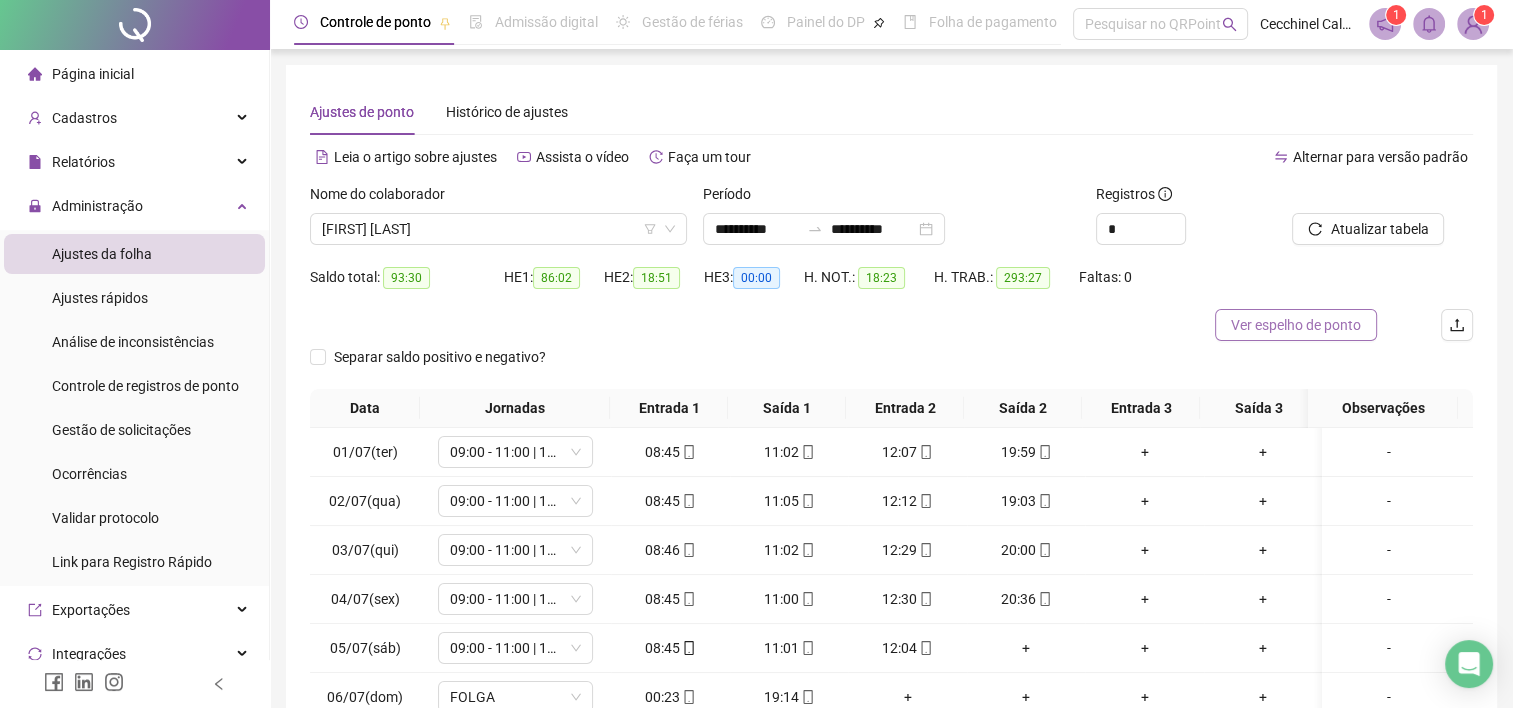 scroll, scrollTop: 0, scrollLeft: 0, axis: both 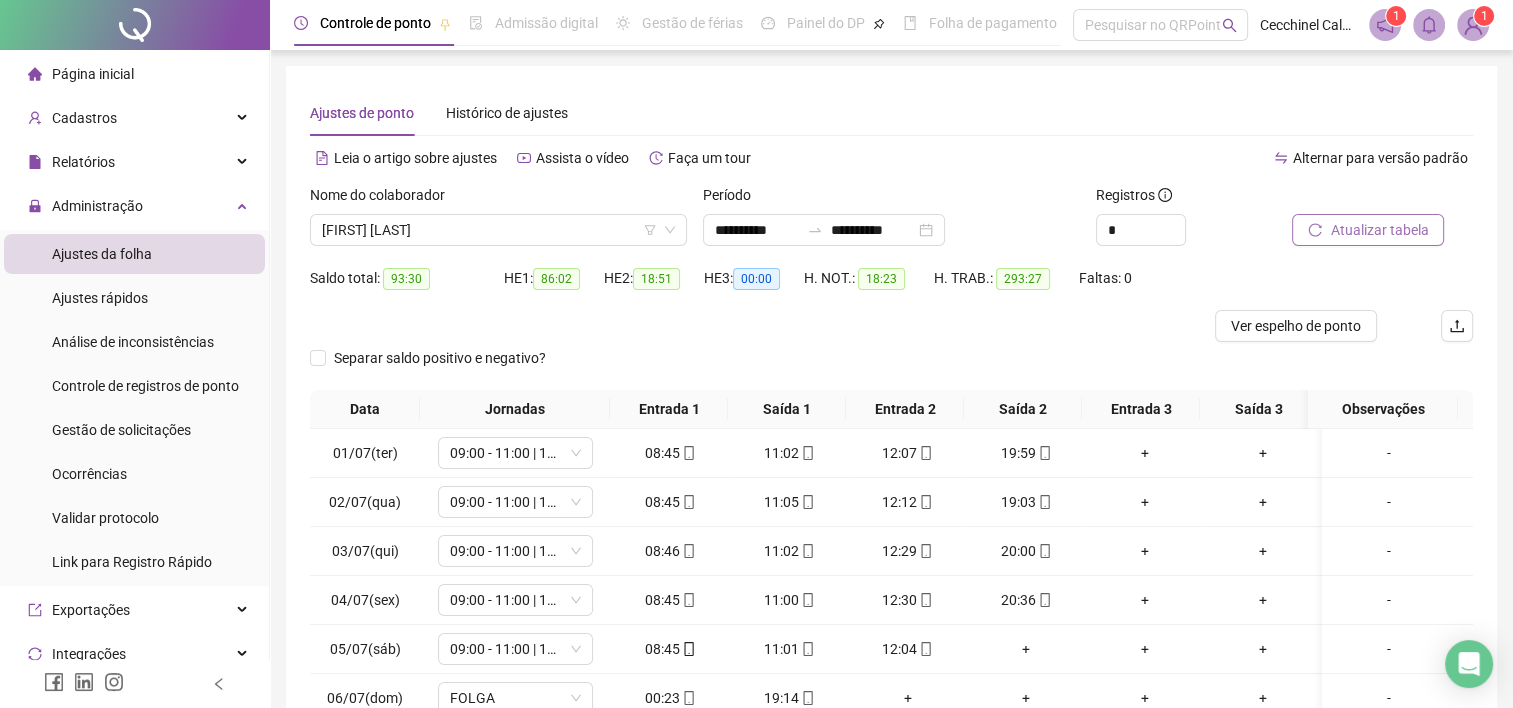 click on "Atualizar tabela" at bounding box center (1379, 230) 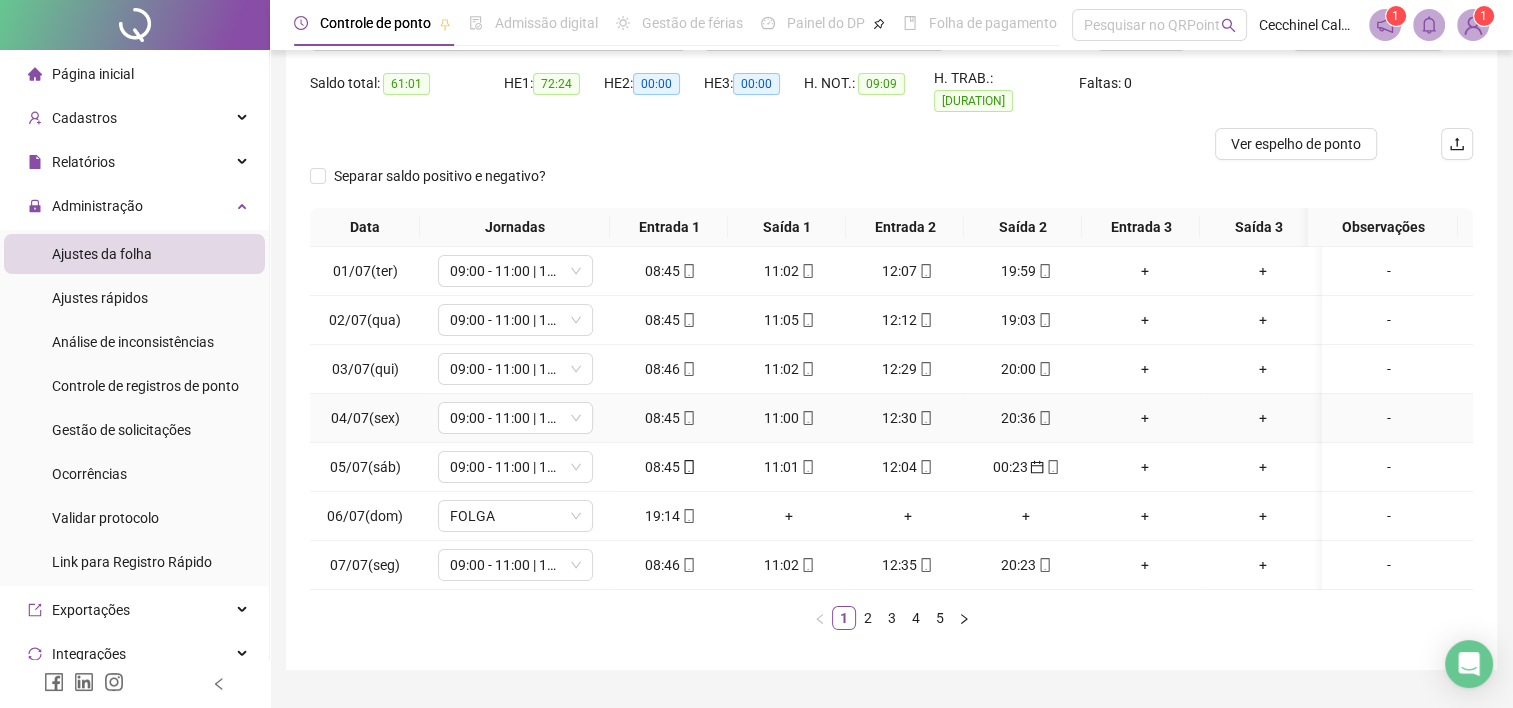 scroll, scrollTop: 200, scrollLeft: 0, axis: vertical 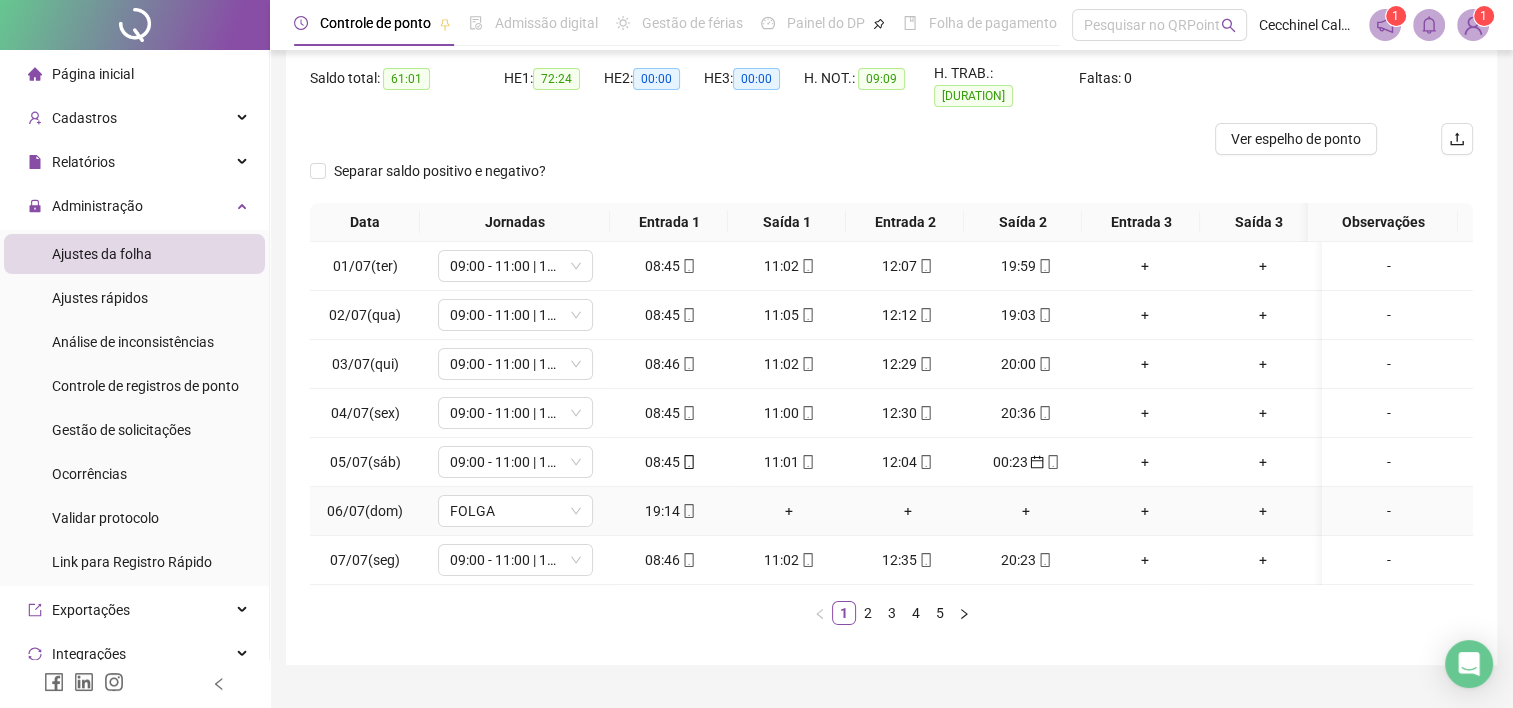 click on "+" at bounding box center [789, 511] 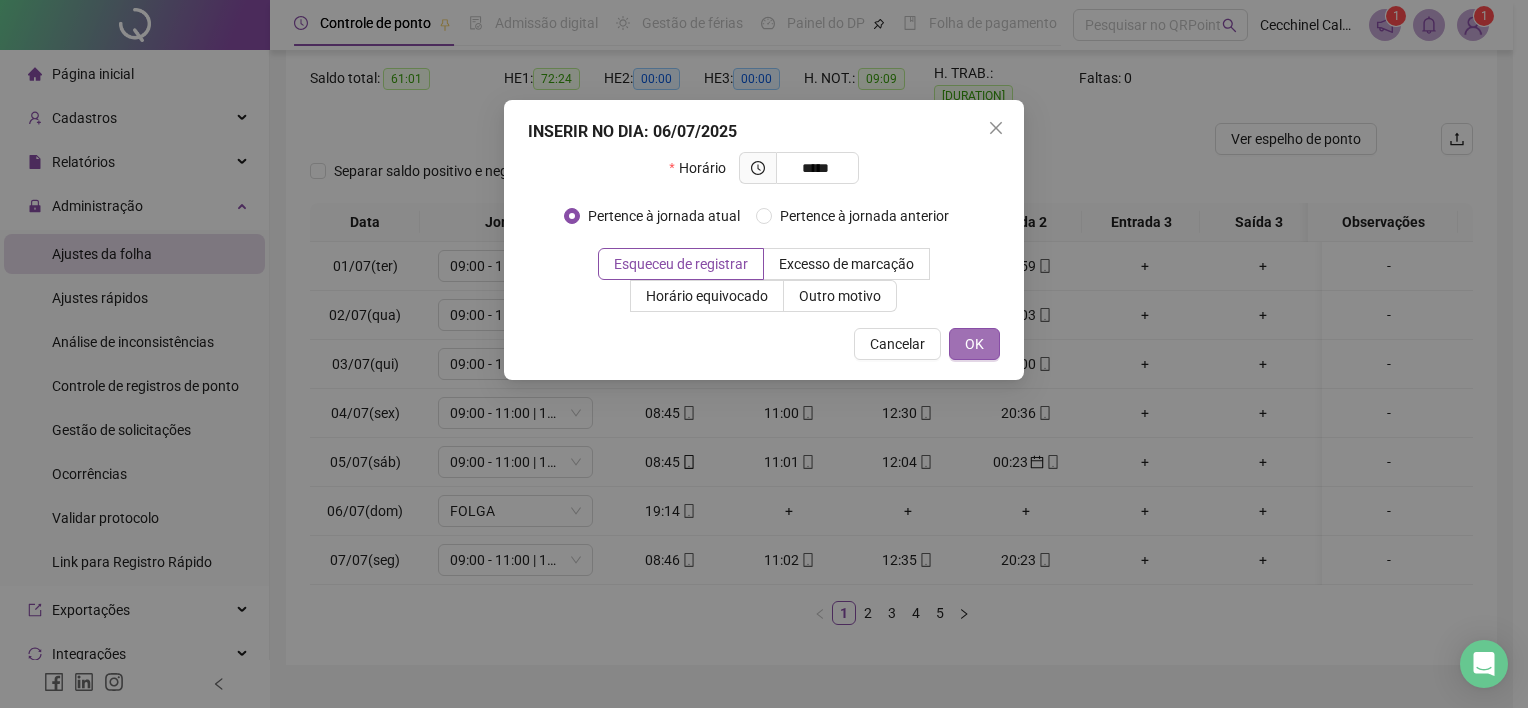 type on "*****" 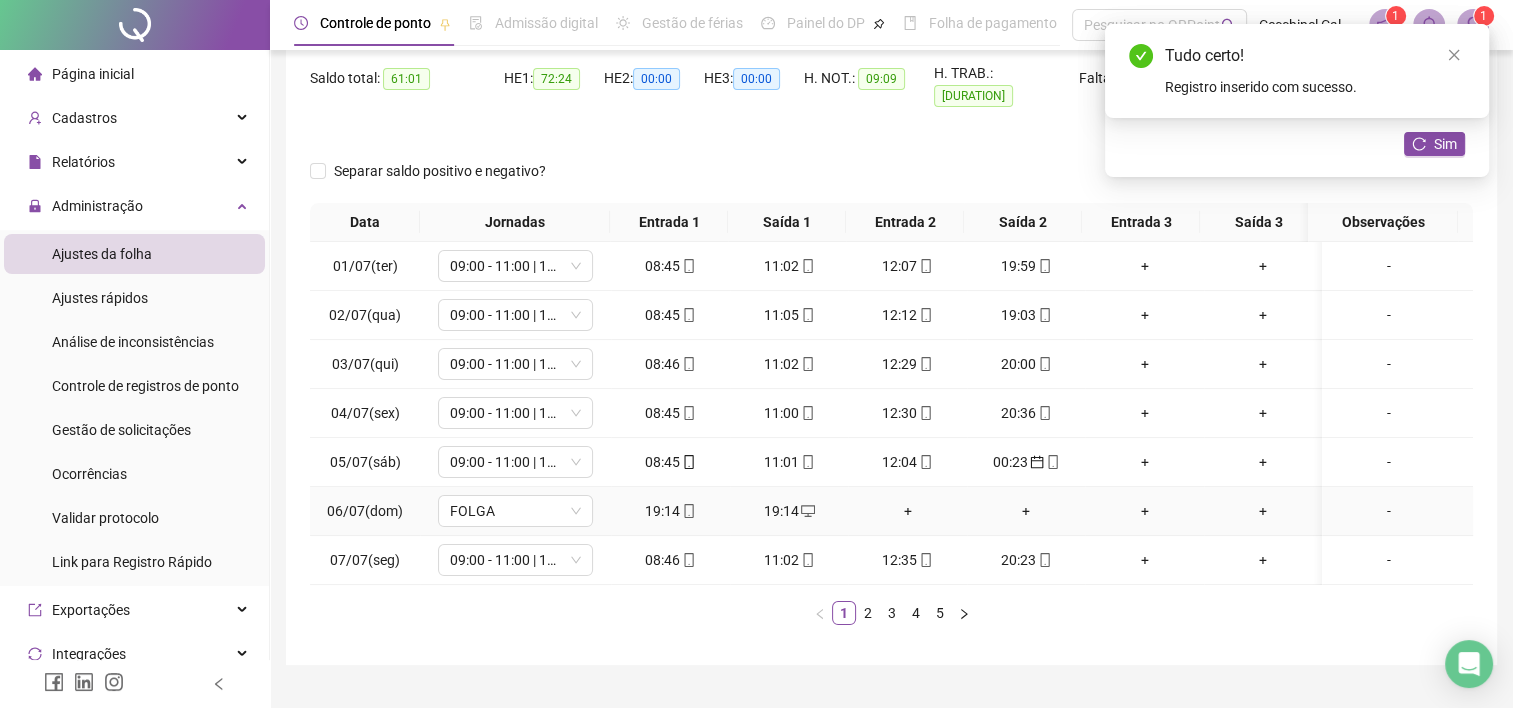 click on "19:14" at bounding box center [670, 511] 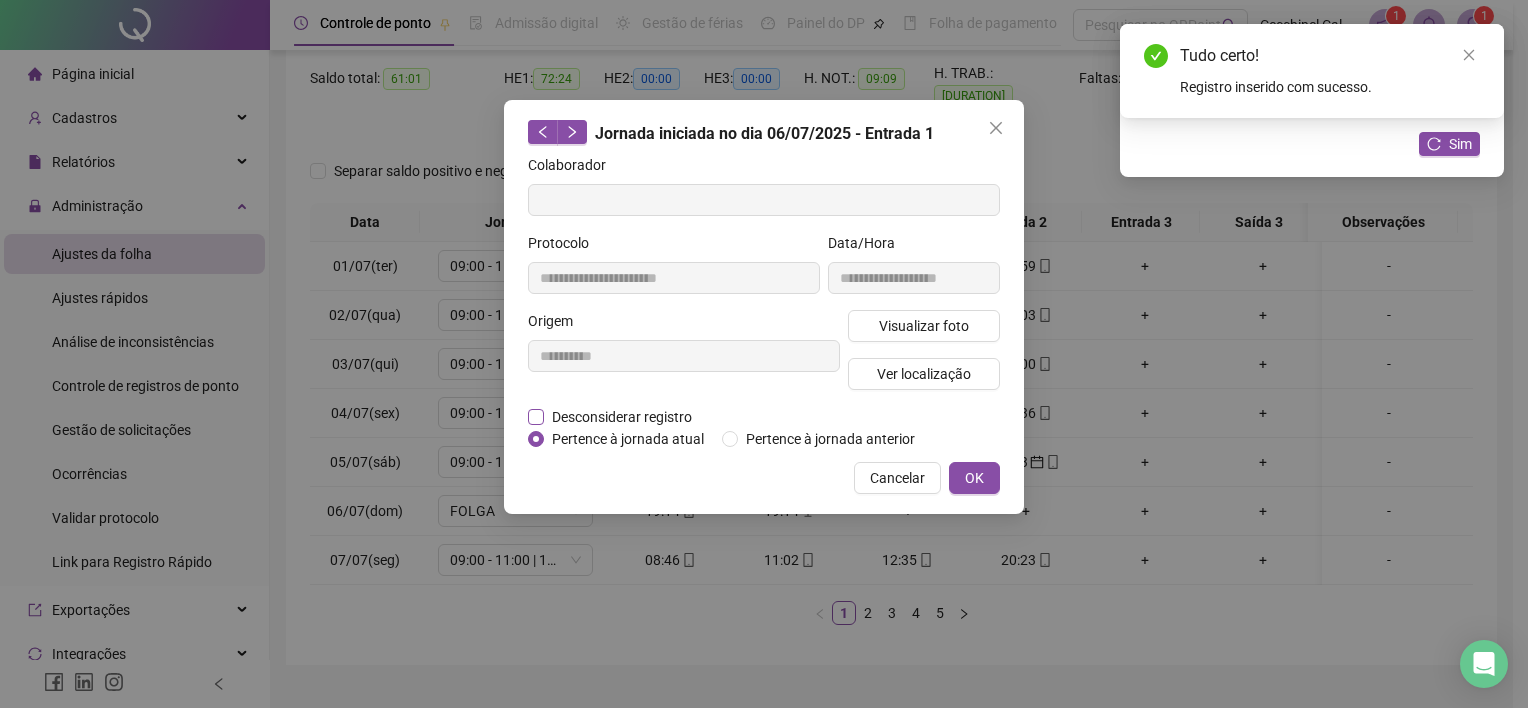 click on "Desconsiderar registro" at bounding box center (622, 417) 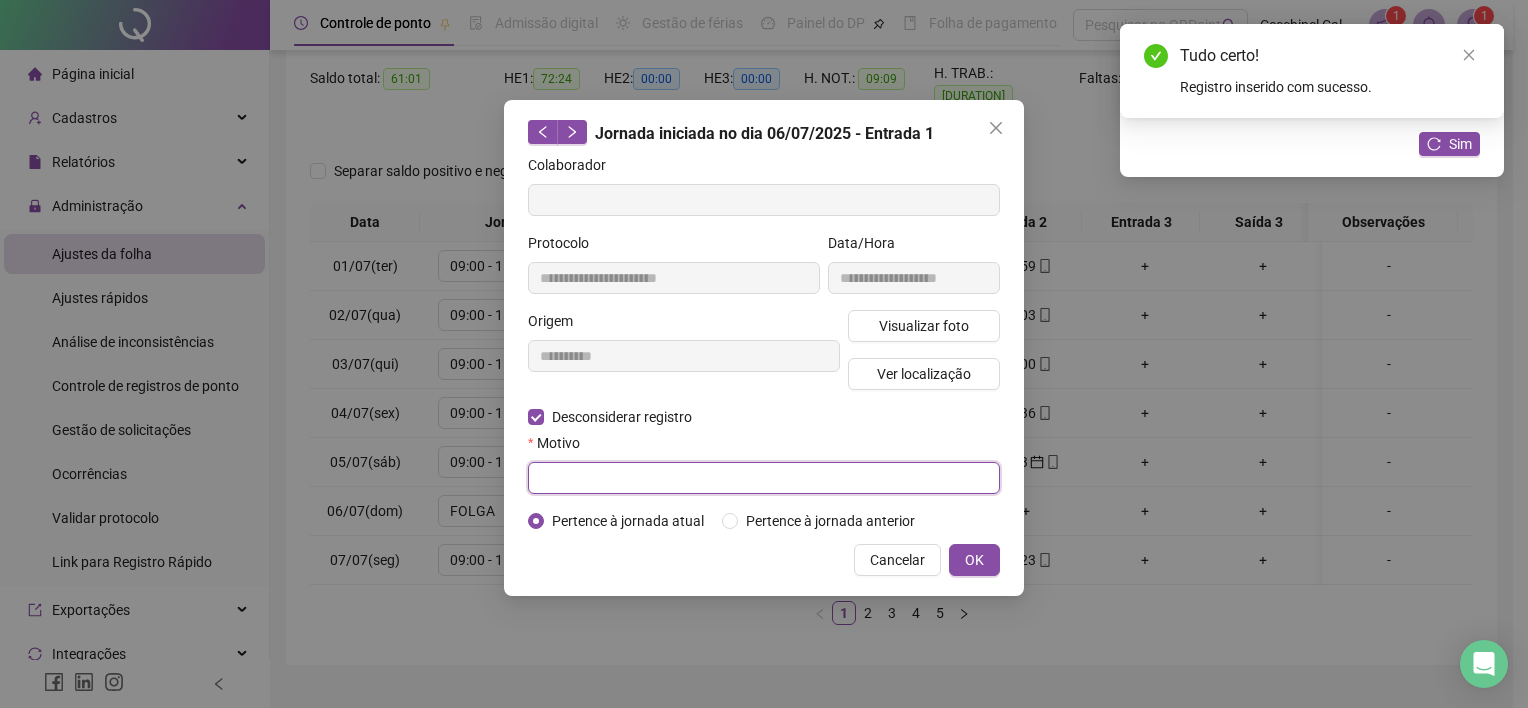 click at bounding box center [764, 478] 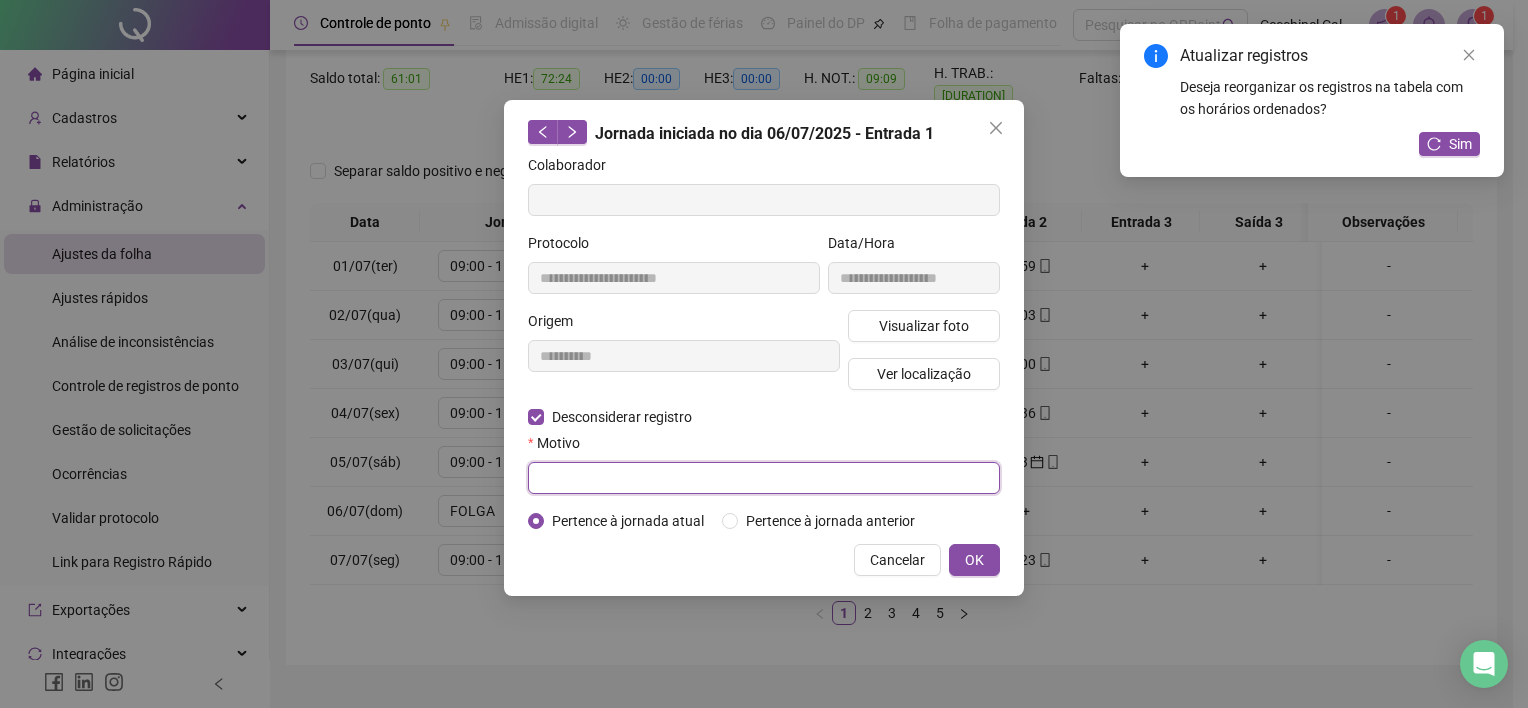 type on "*" 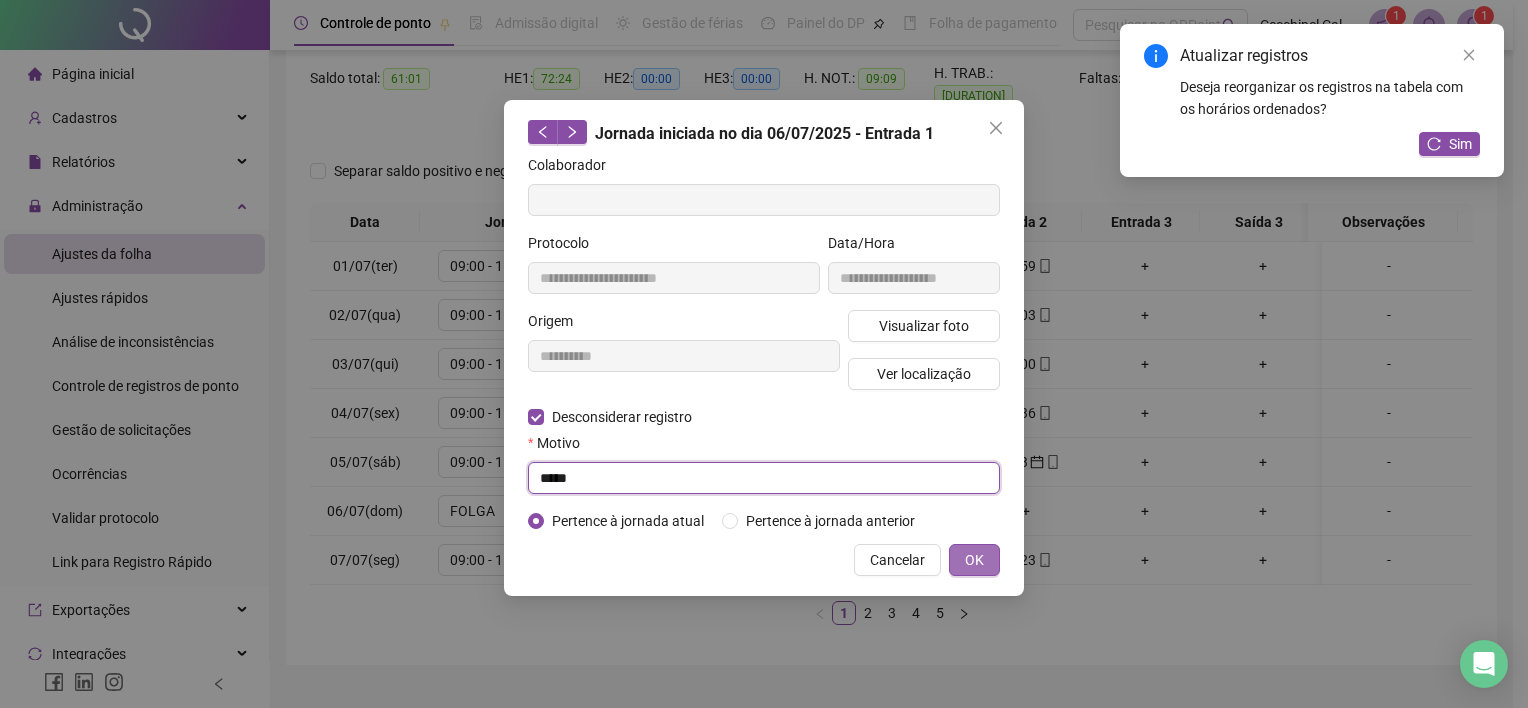 type on "*****" 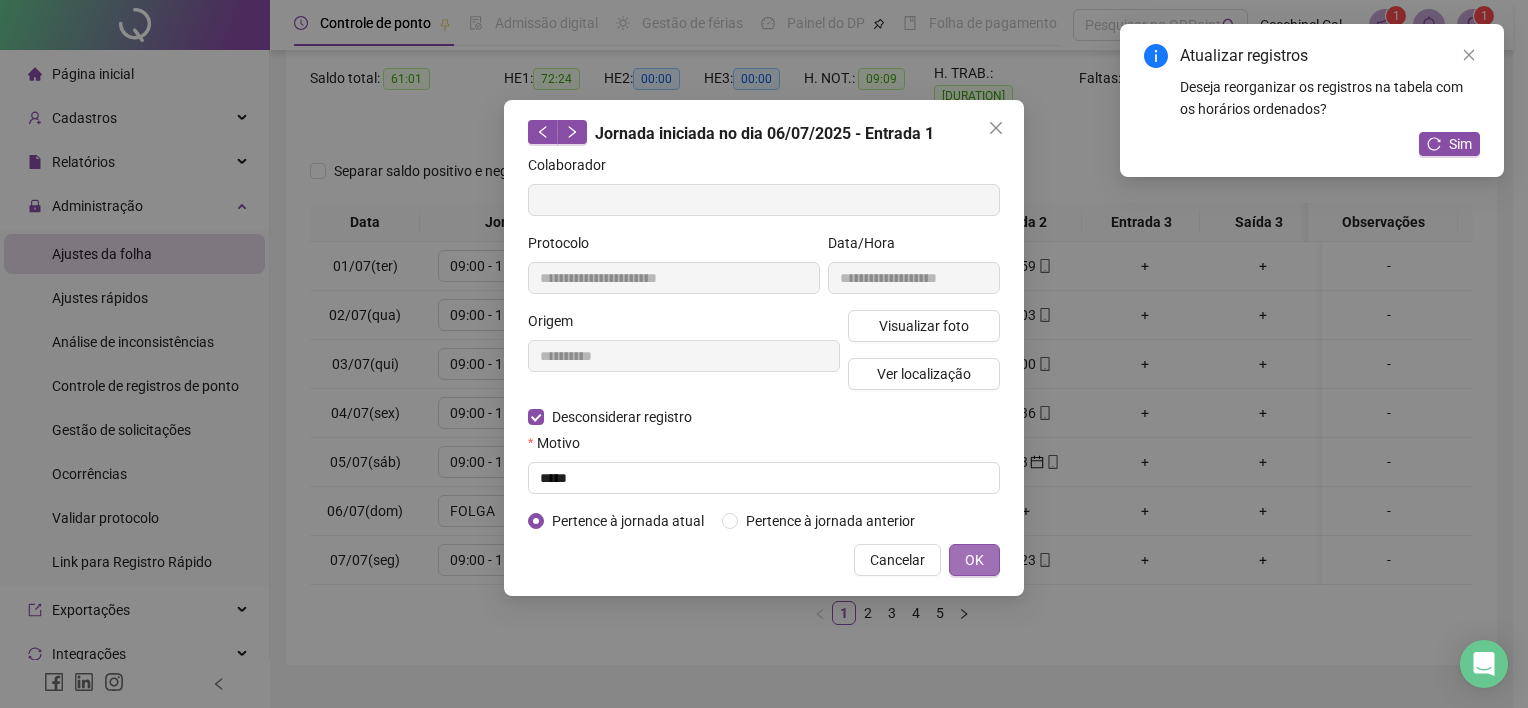 click on "OK" at bounding box center (974, 560) 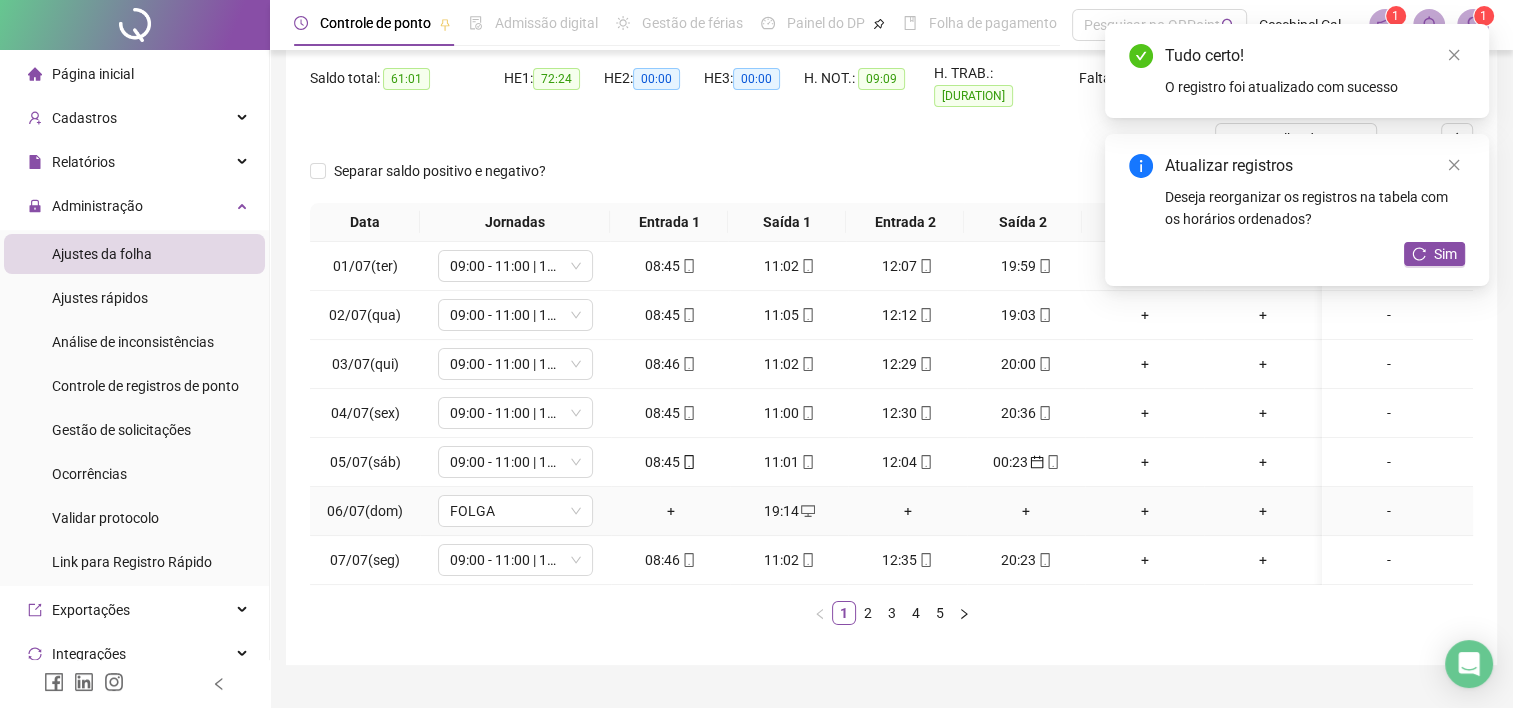 click on "+" at bounding box center (670, 511) 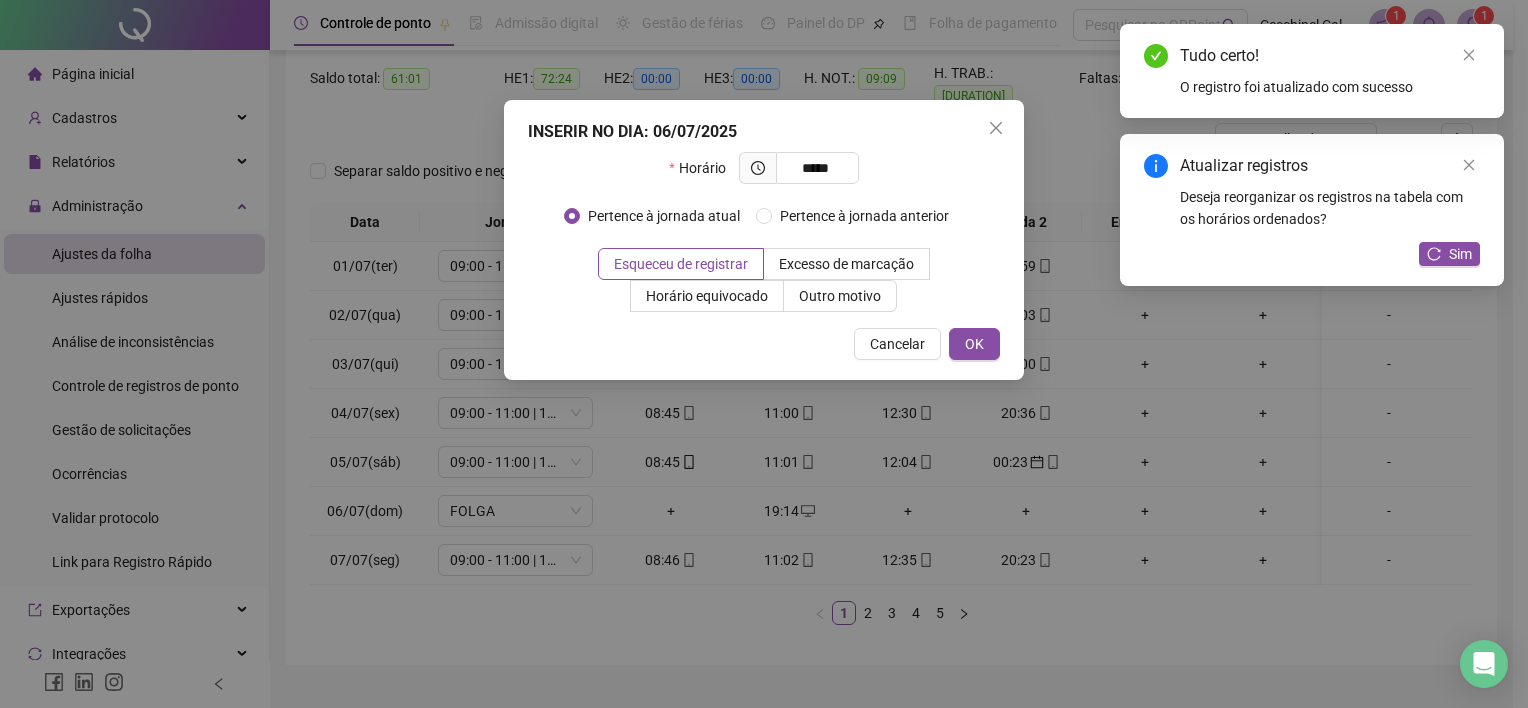 type on "*****" 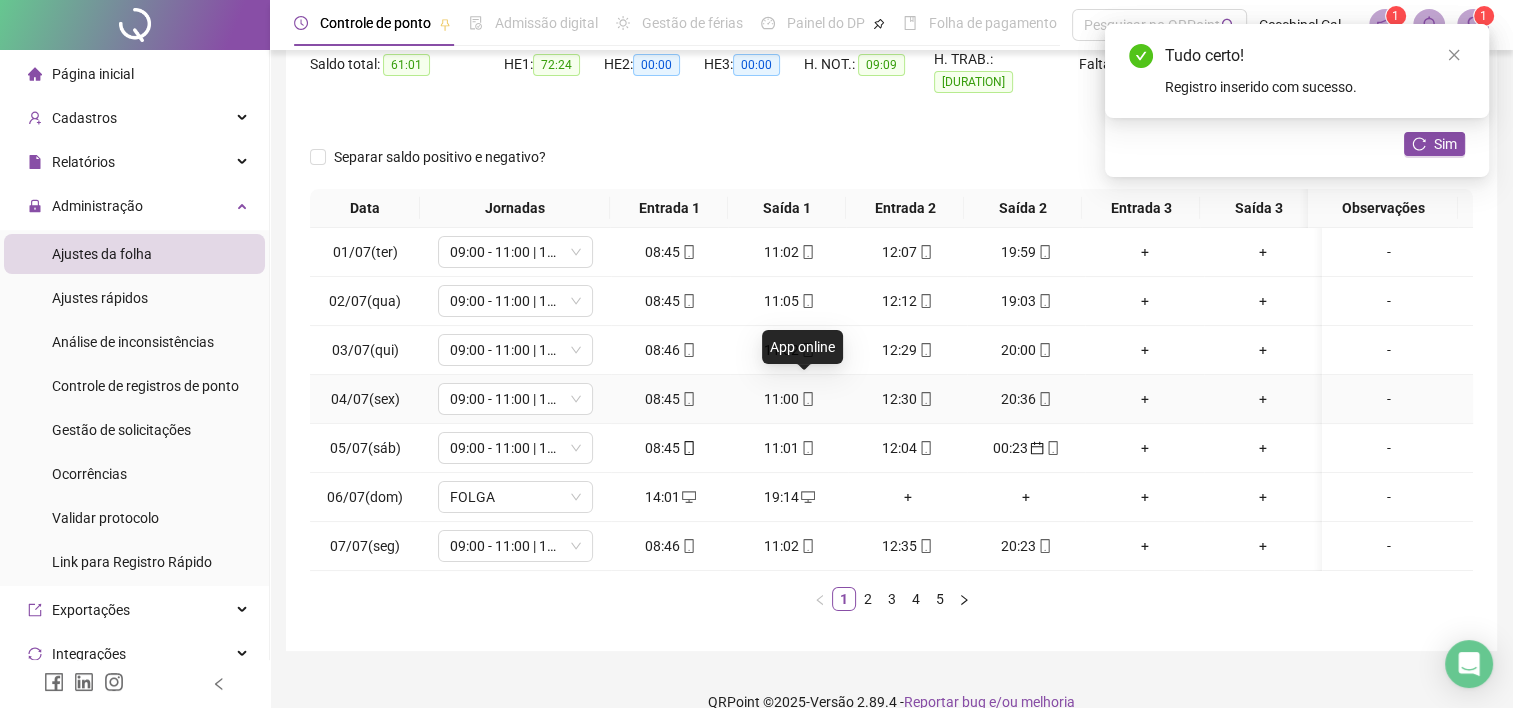scroll, scrollTop: 228, scrollLeft: 0, axis: vertical 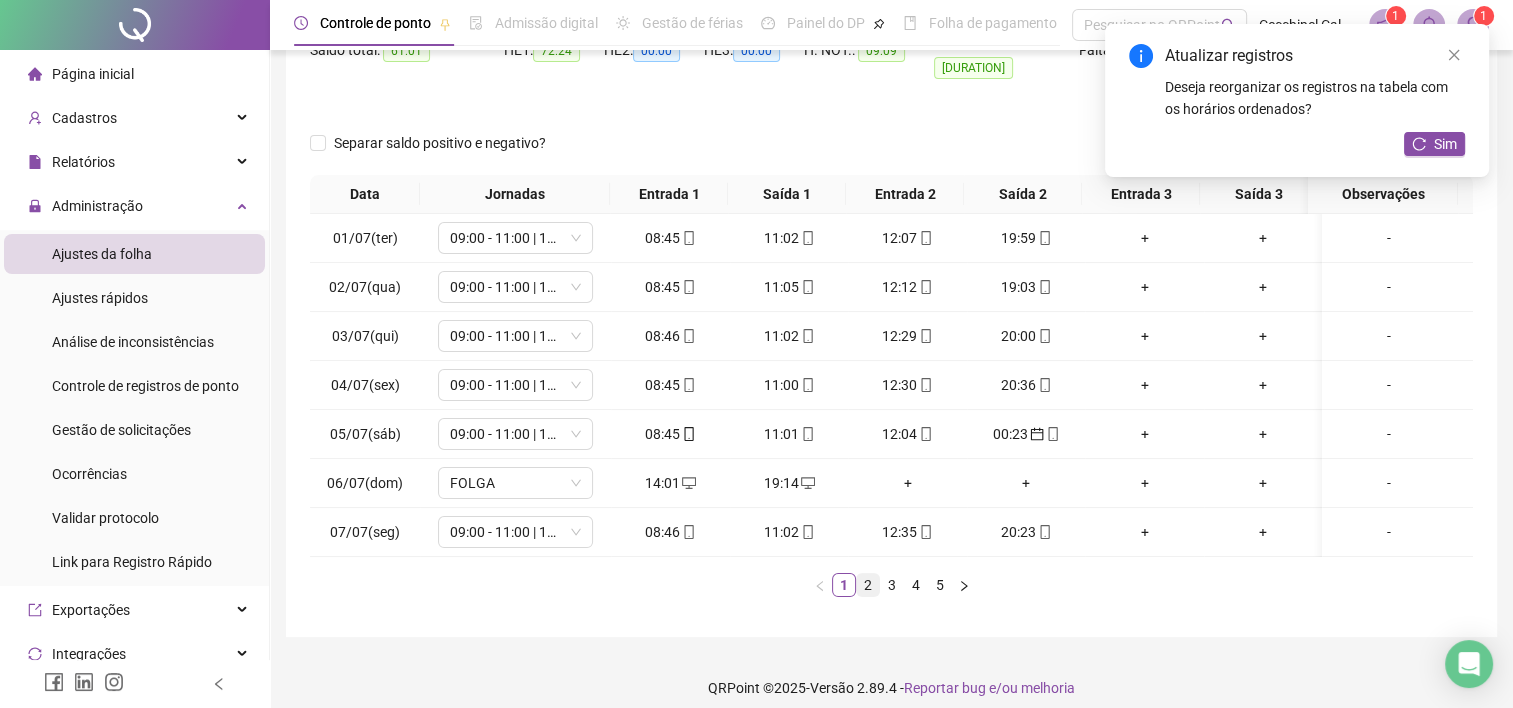 click on "2" at bounding box center (868, 585) 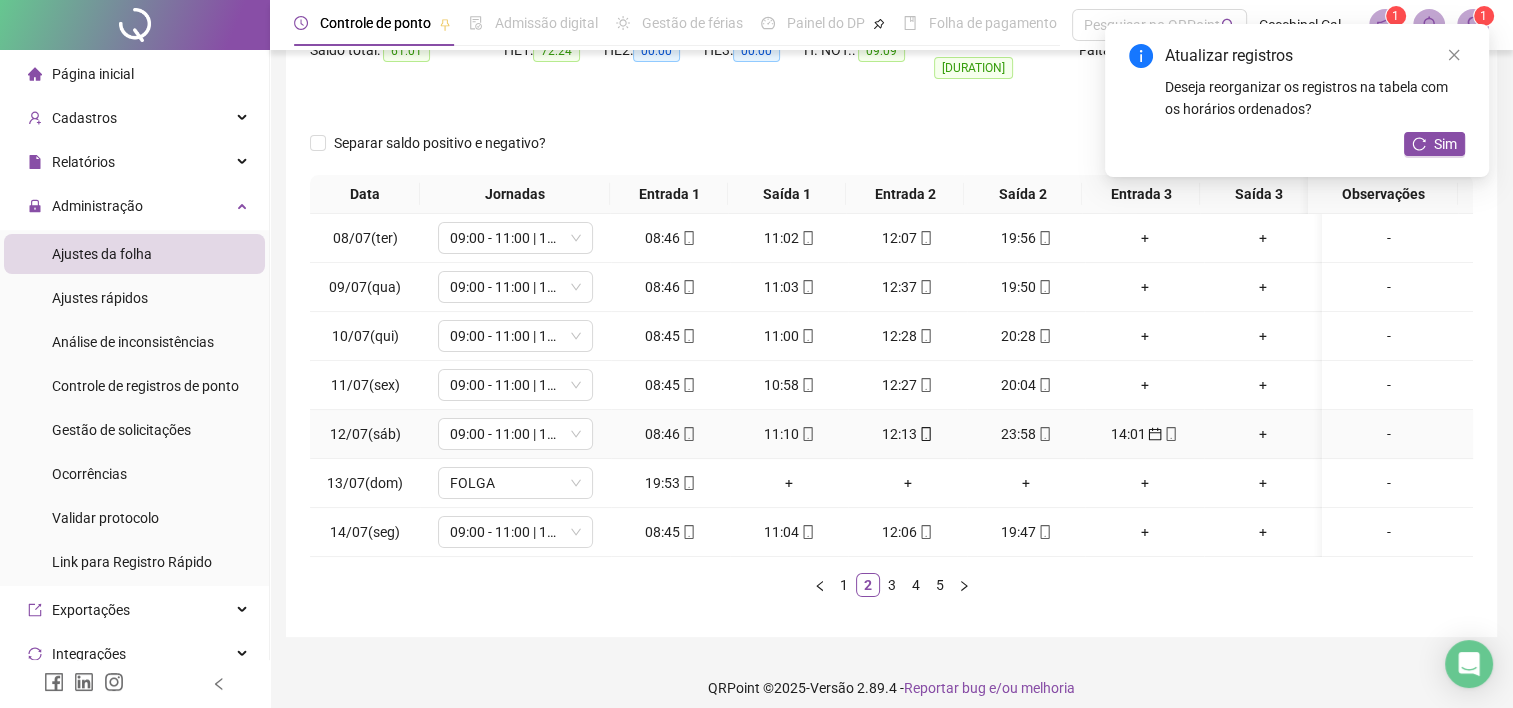click on "14:01" at bounding box center [1144, 434] 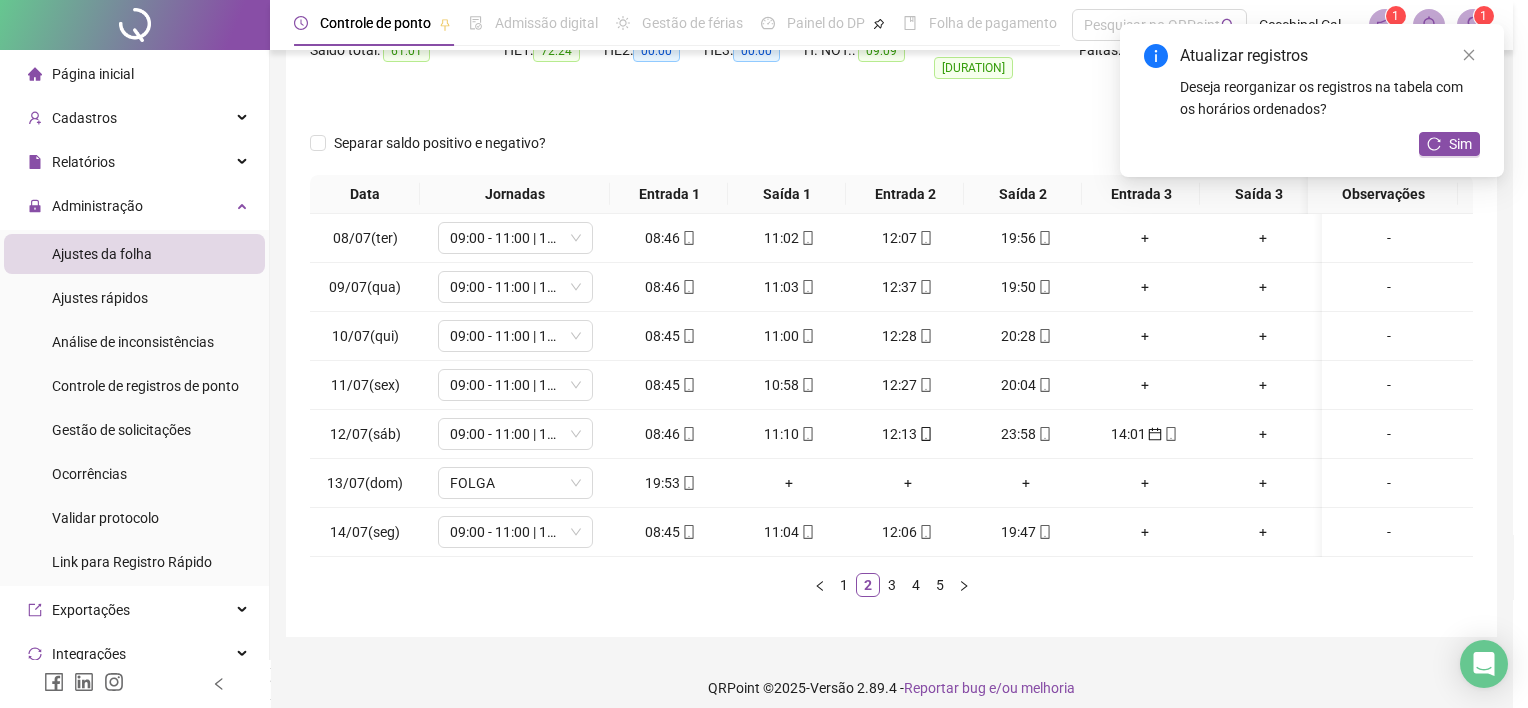 type on "**********" 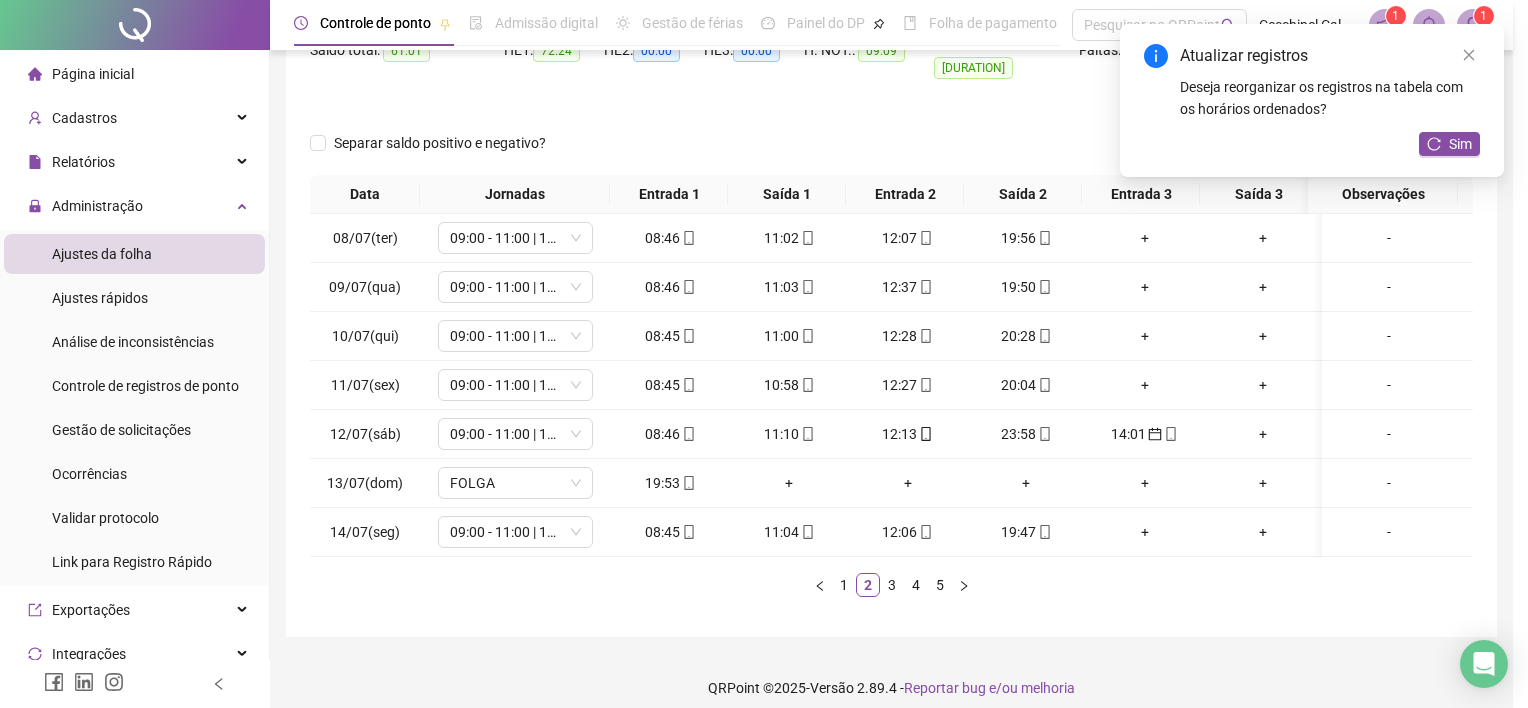 type on "**********" 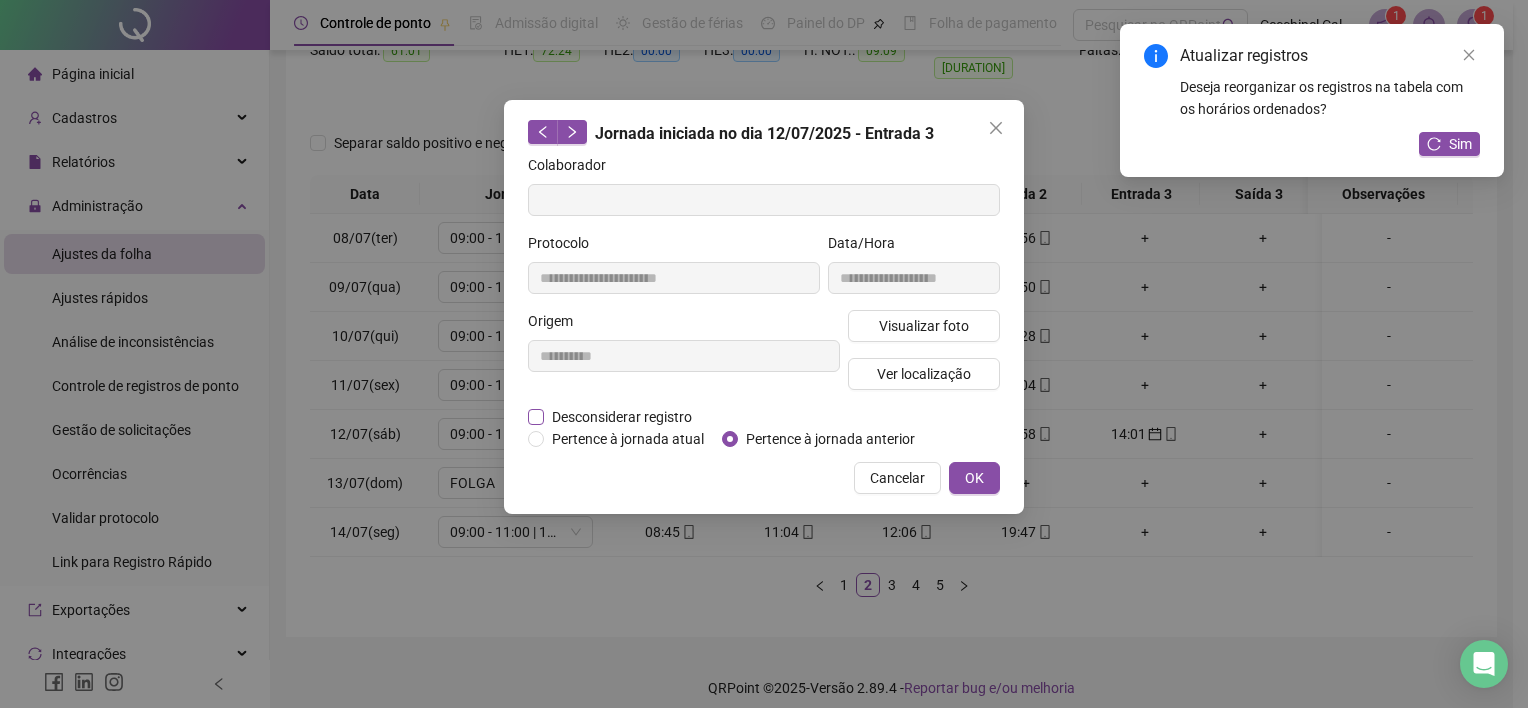 click on "Desconsiderar registro" at bounding box center [622, 417] 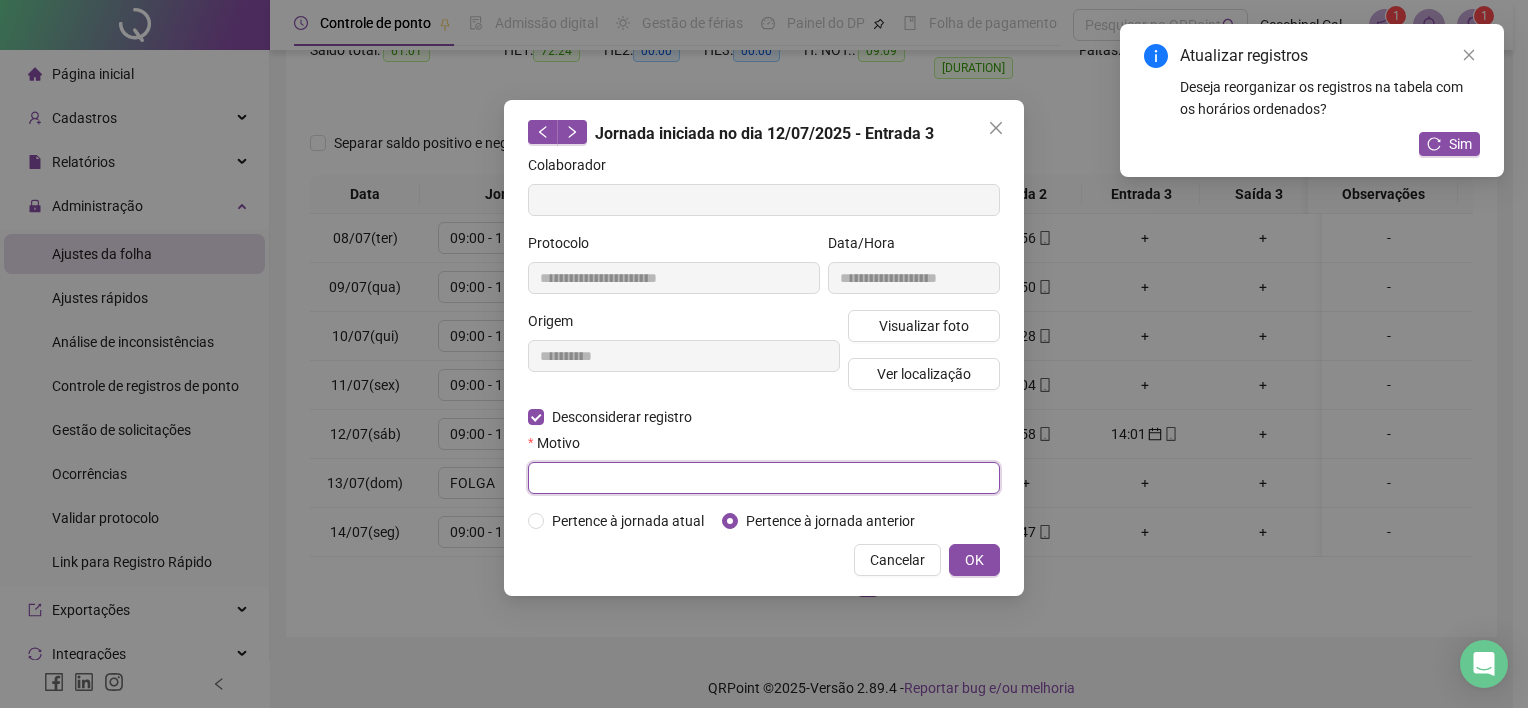 click at bounding box center (764, 478) 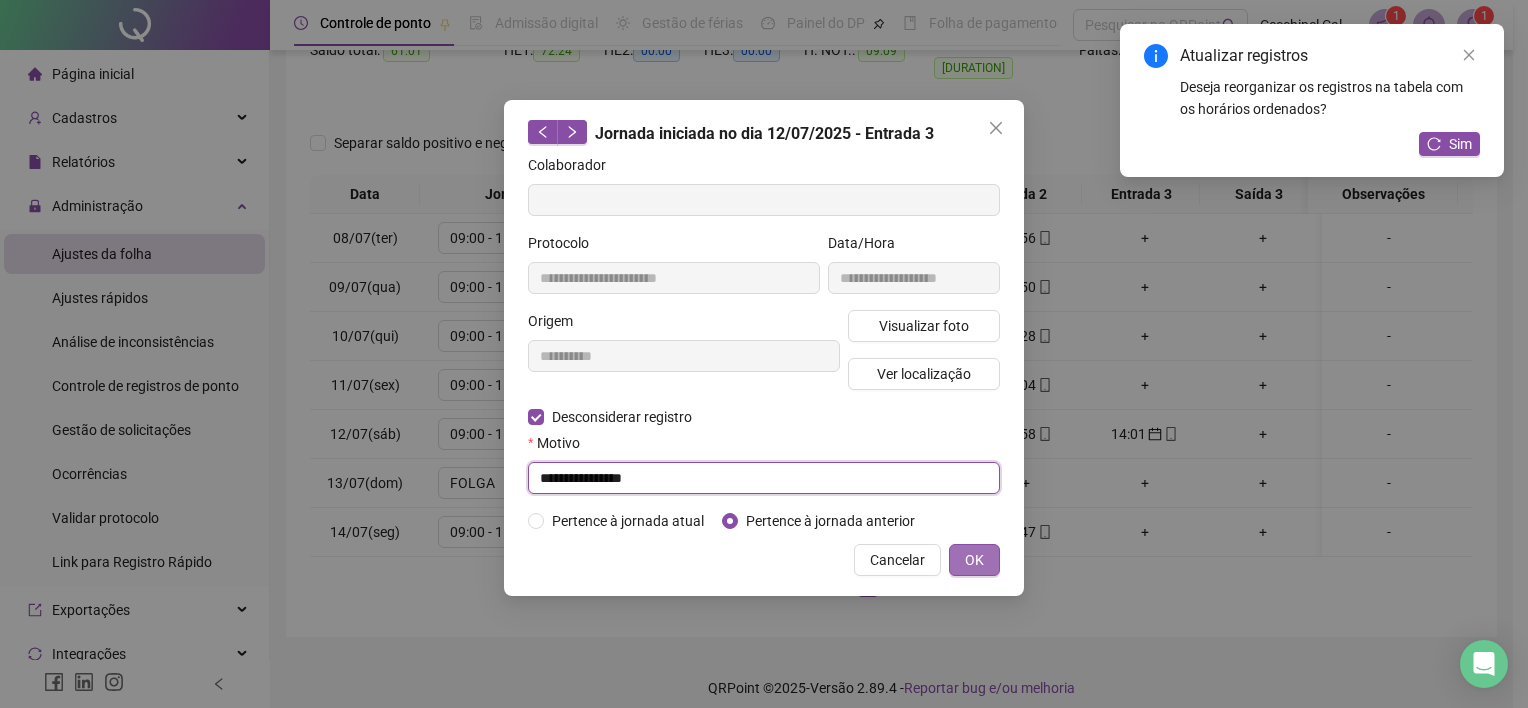 type on "**********" 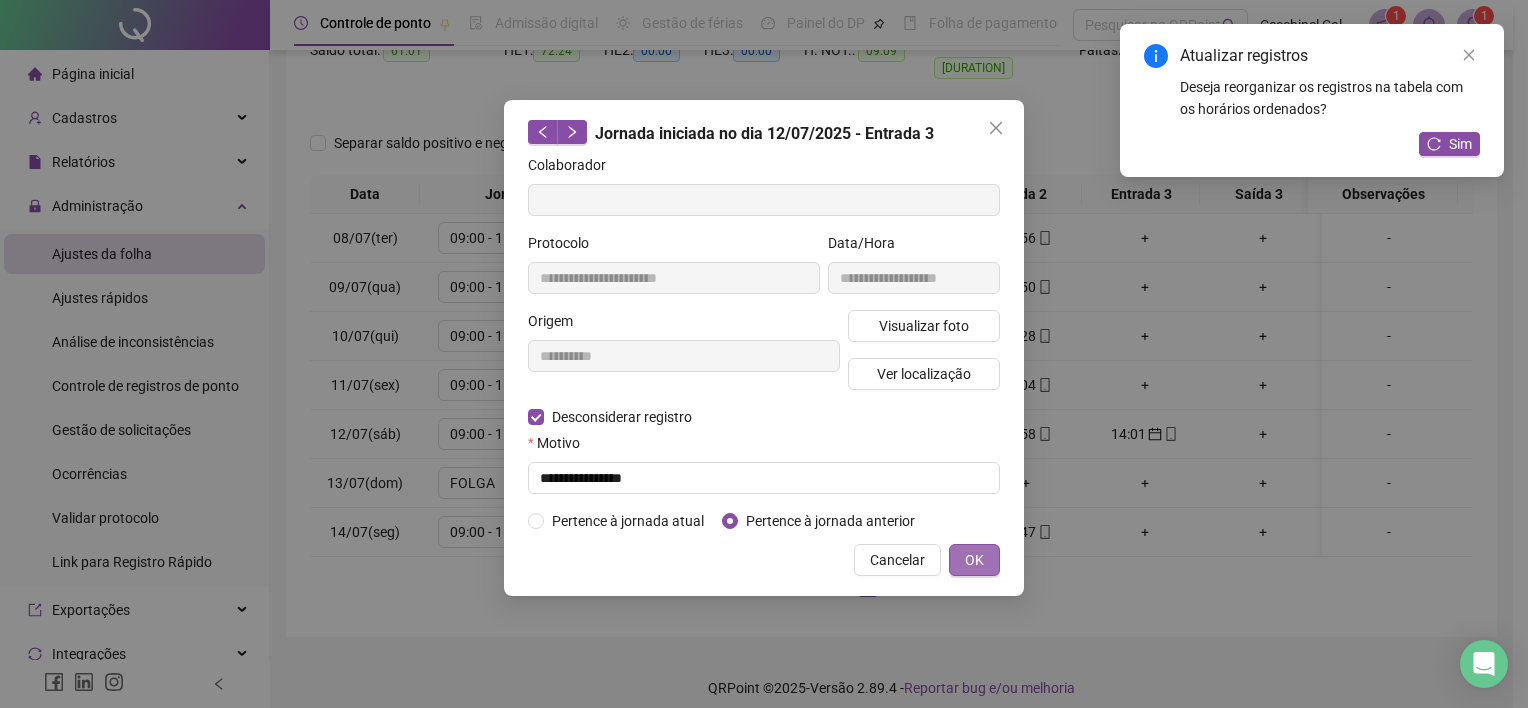 click on "OK" at bounding box center [974, 560] 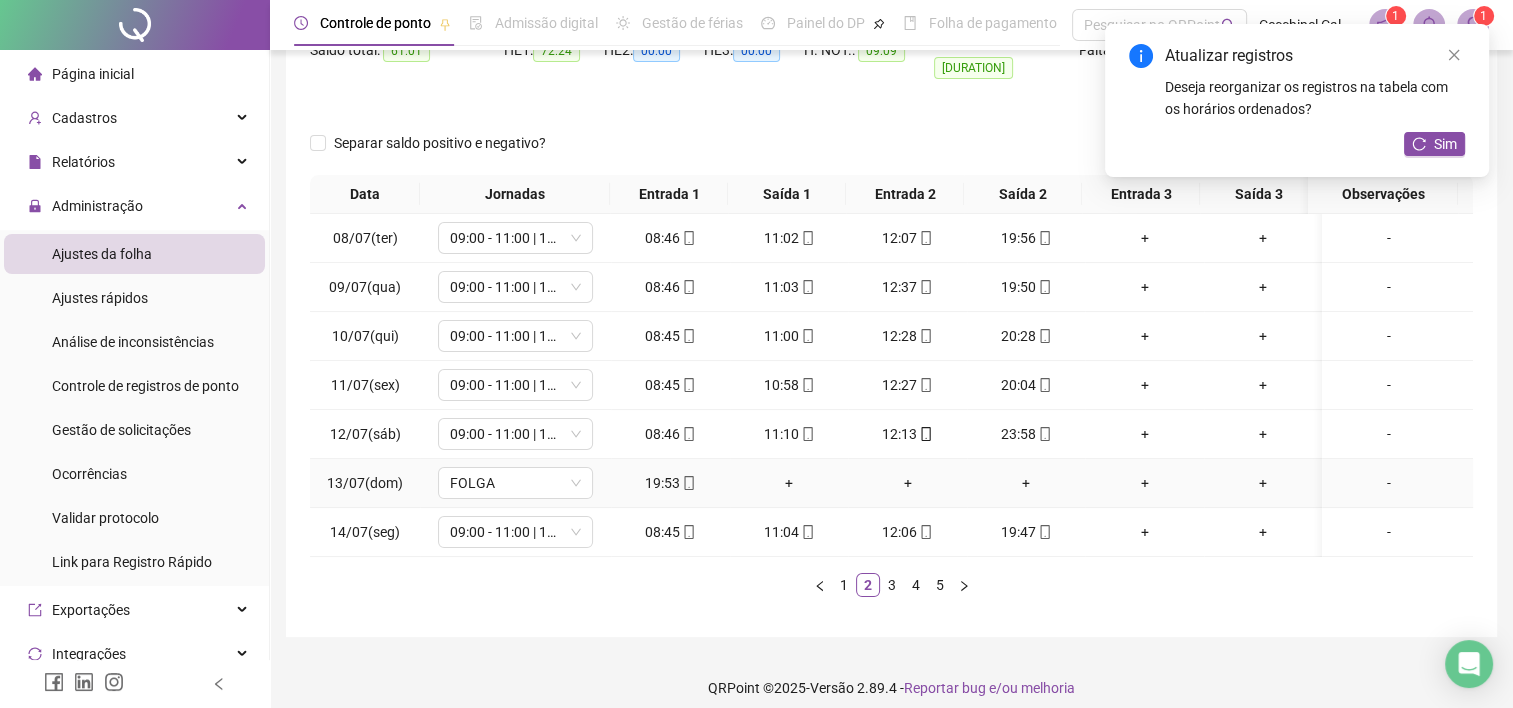 click on "+" at bounding box center (789, 483) 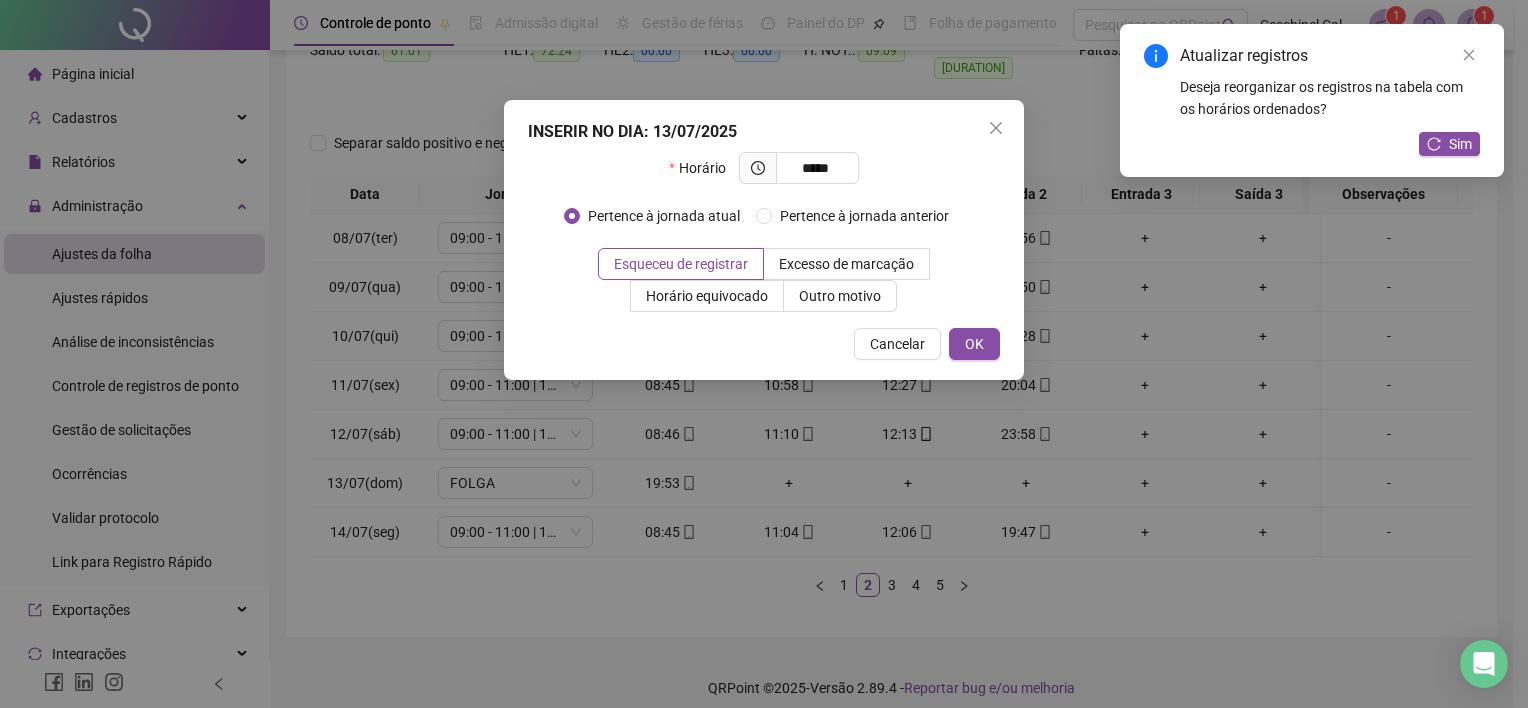 type on "*****" 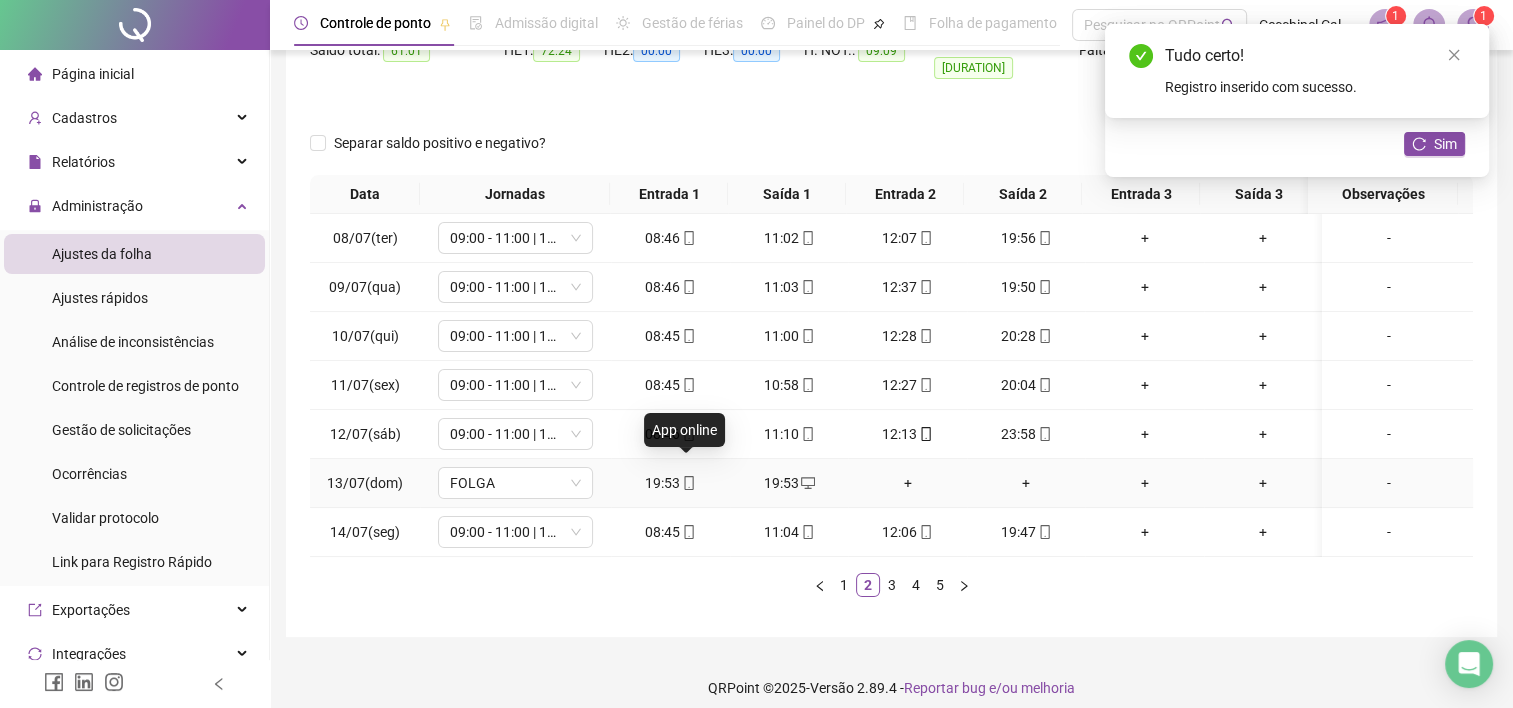 click on "19:53" at bounding box center [670, 483] 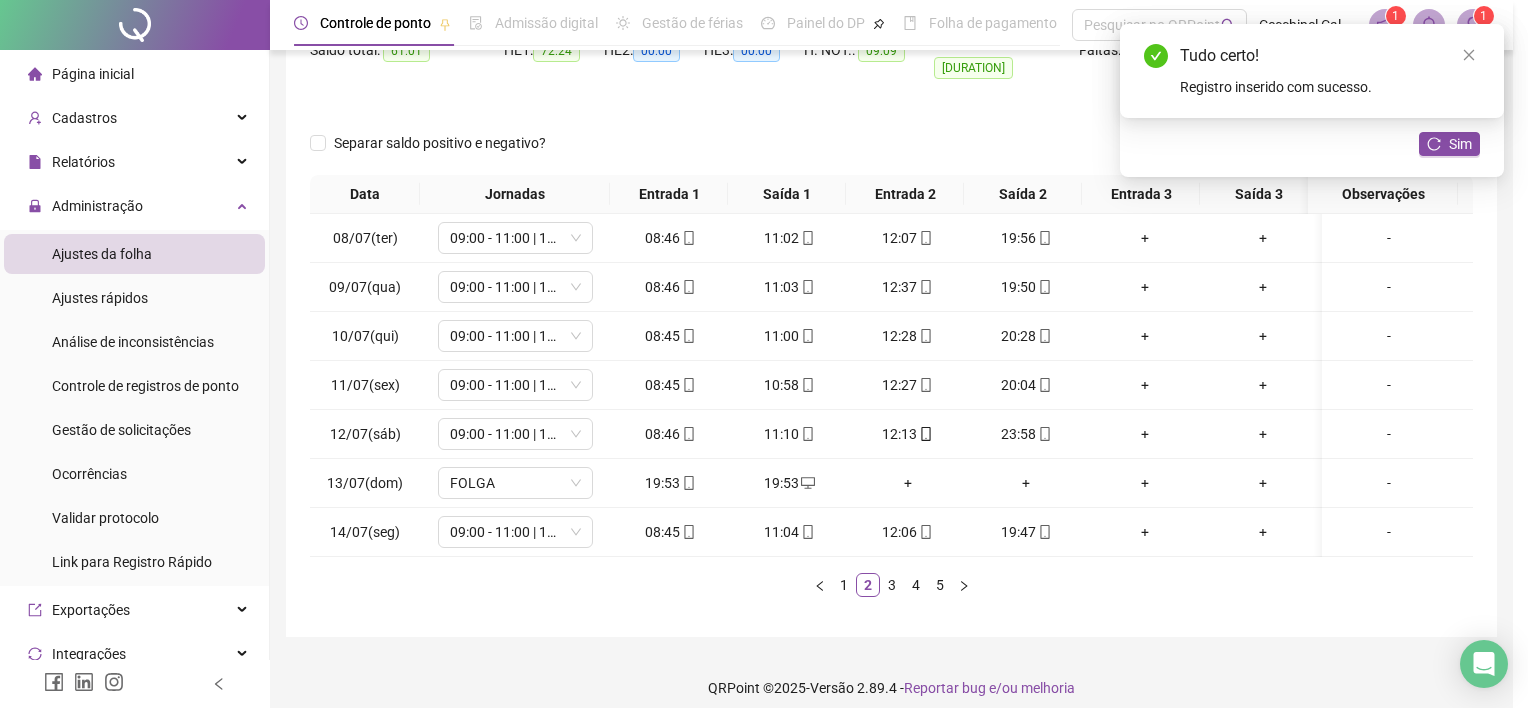 type on "**********" 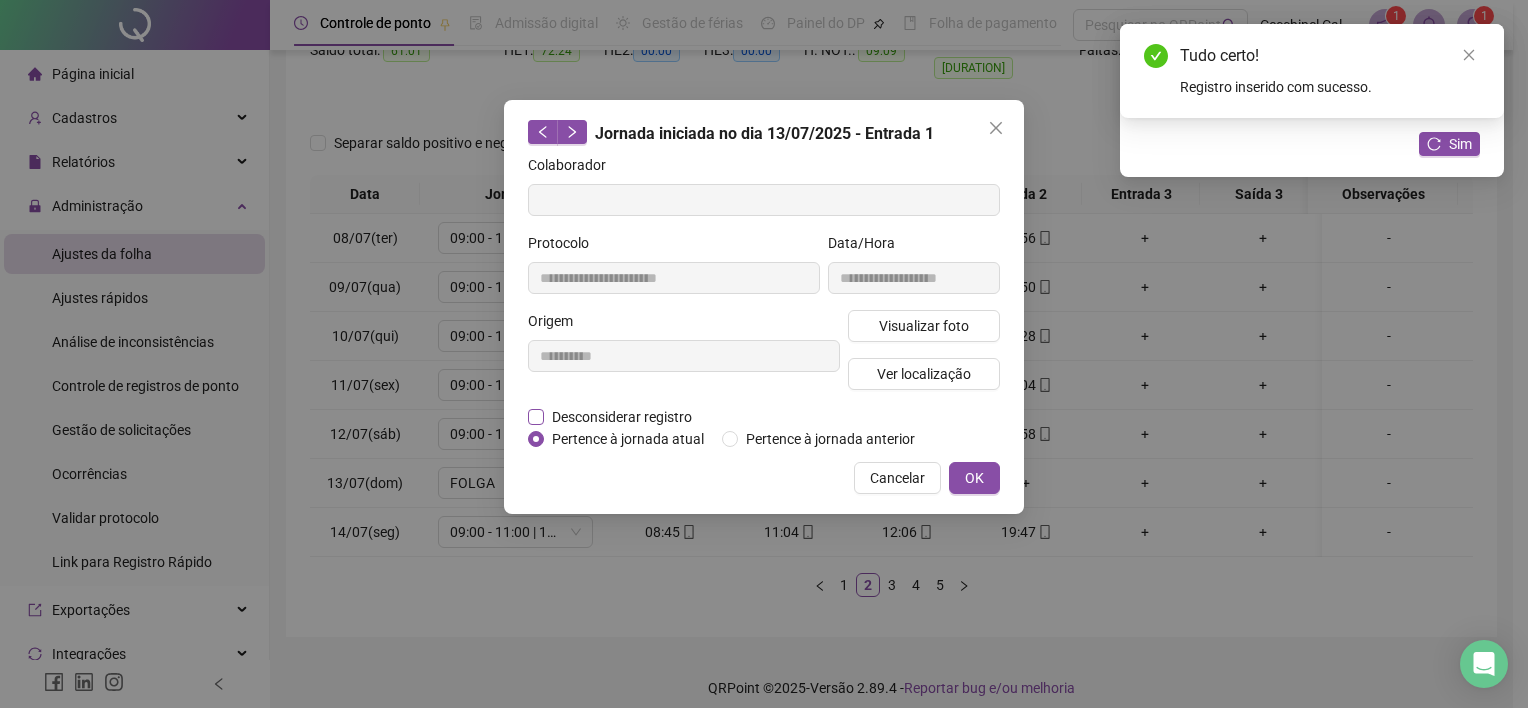 click on "Desconsiderar registro" at bounding box center (622, 417) 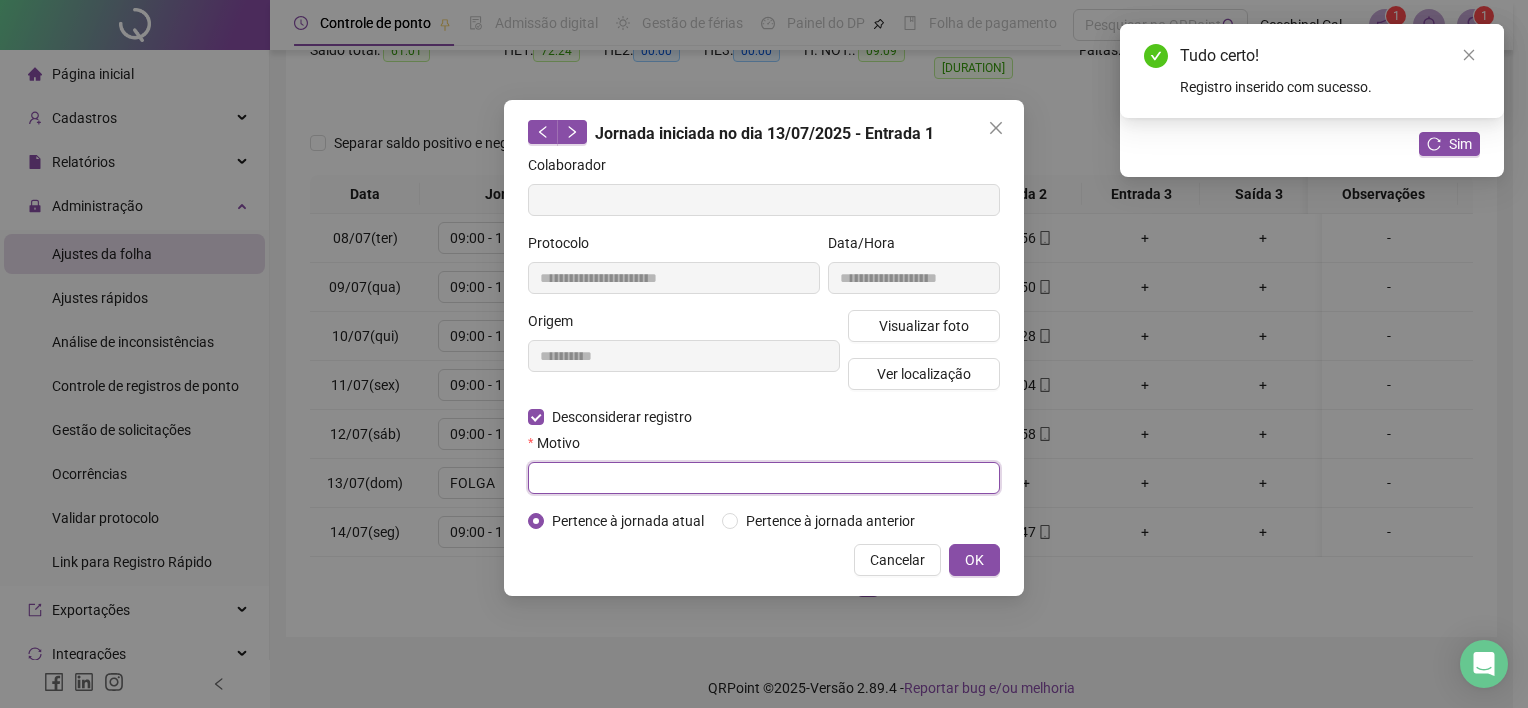 click at bounding box center [764, 478] 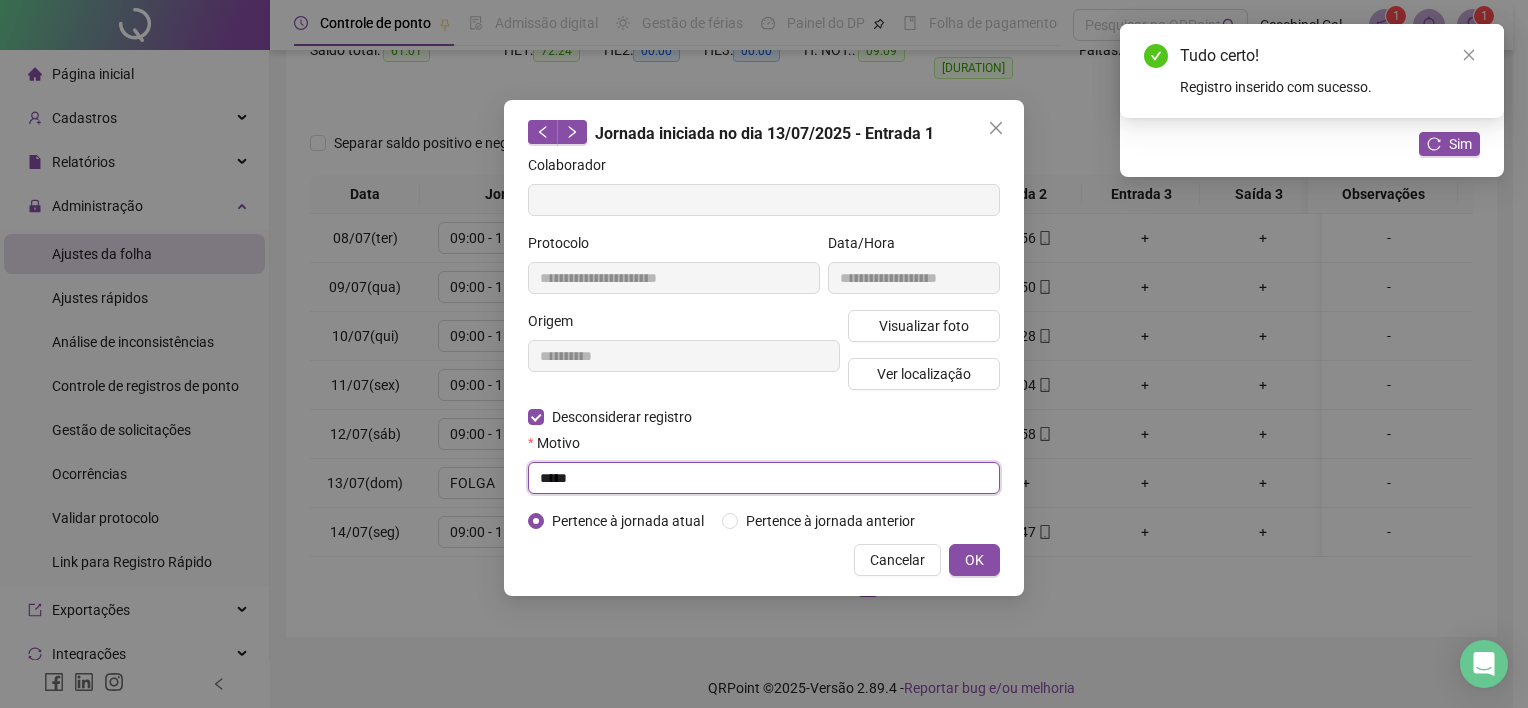 type on "*****" 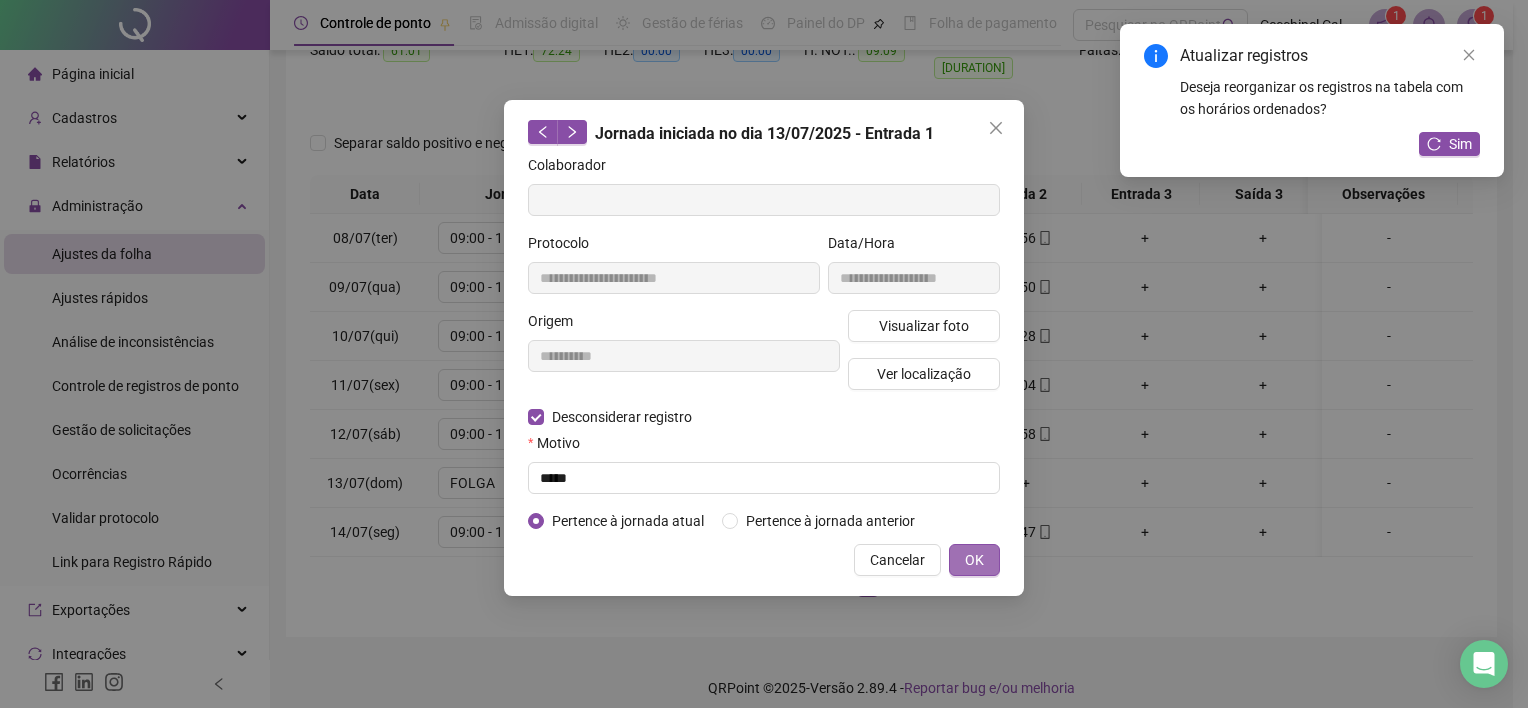 click on "OK" at bounding box center (974, 560) 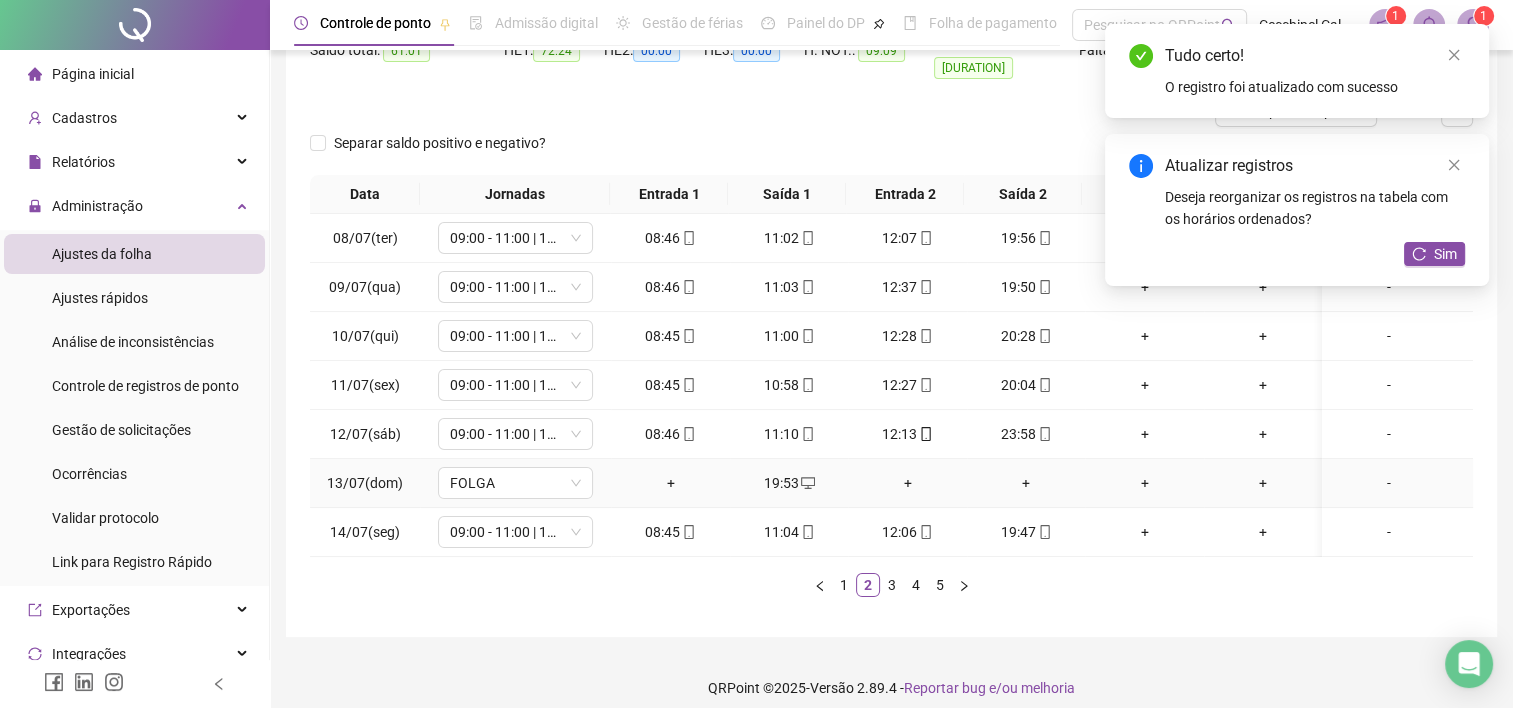 click on "+" at bounding box center [670, 483] 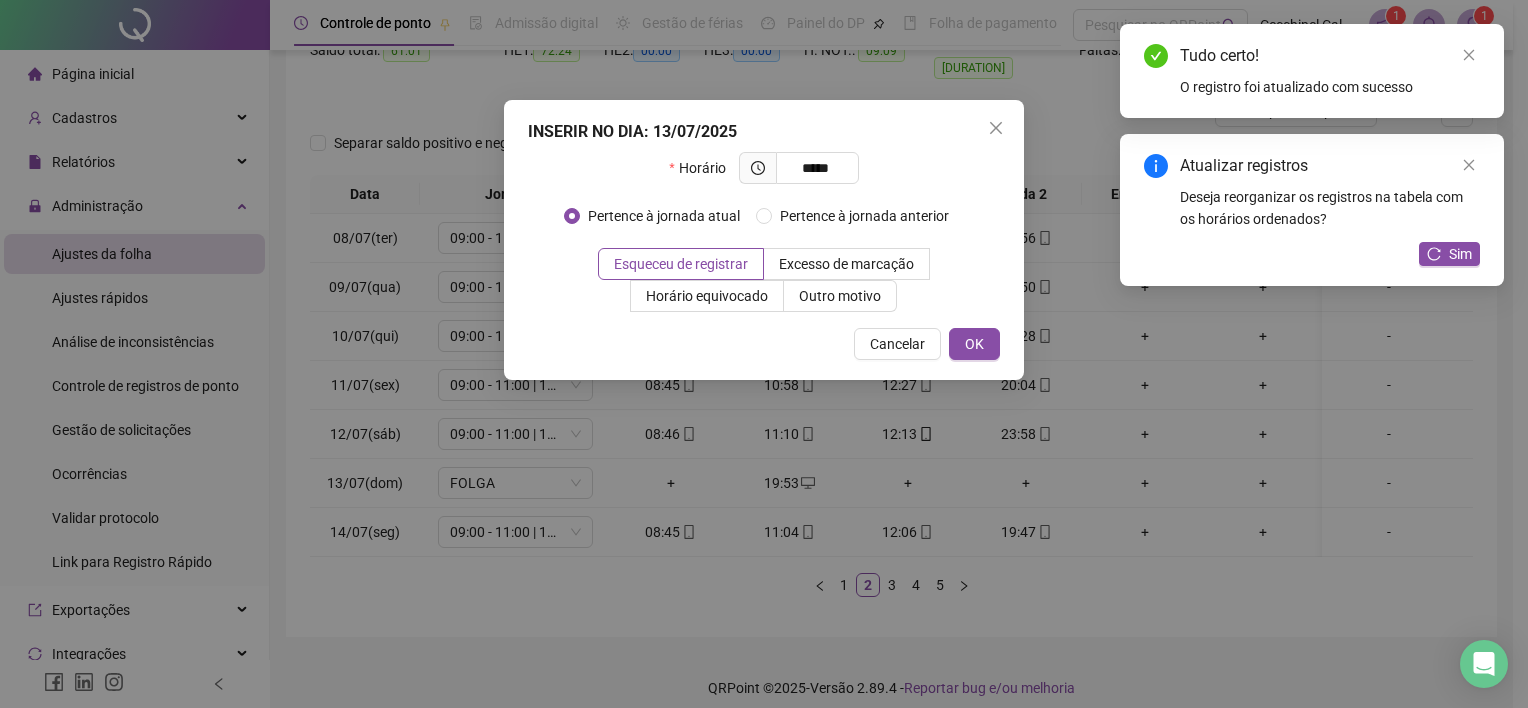 type on "*****" 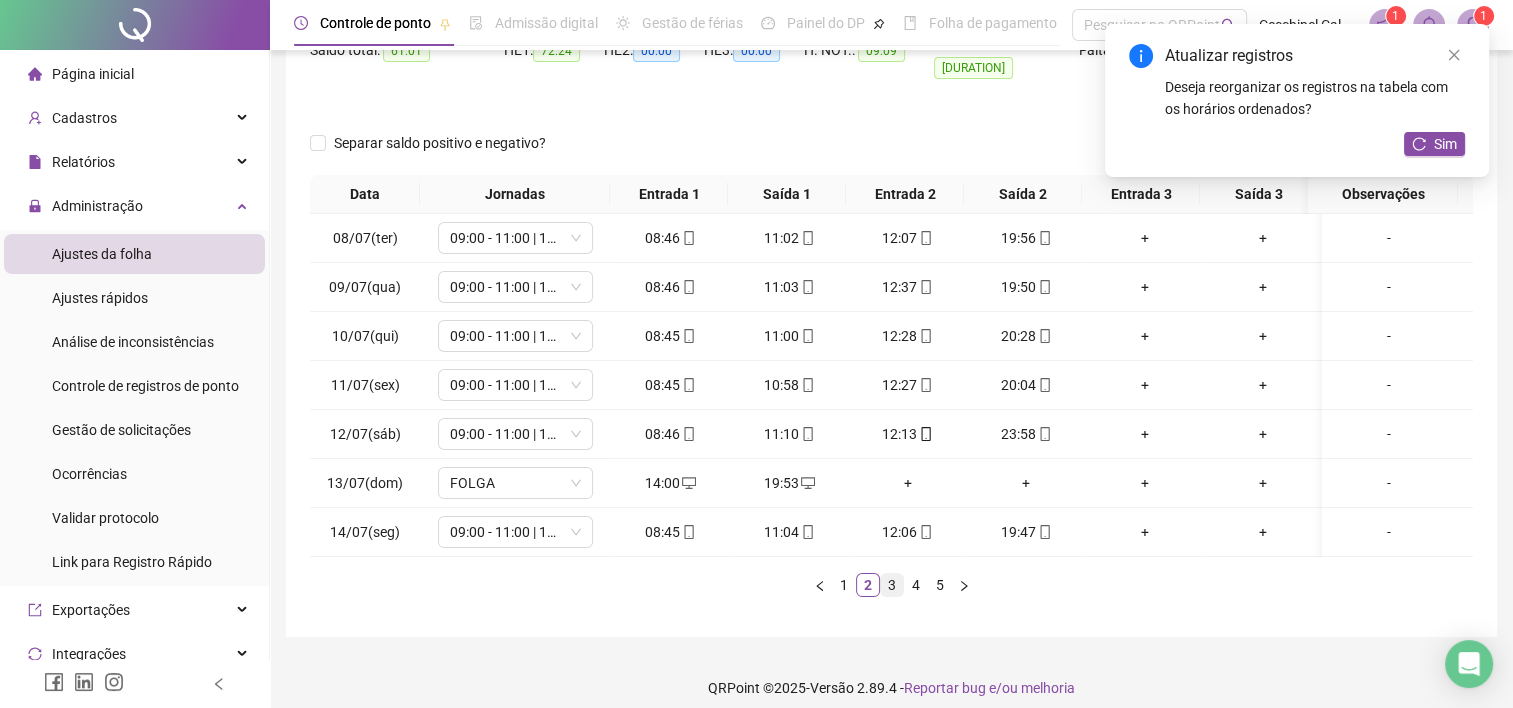 click on "3" at bounding box center (892, 585) 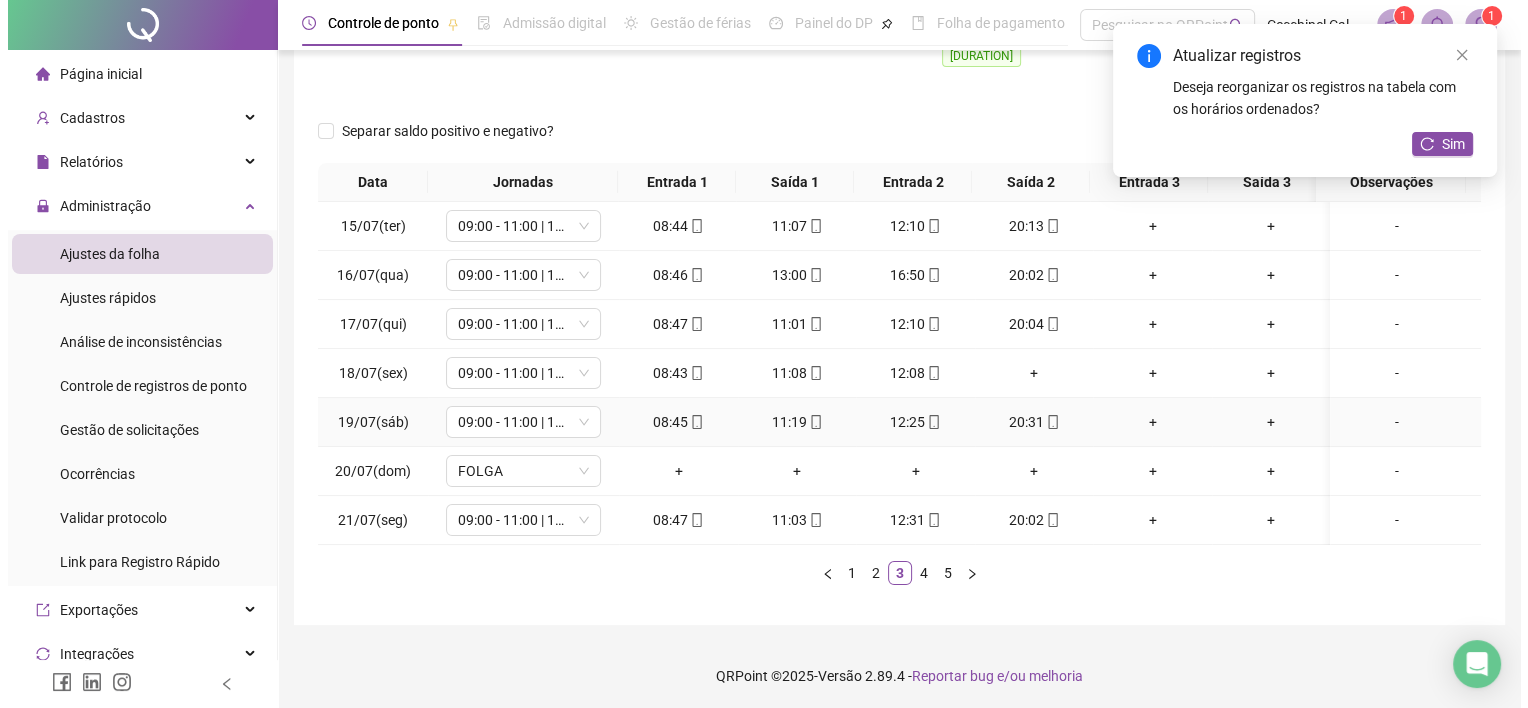 scroll, scrollTop: 244, scrollLeft: 0, axis: vertical 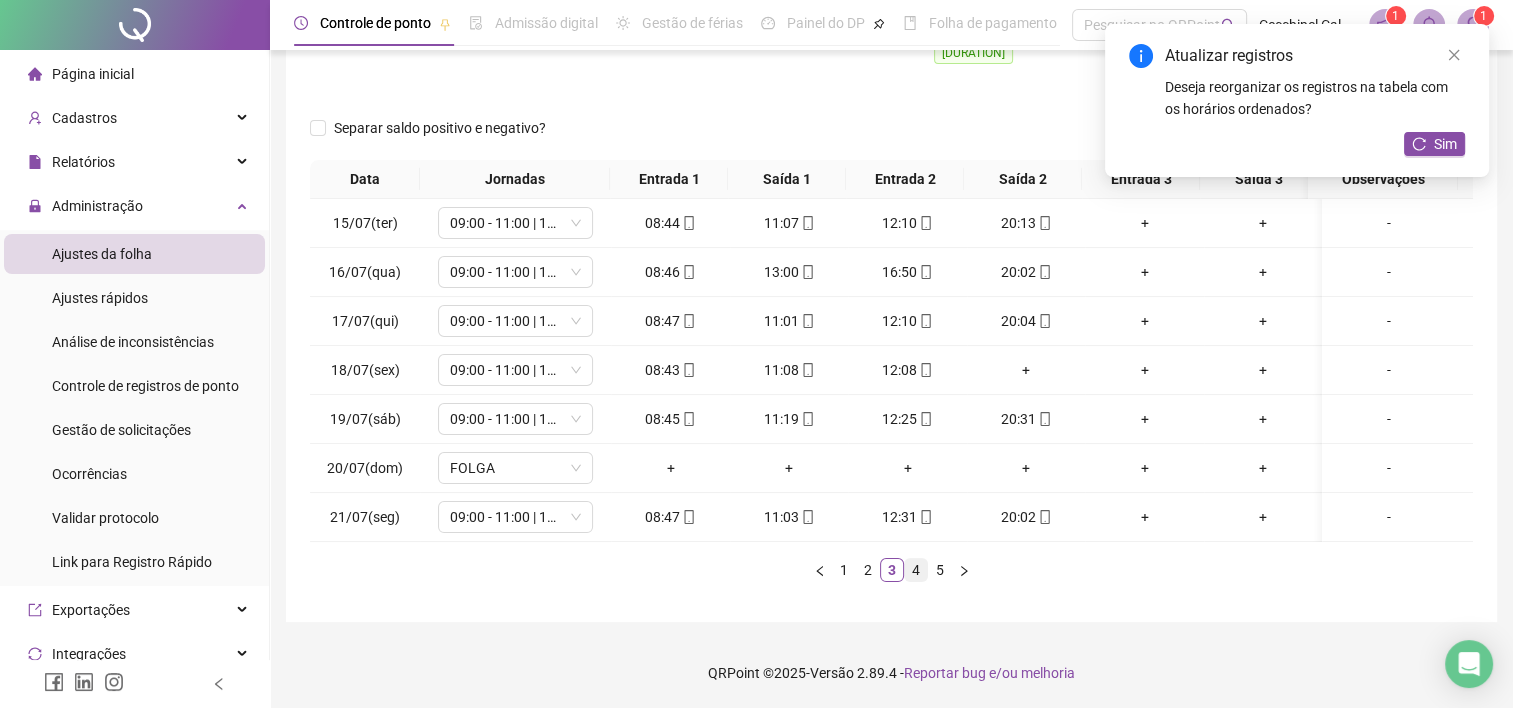 click on "4" at bounding box center [916, 570] 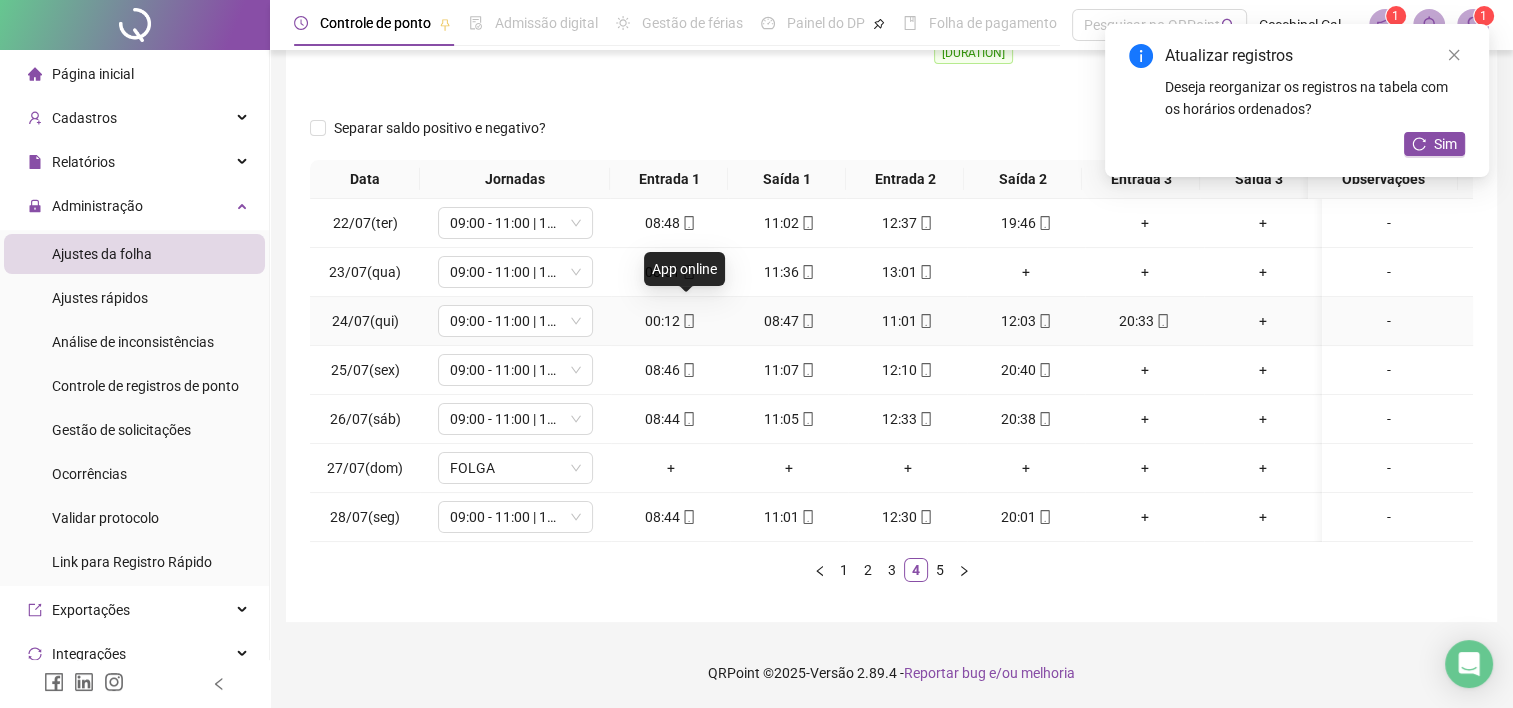 click 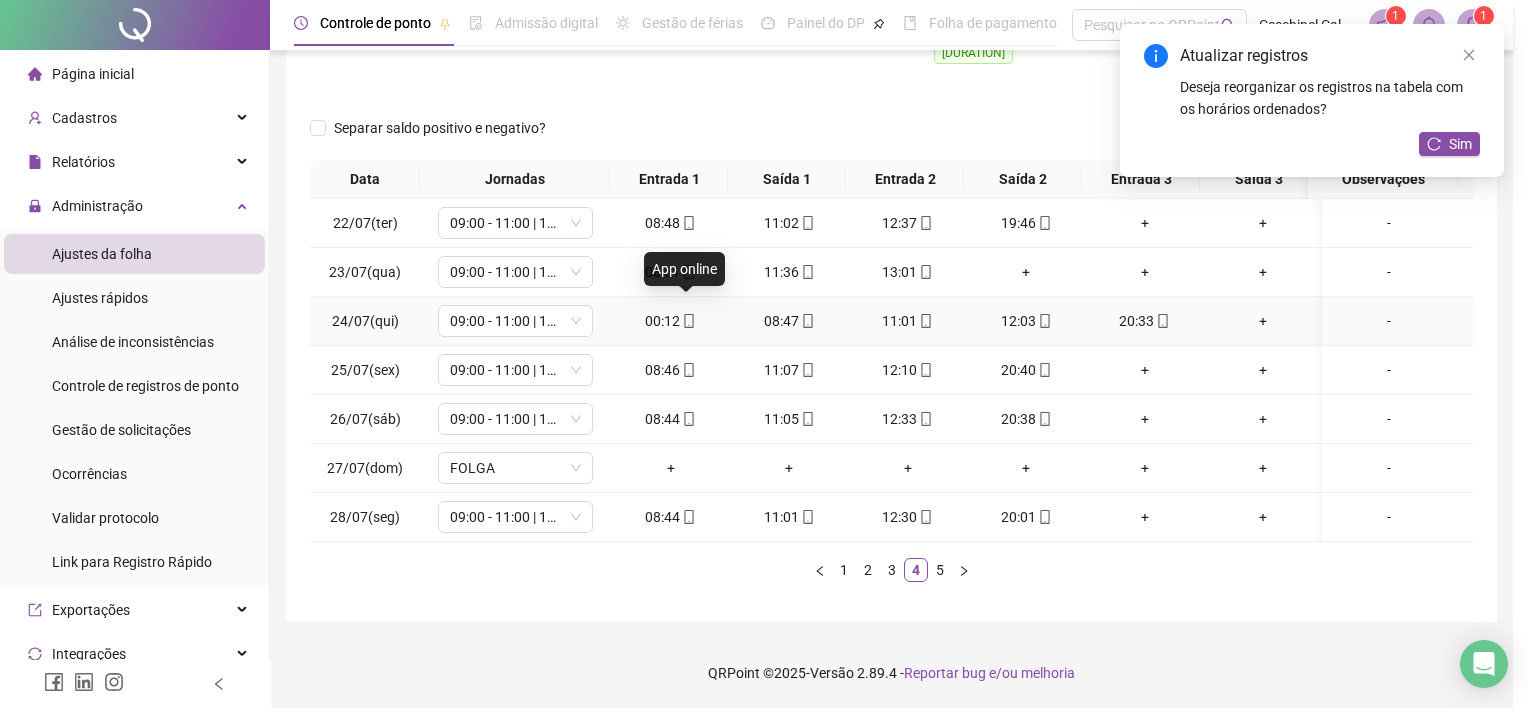 type on "**********" 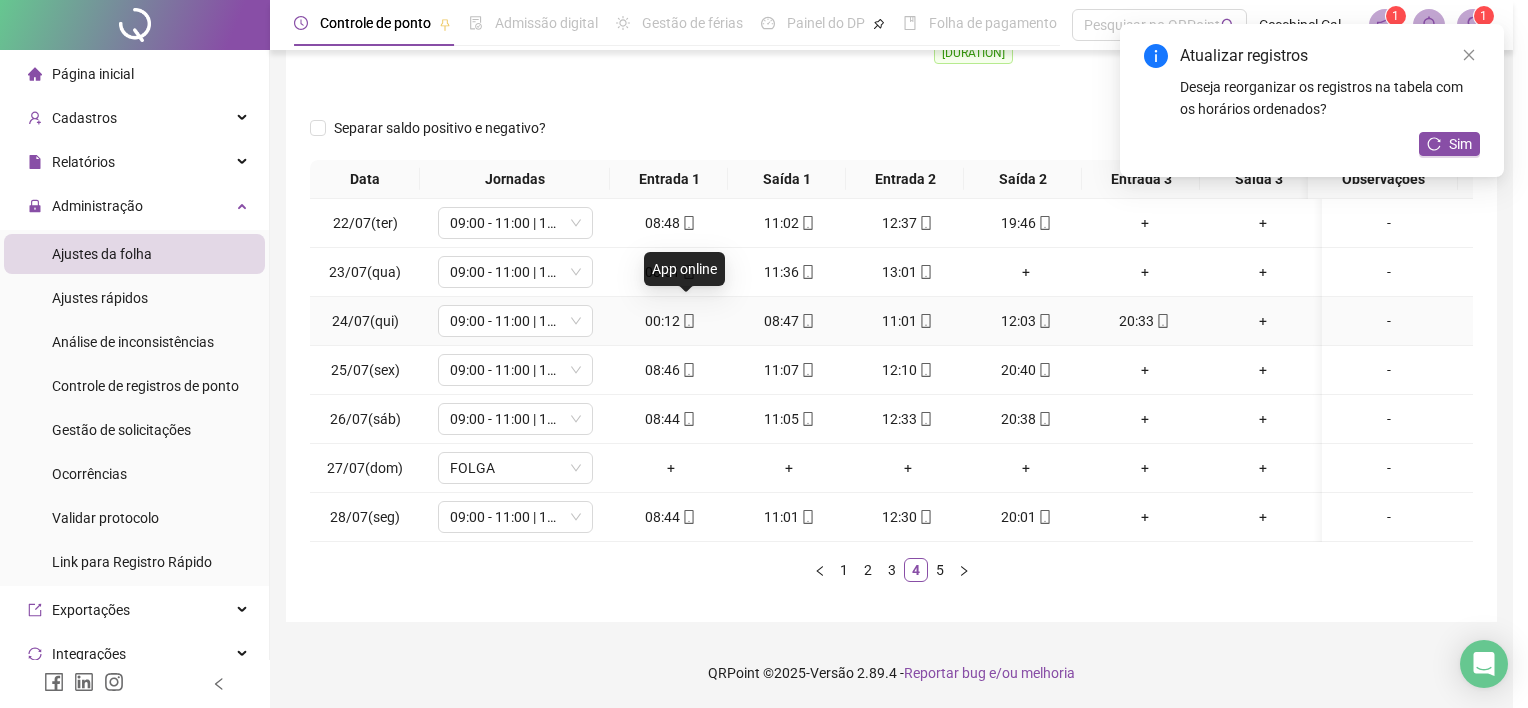 type on "**********" 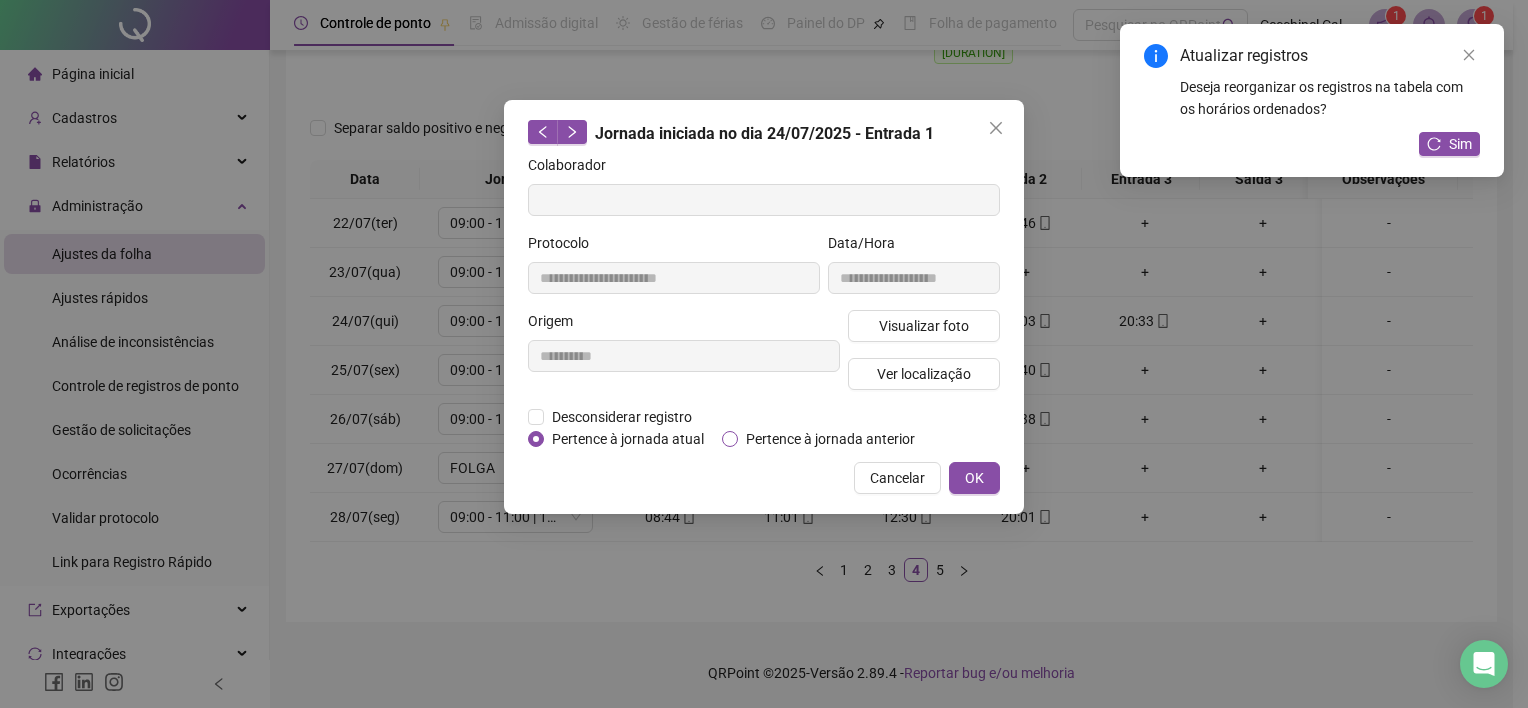 click on "Pertence à jornada anterior" at bounding box center [830, 439] 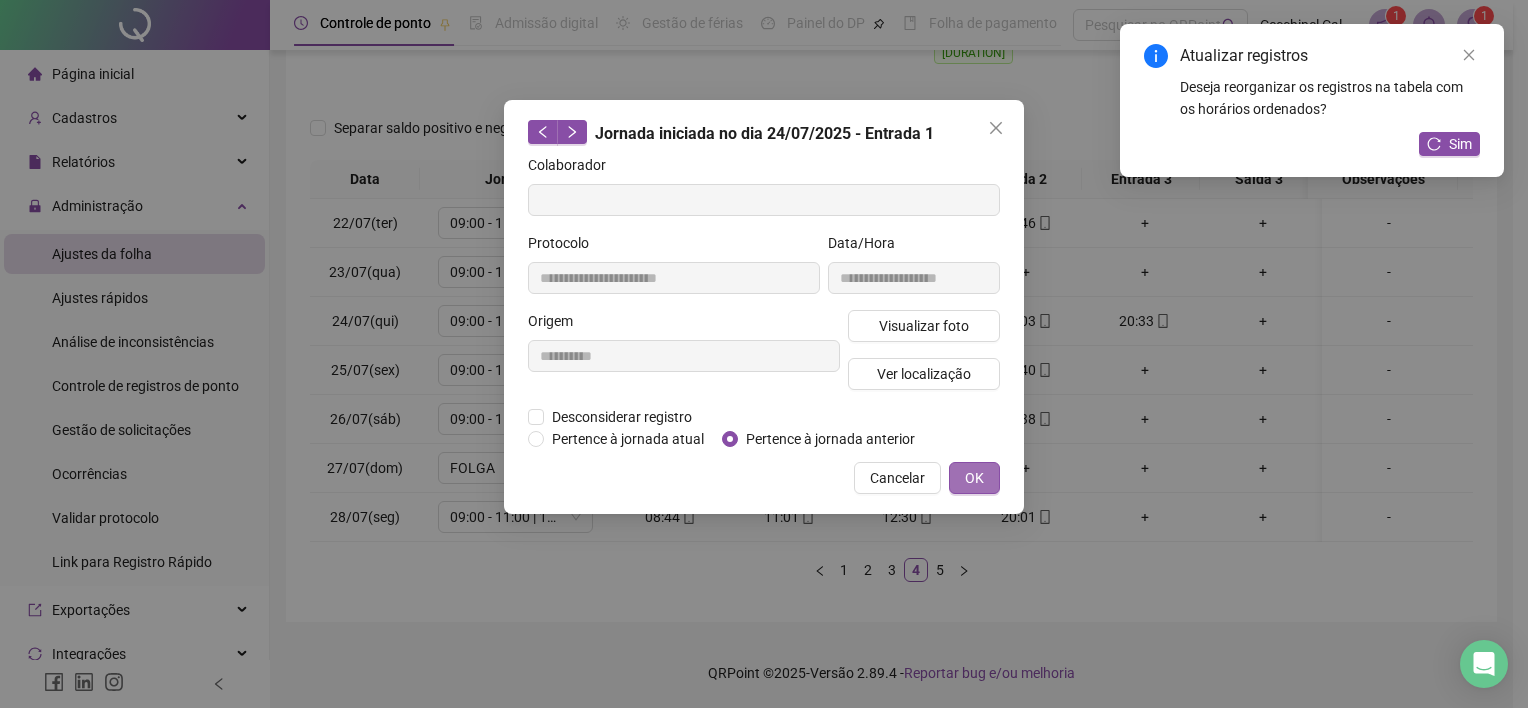 click on "OK" at bounding box center [974, 478] 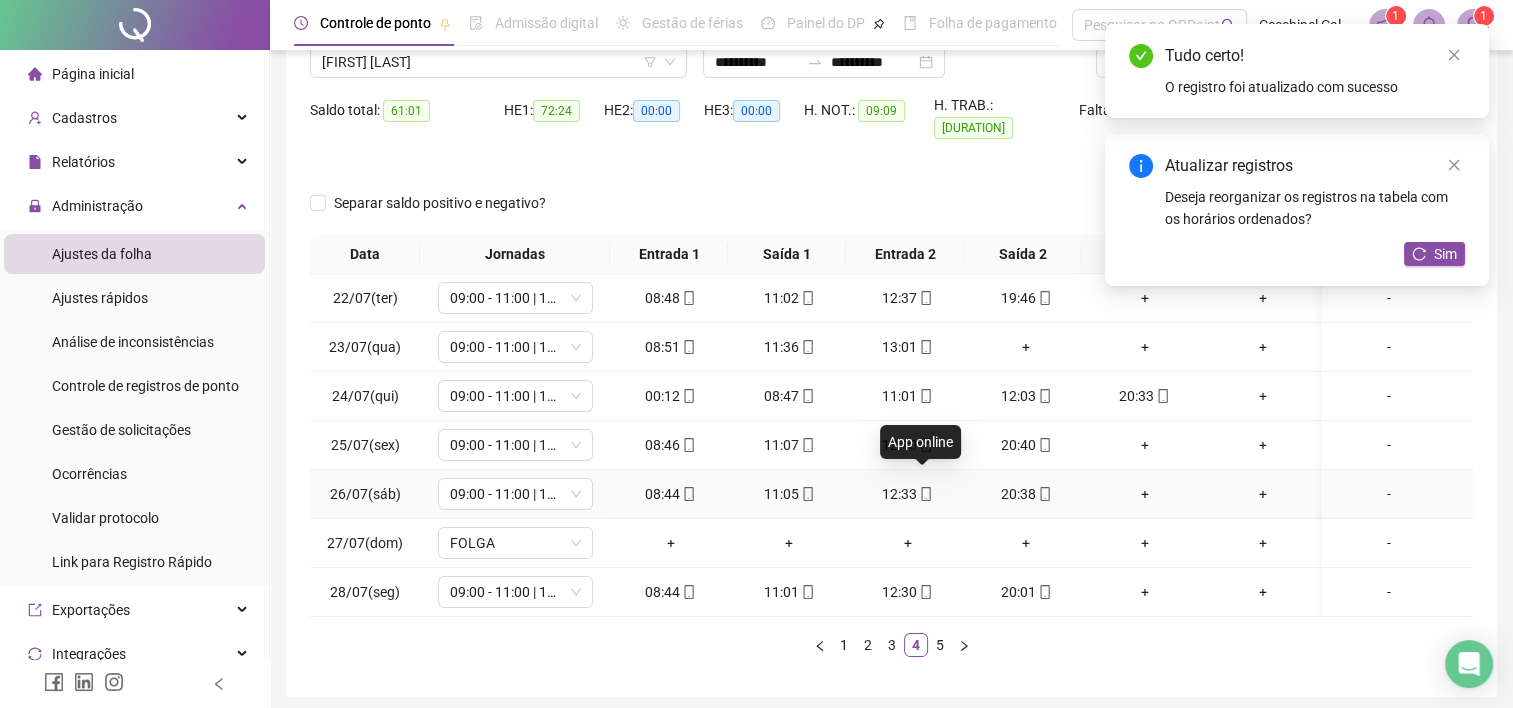 scroll, scrollTop: 128, scrollLeft: 0, axis: vertical 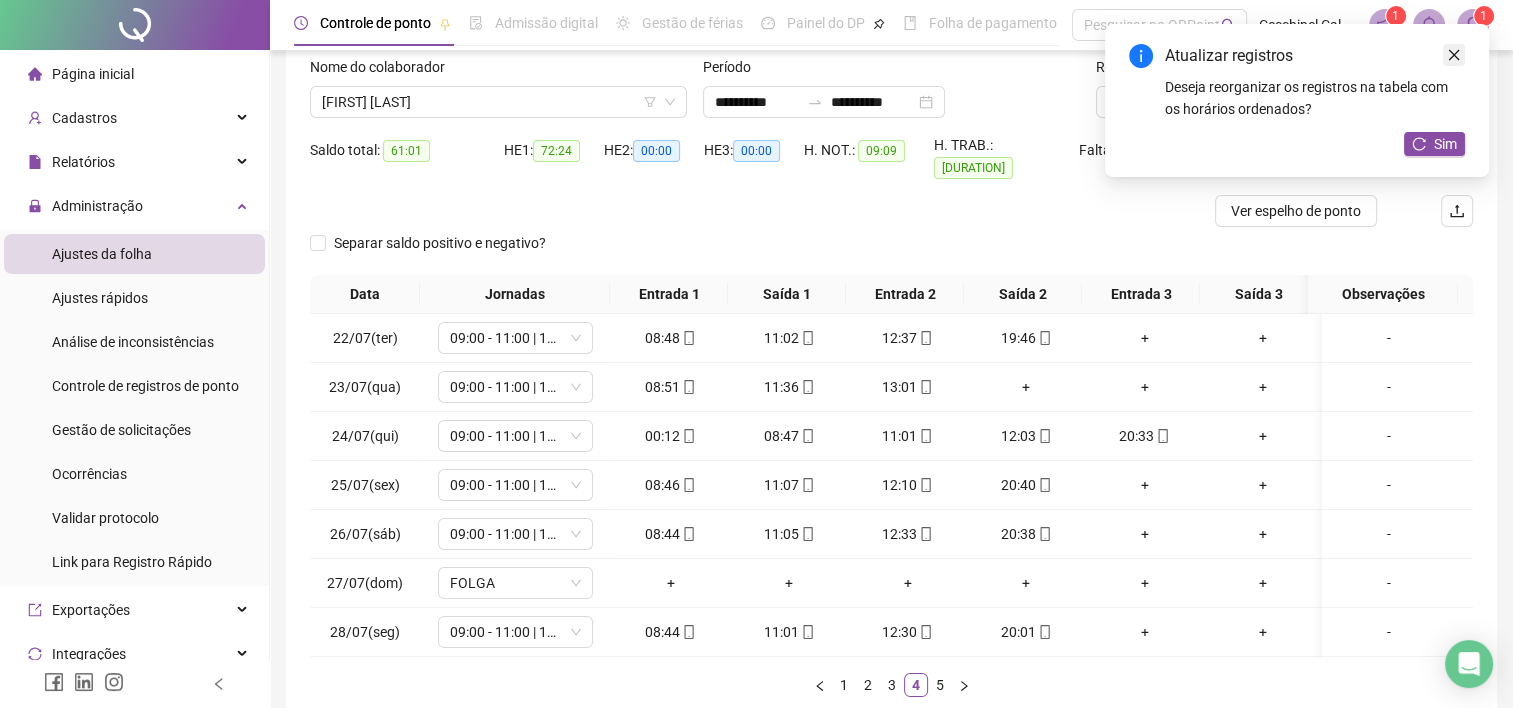 click 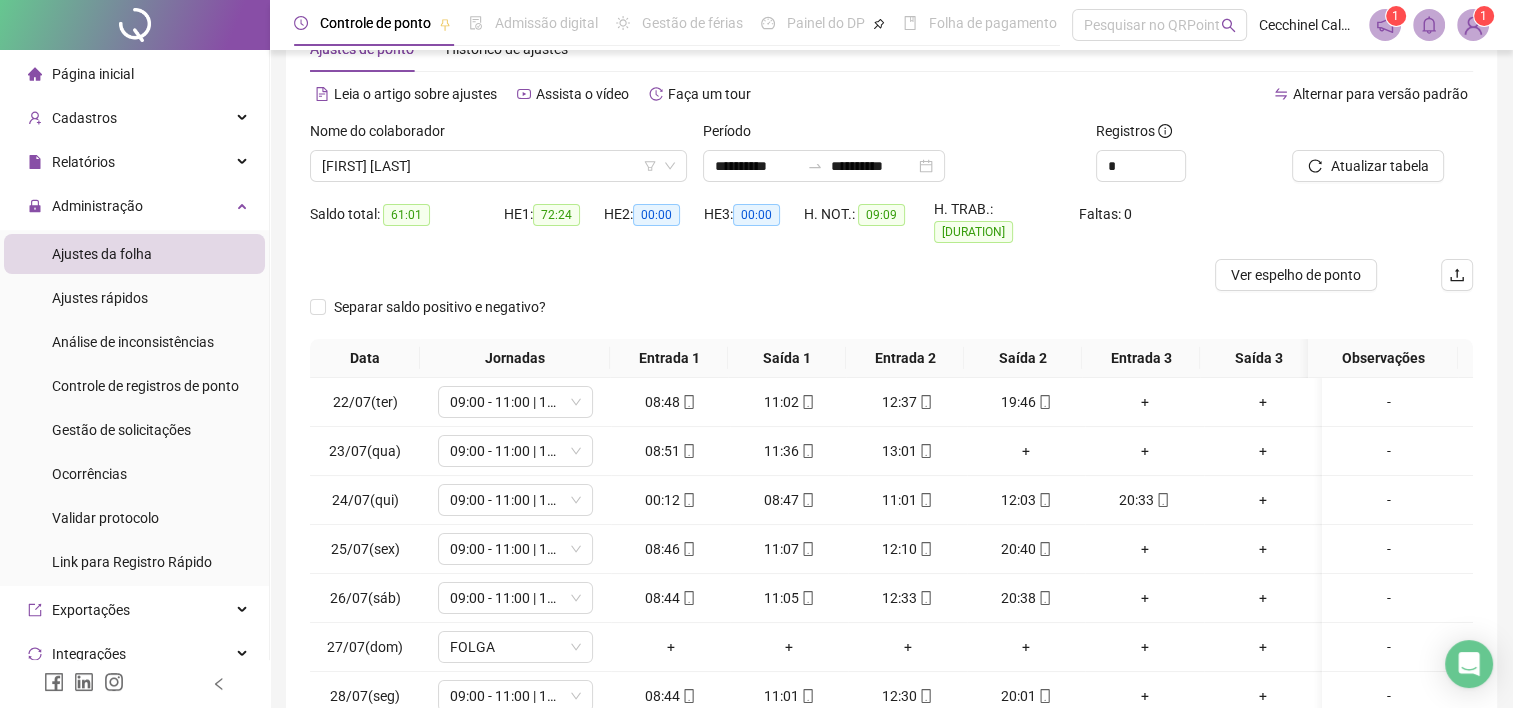 scroll, scrollTop: 28, scrollLeft: 0, axis: vertical 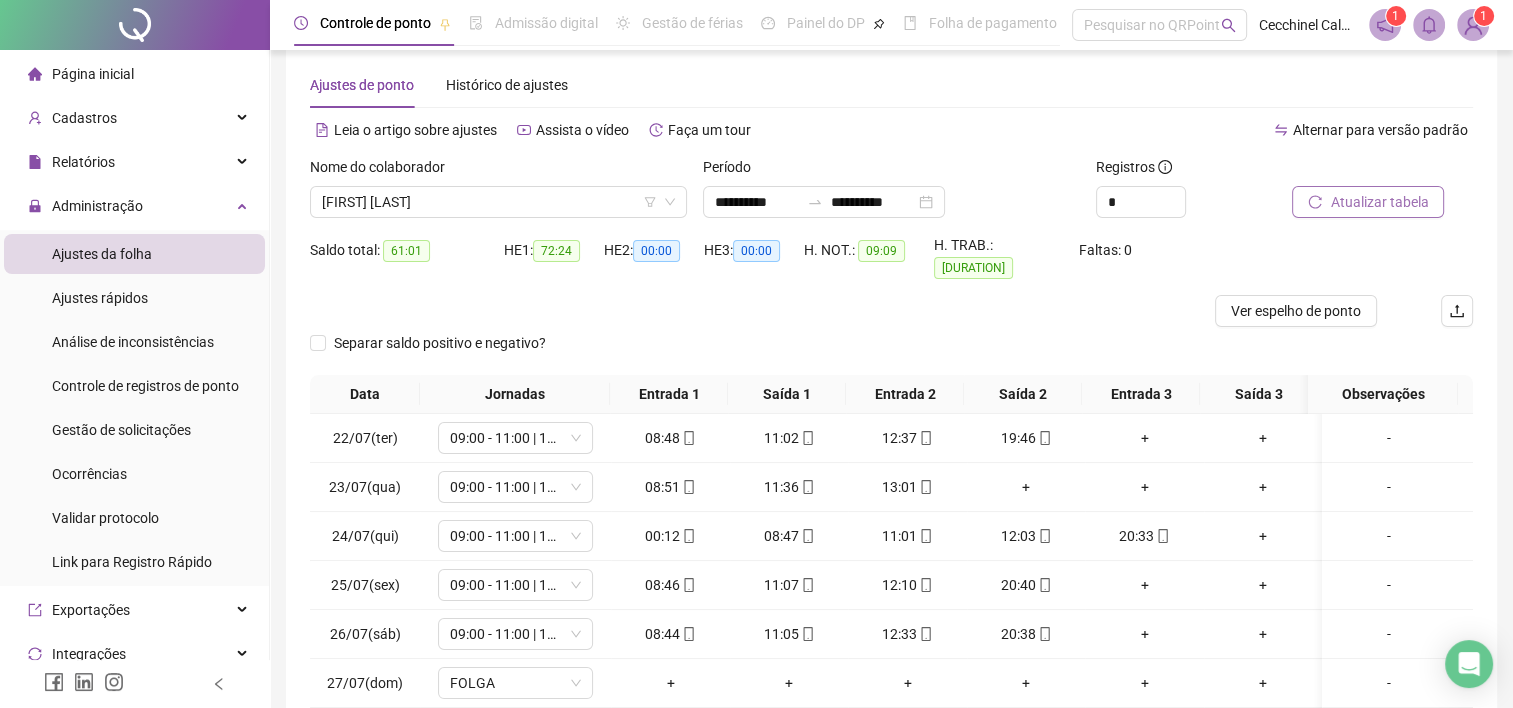 click on "Atualizar tabela" at bounding box center [1379, 202] 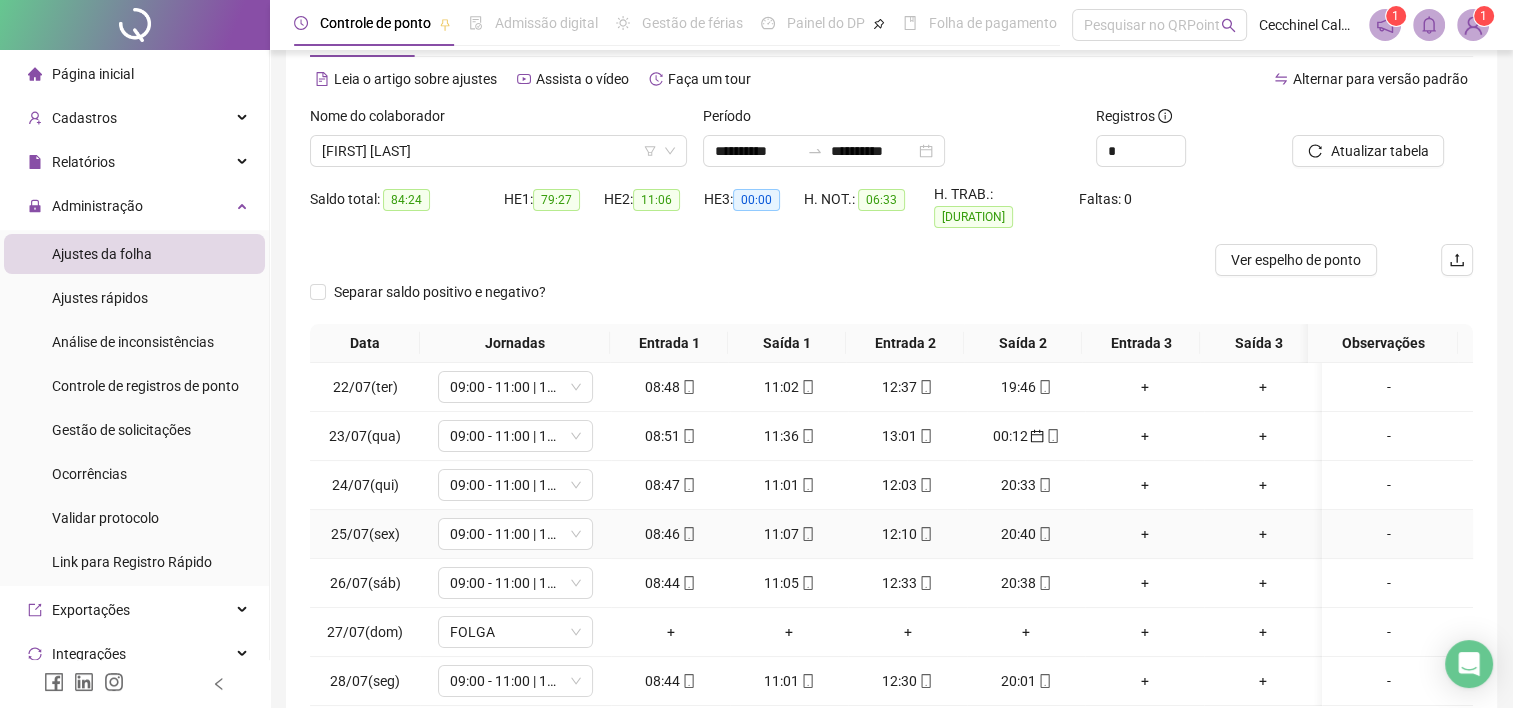 scroll, scrollTop: 28, scrollLeft: 0, axis: vertical 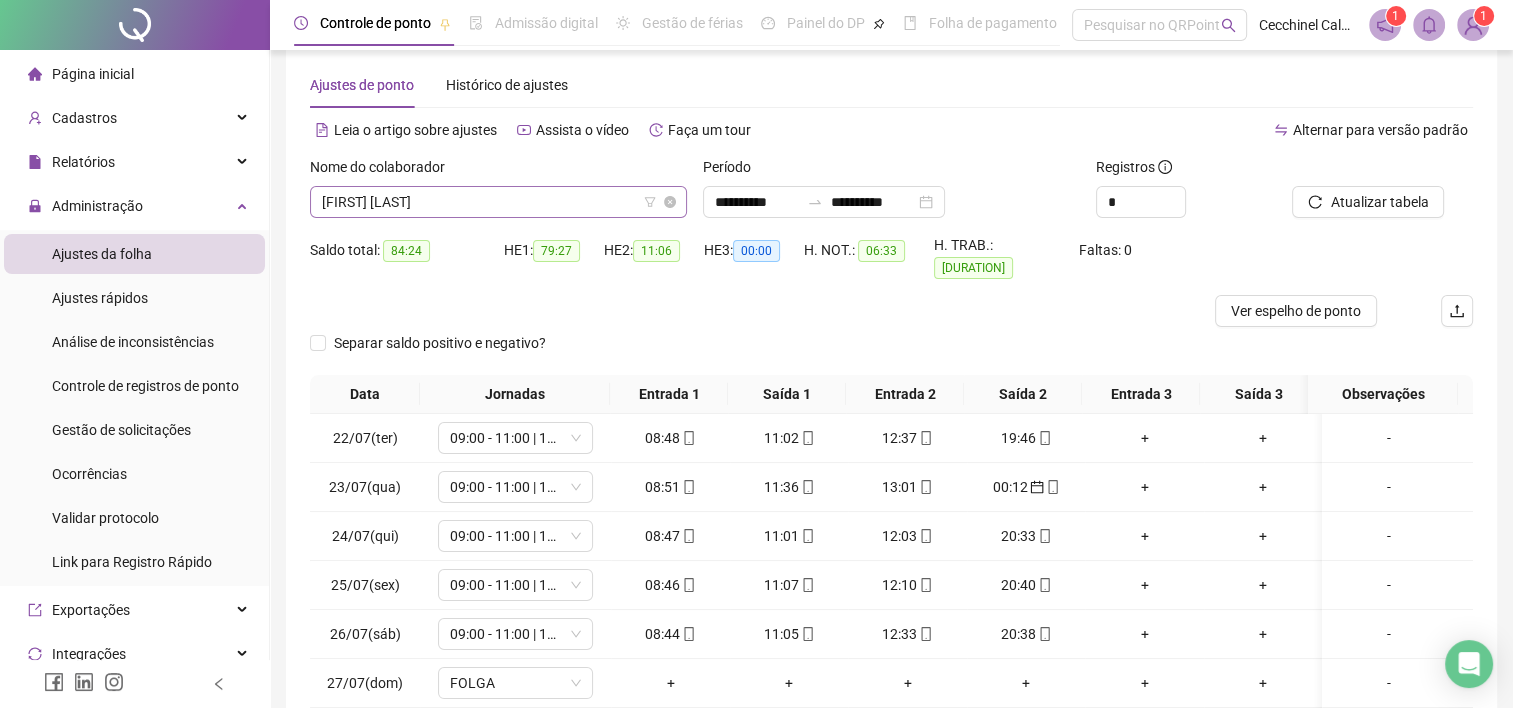 click on "[FIRST] [LAST]" at bounding box center [498, 202] 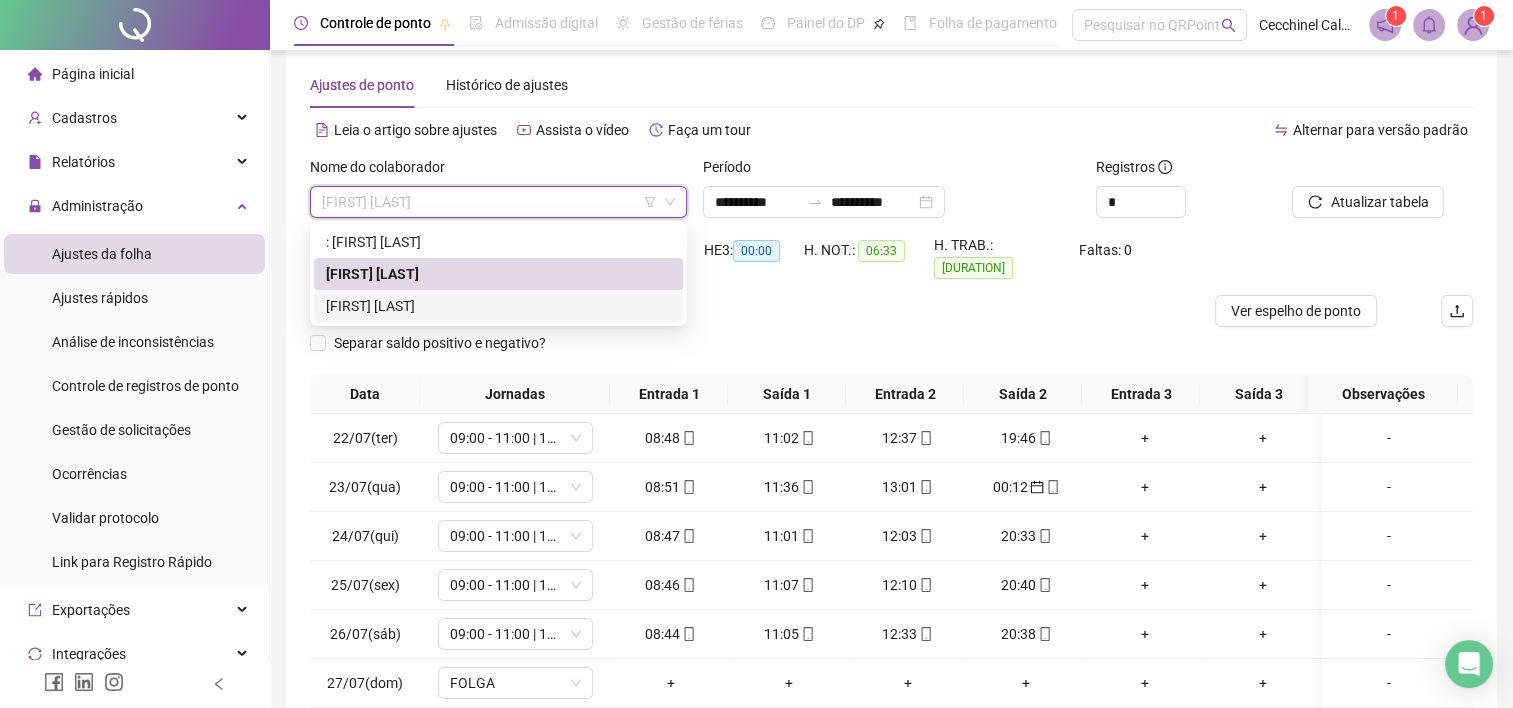 click on "[FIRST] [LAST]" at bounding box center (498, 306) 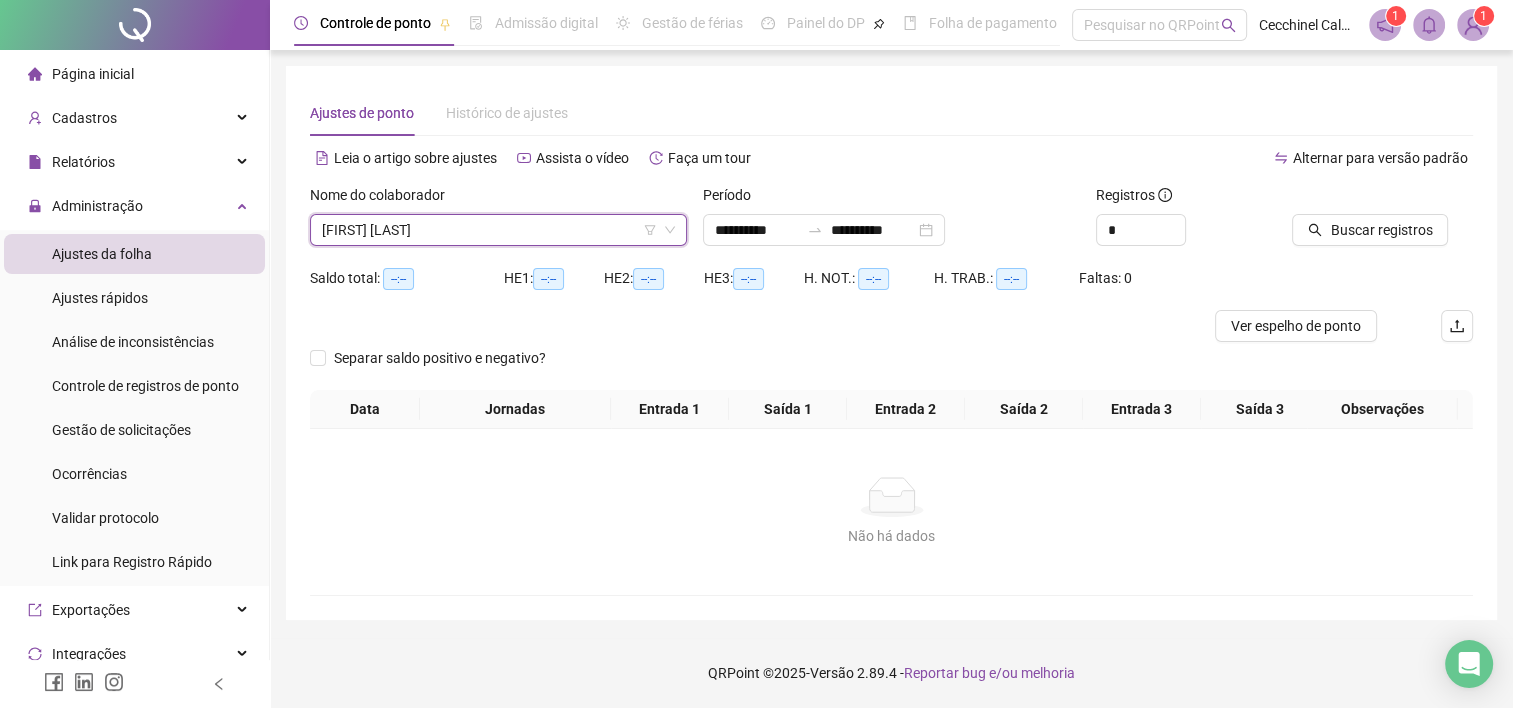 scroll, scrollTop: 12, scrollLeft: 0, axis: vertical 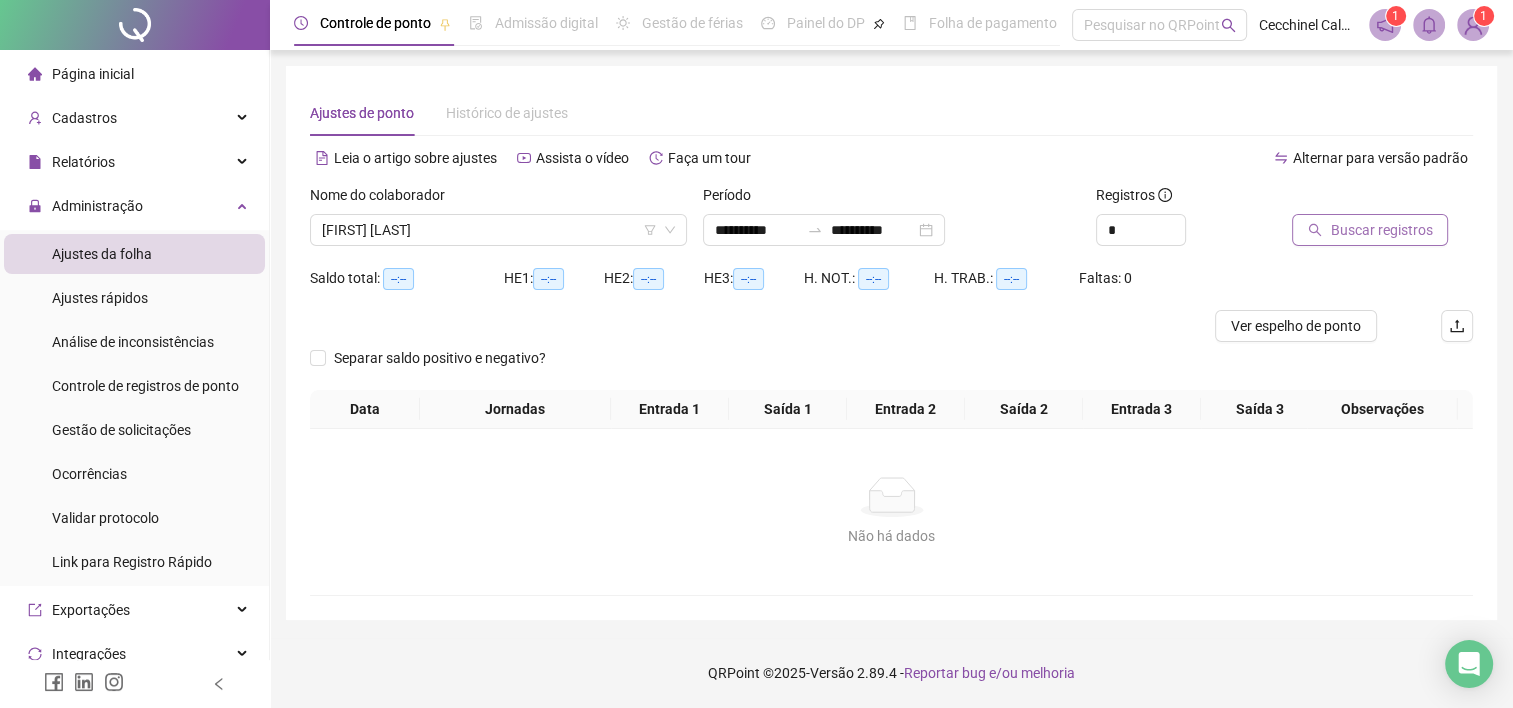 click on "Buscar registros" at bounding box center [1381, 230] 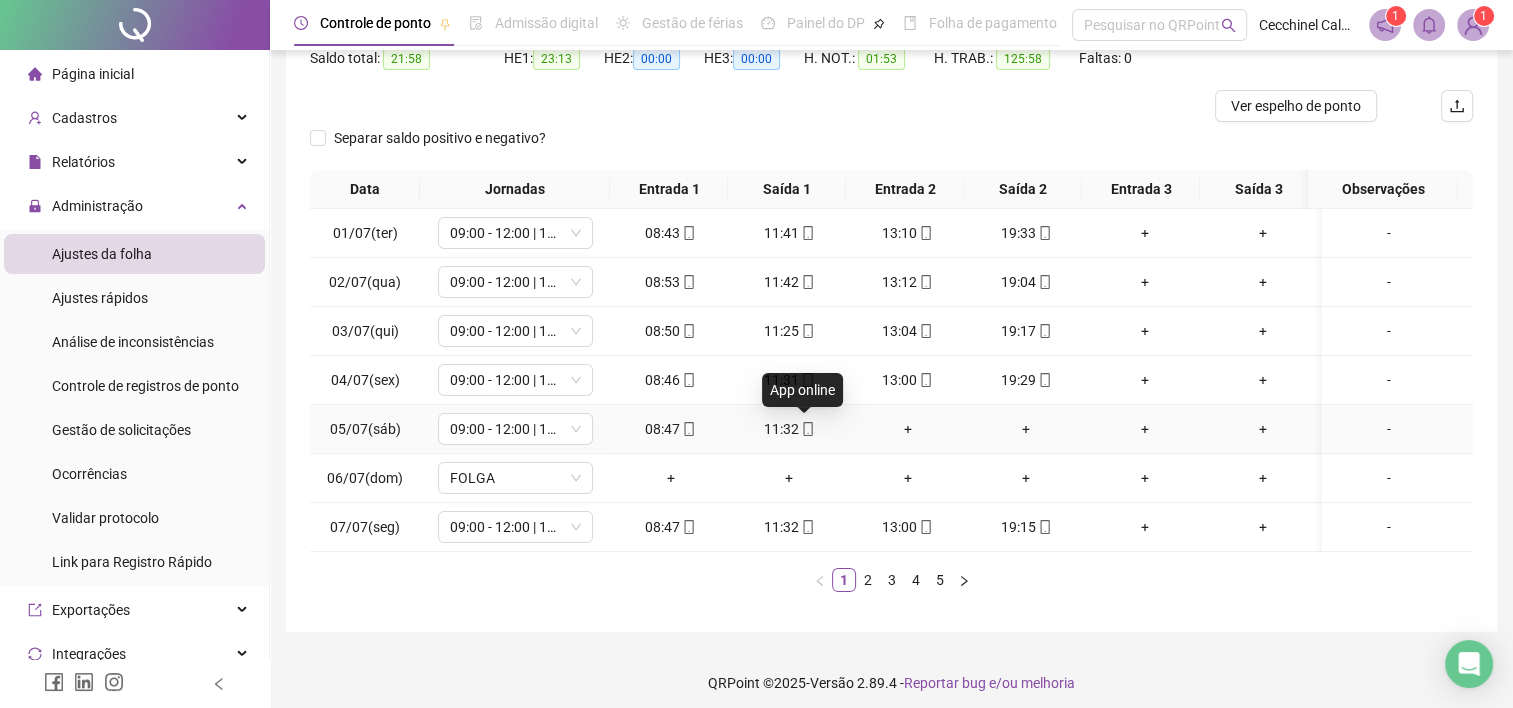 scroll, scrollTop: 228, scrollLeft: 0, axis: vertical 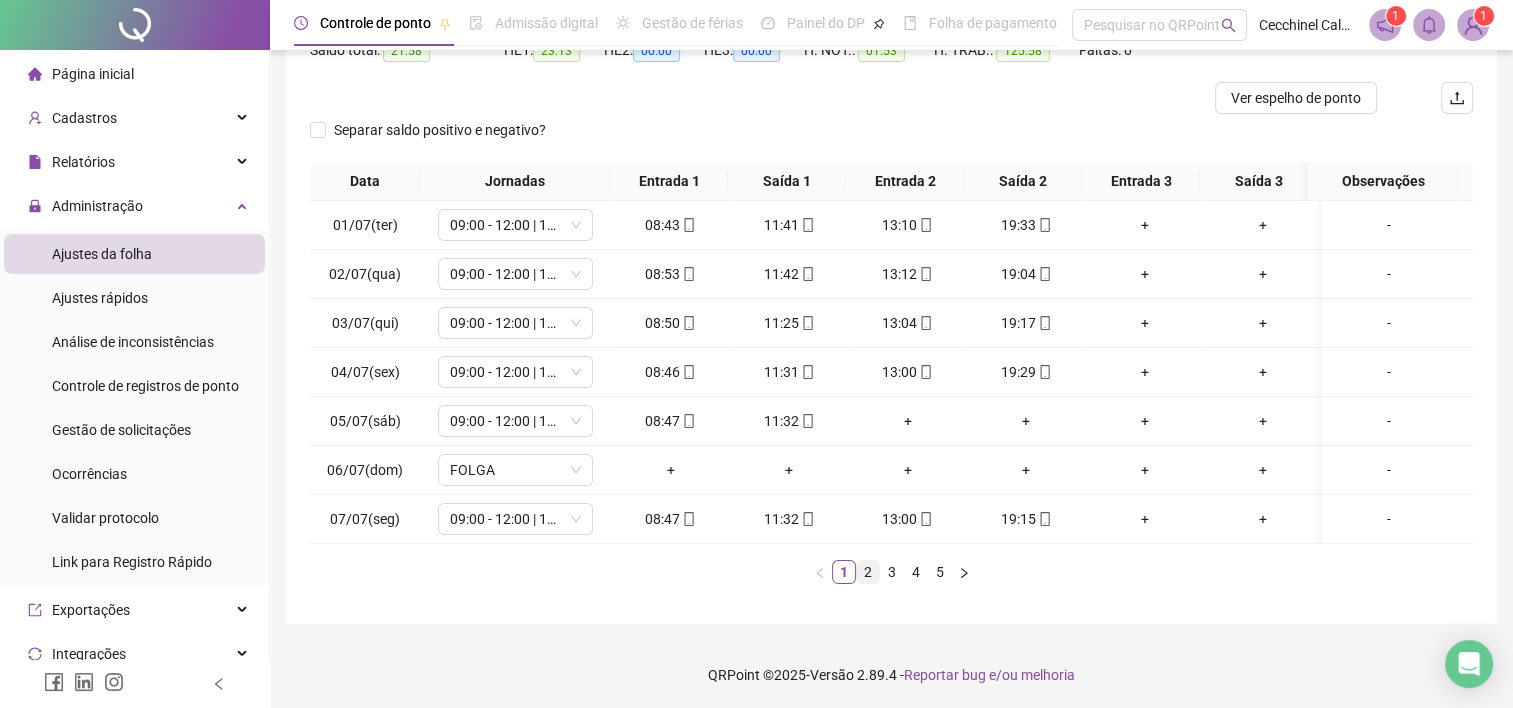 click on "2" at bounding box center (868, 572) 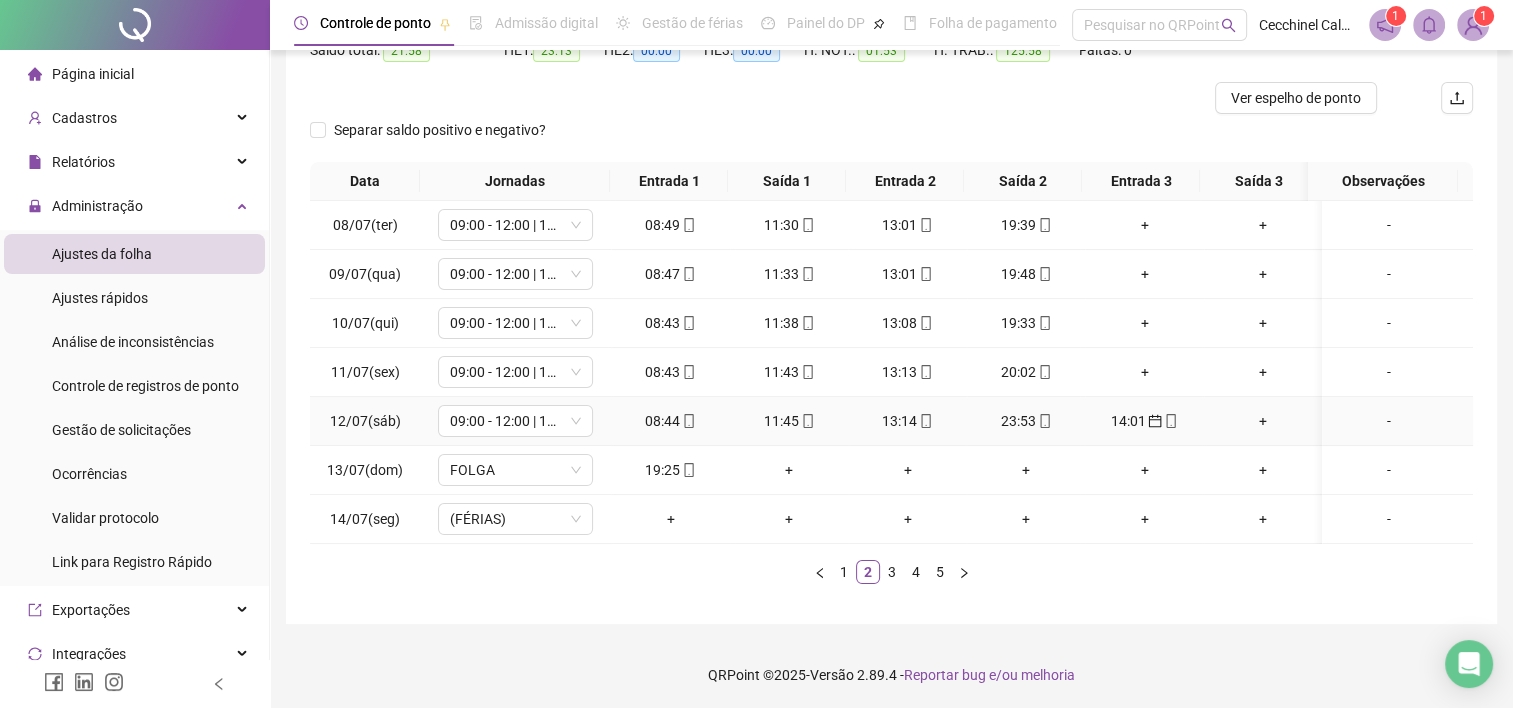 click on "14:01" at bounding box center (1144, 421) 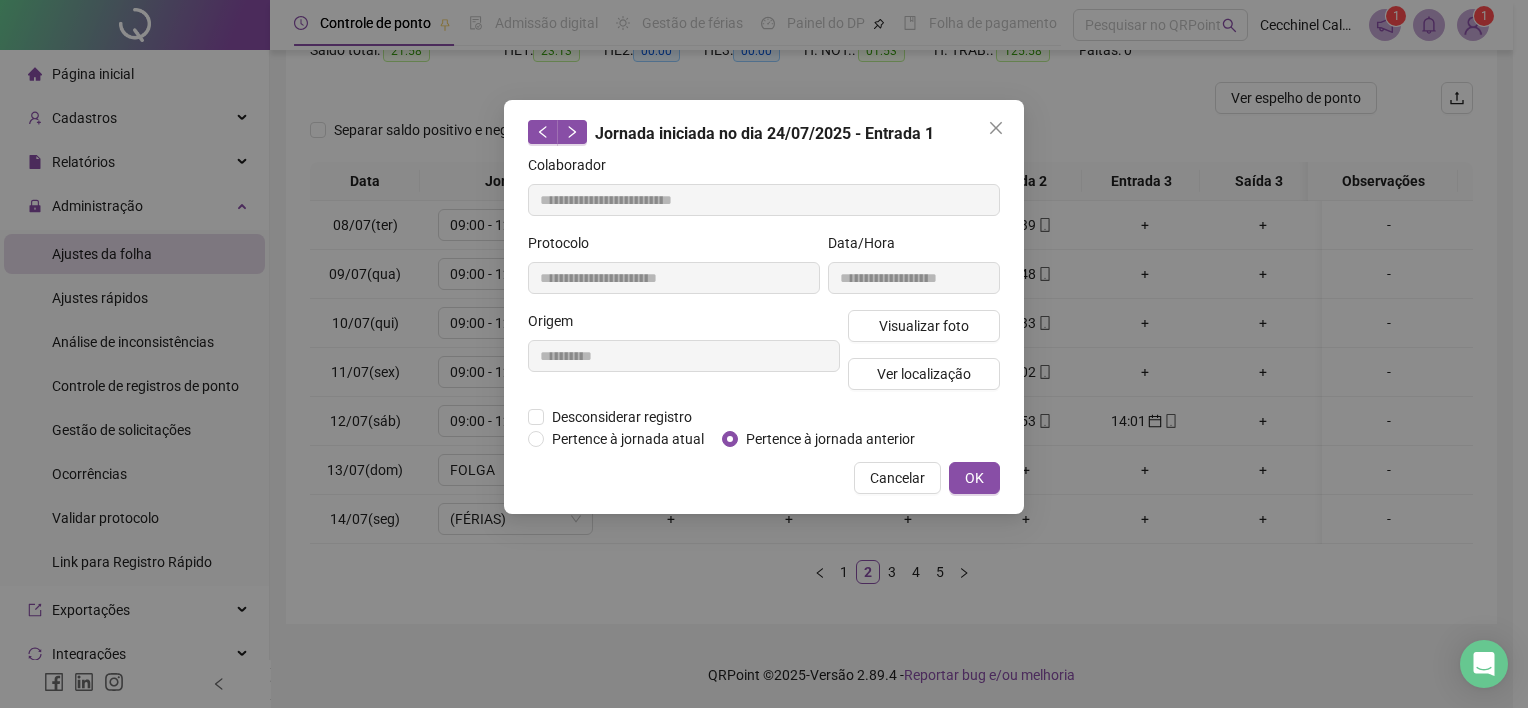 type on "**********" 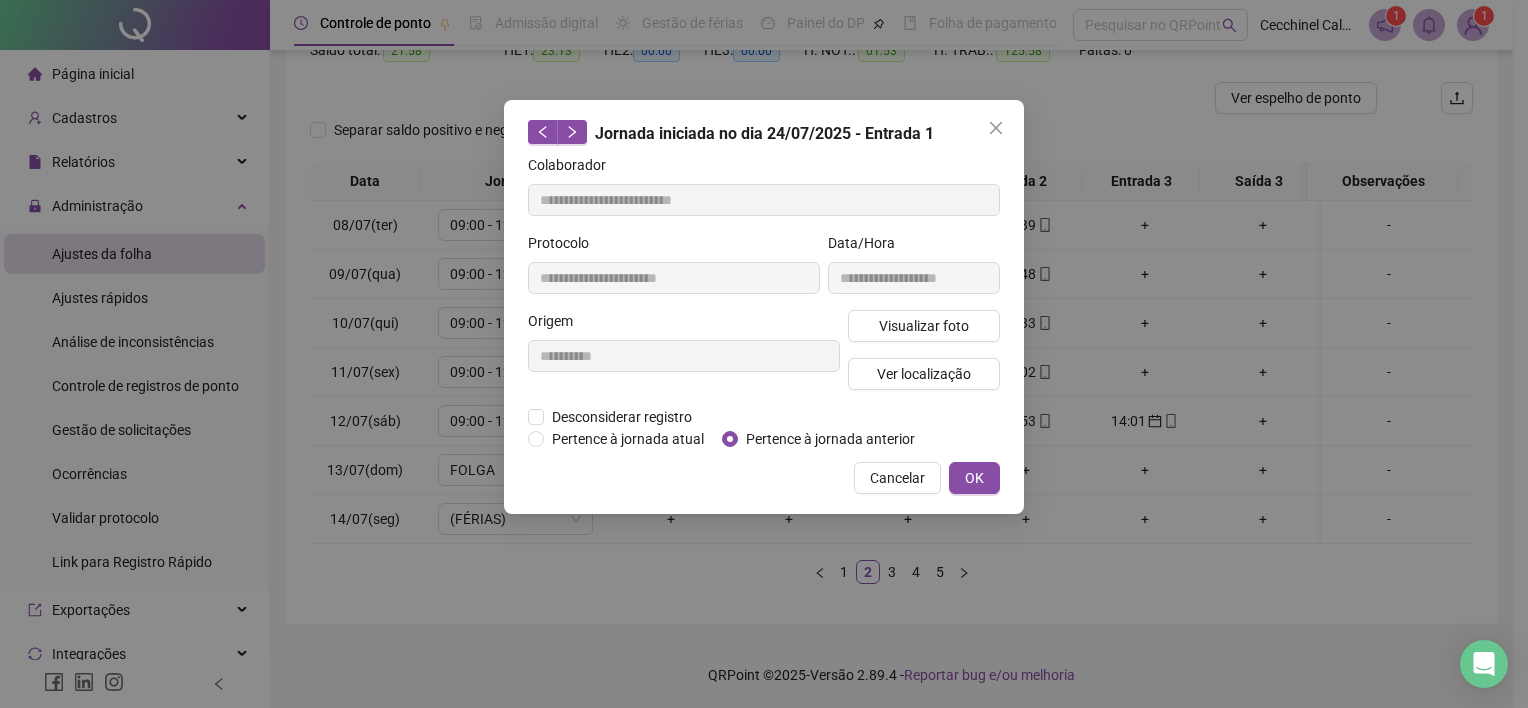 type on "**********" 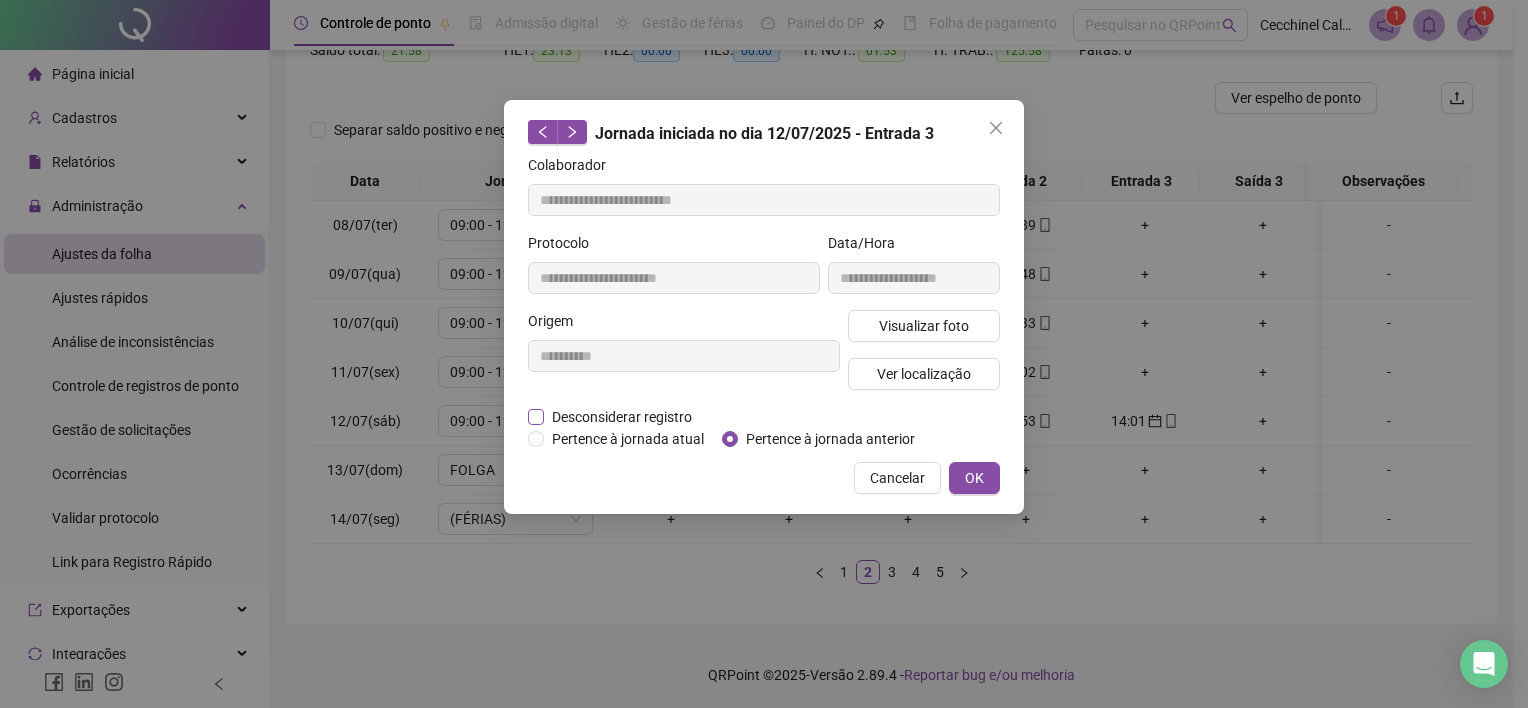 click on "Desconsiderar registro" at bounding box center (622, 417) 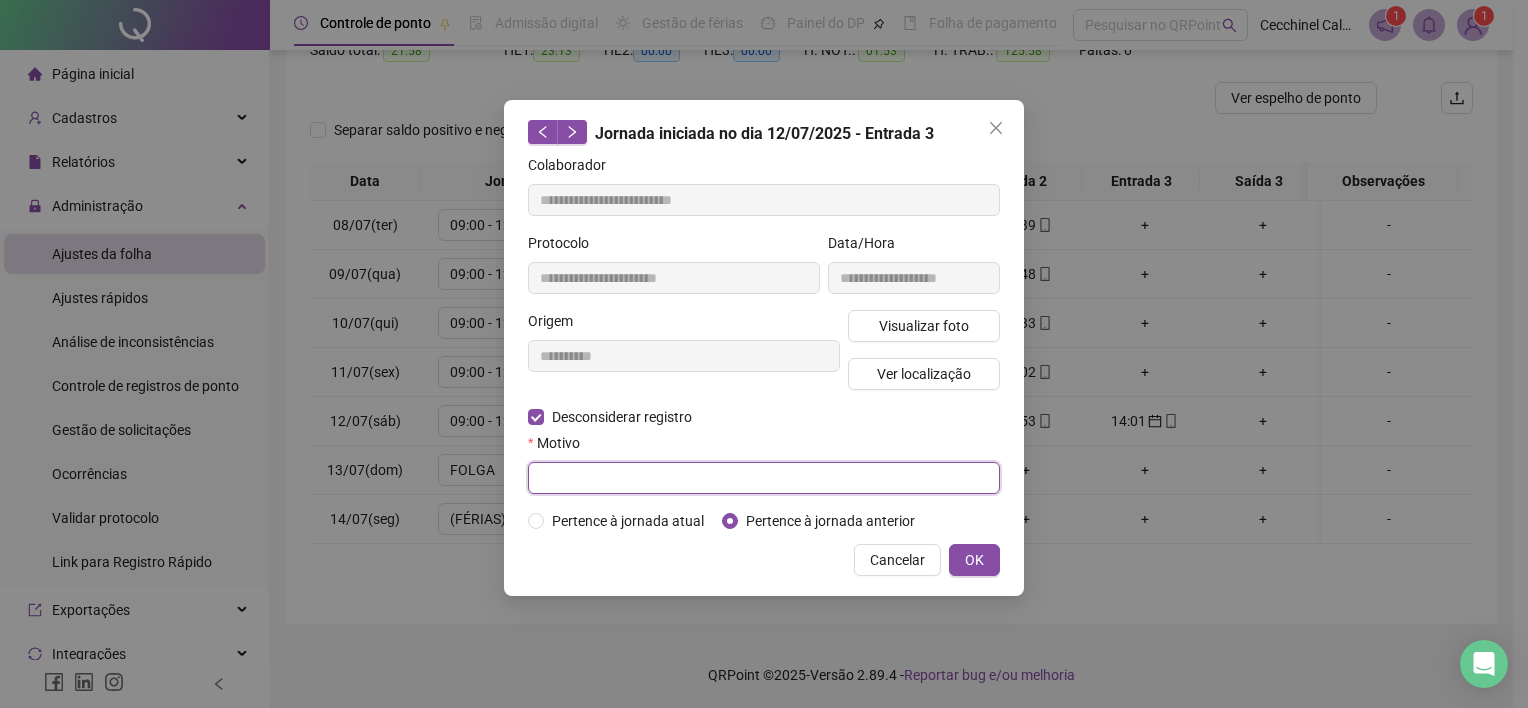 click at bounding box center [764, 478] 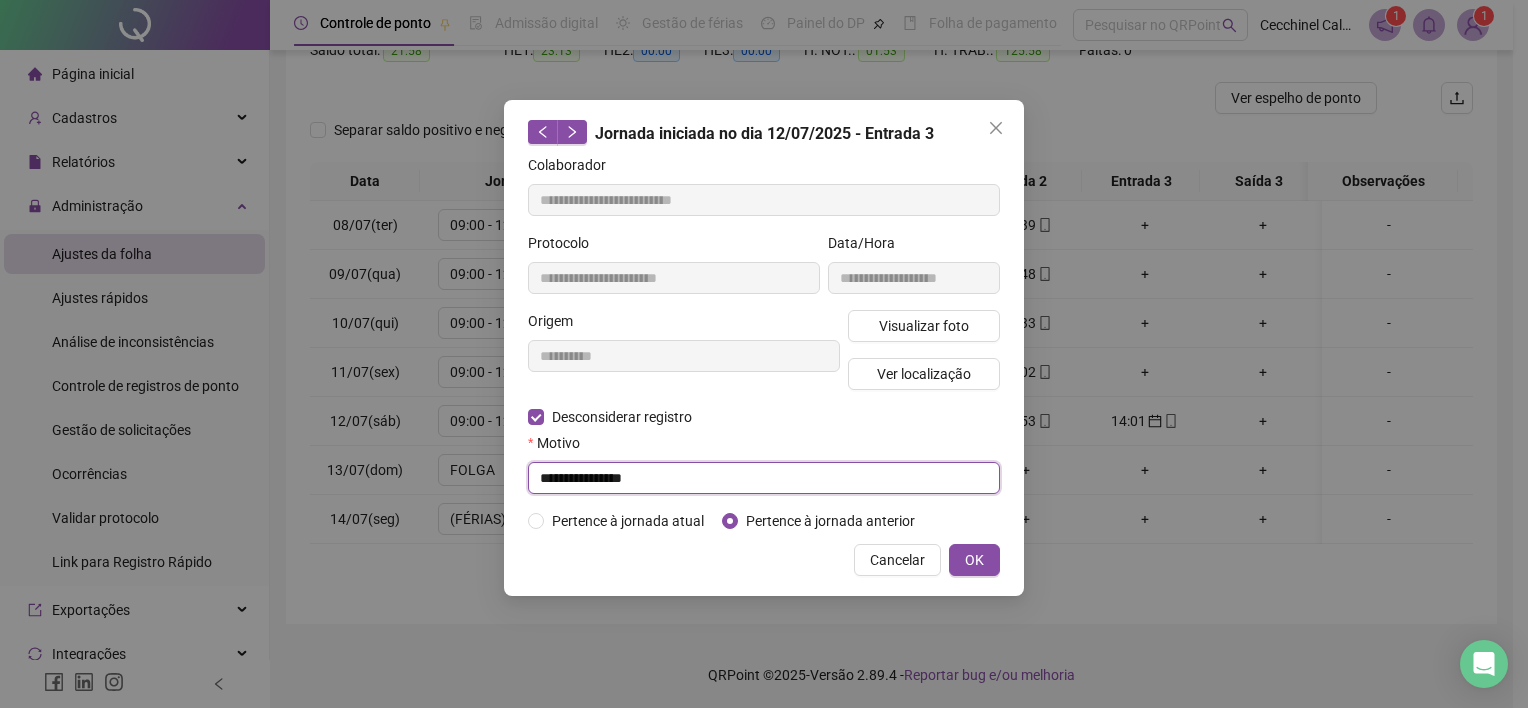 type on "**********" 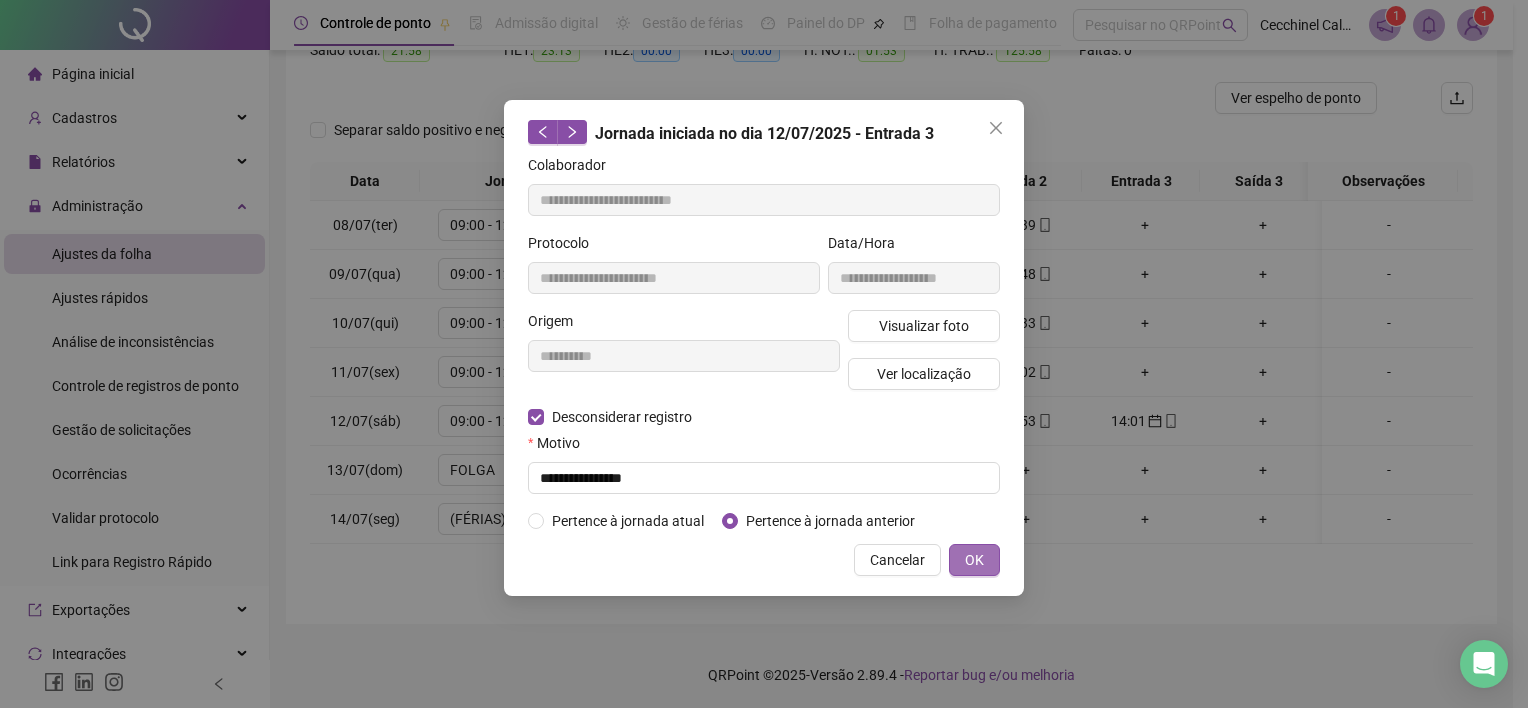 click on "OK" at bounding box center [974, 560] 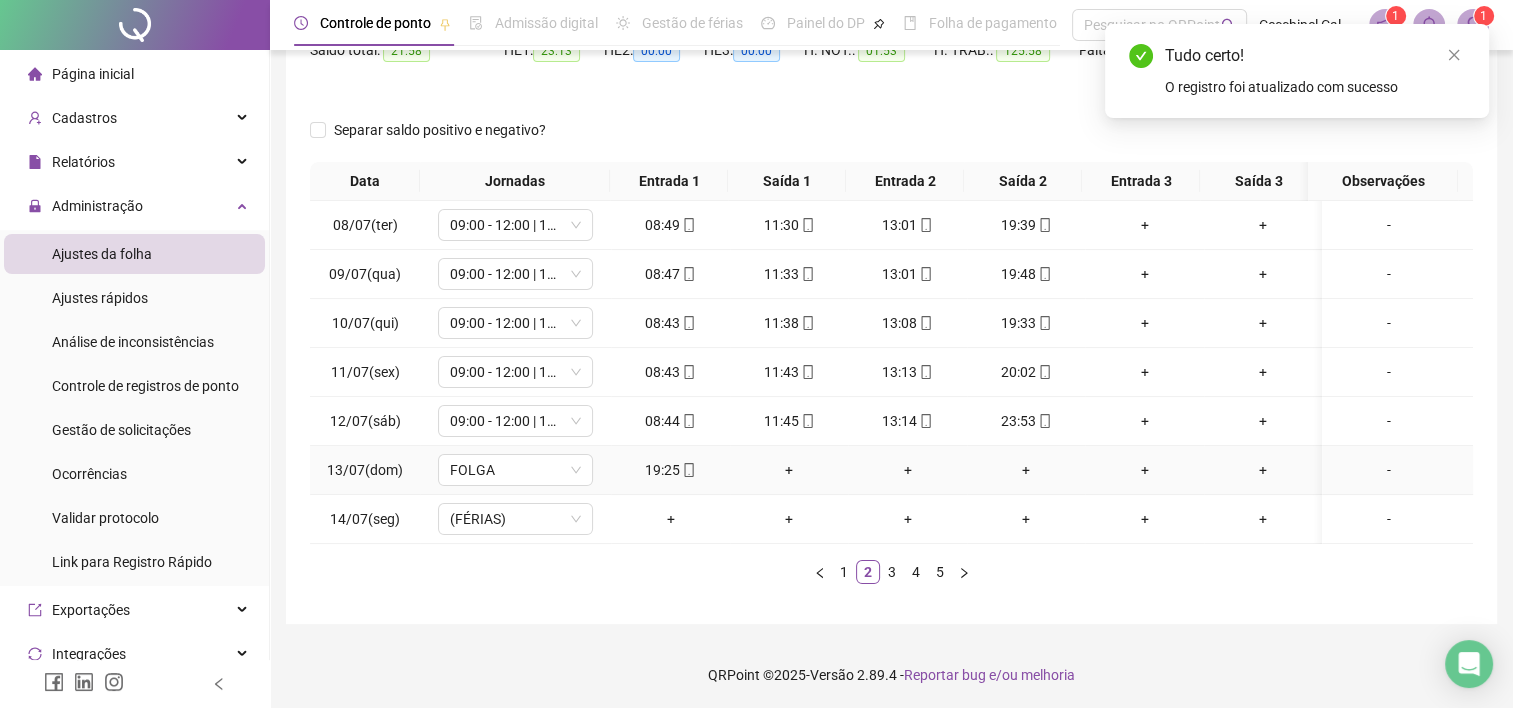 click on "+" at bounding box center [789, 470] 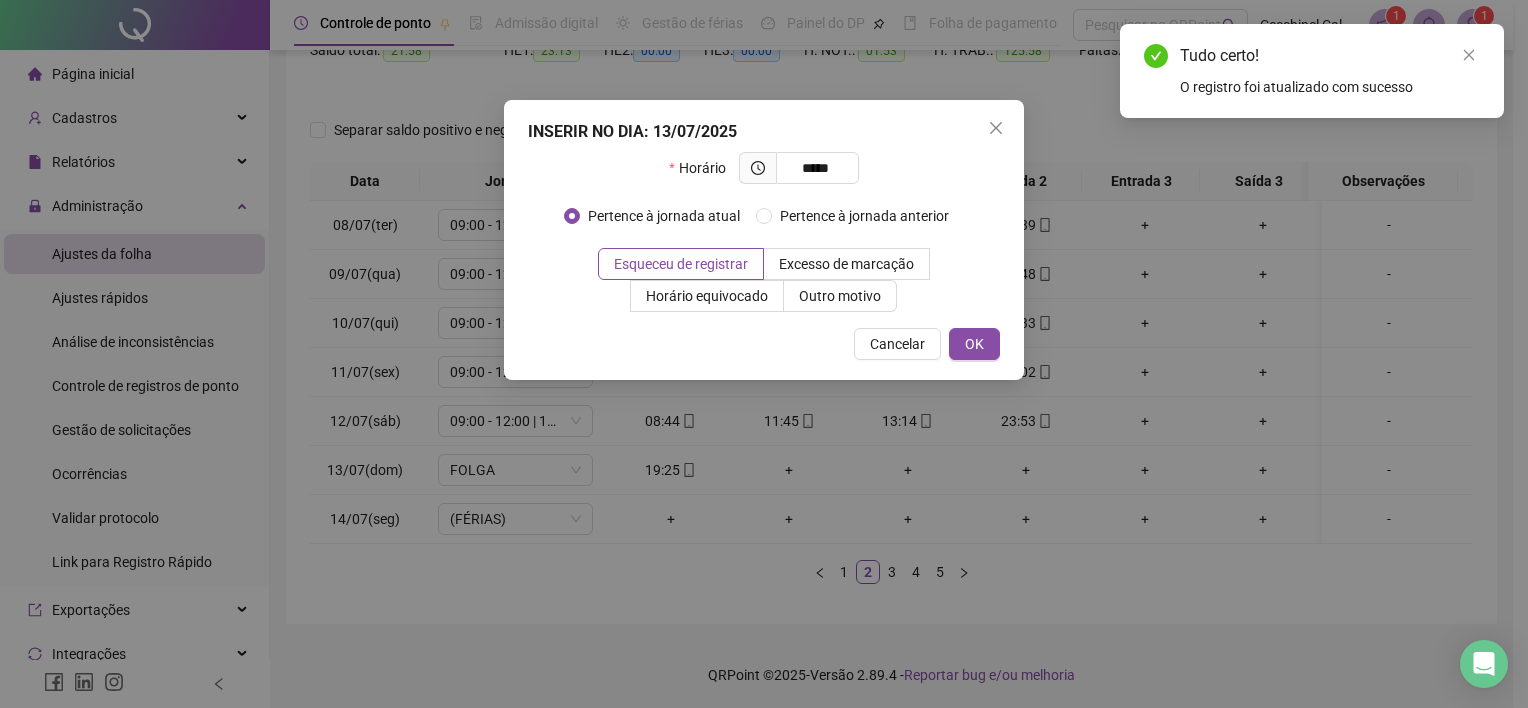 type on "*****" 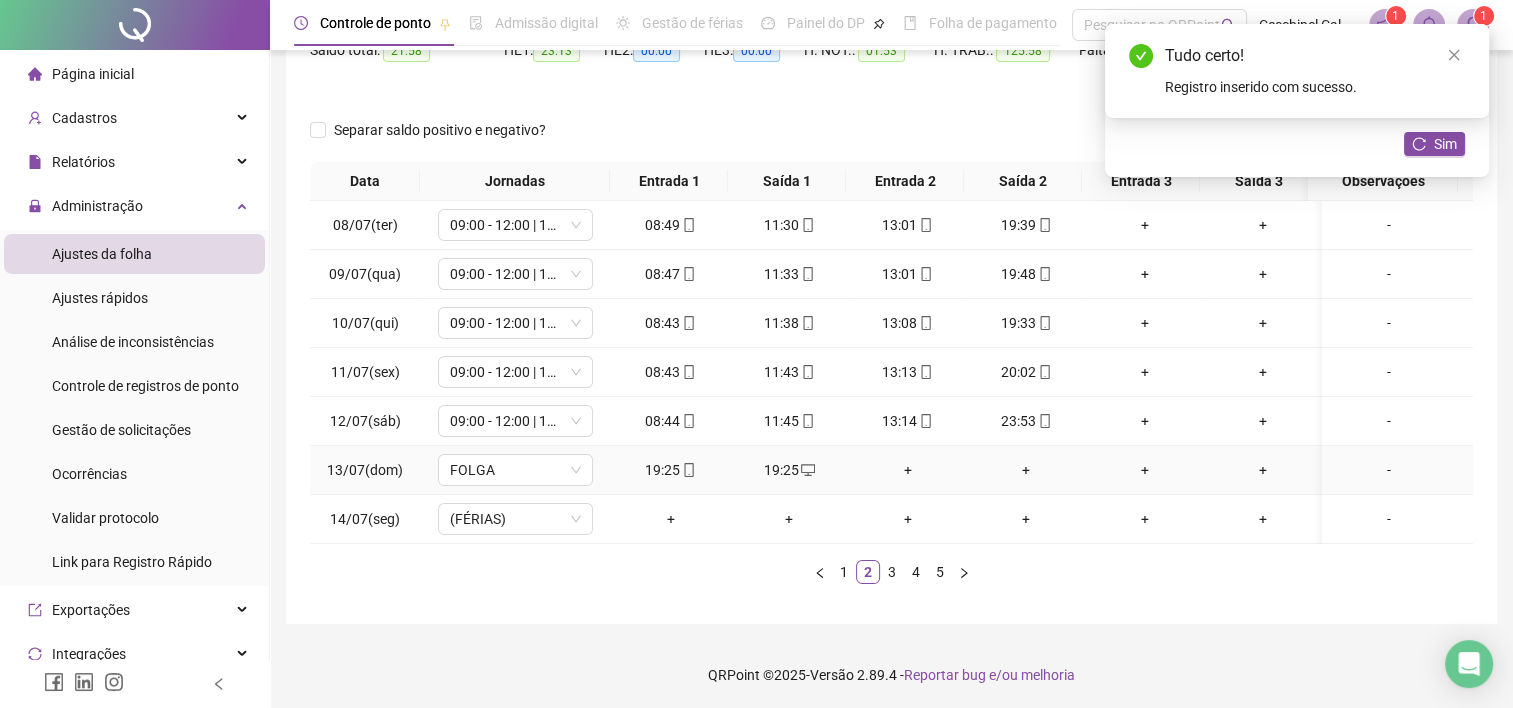 click on "19:25" at bounding box center [670, 470] 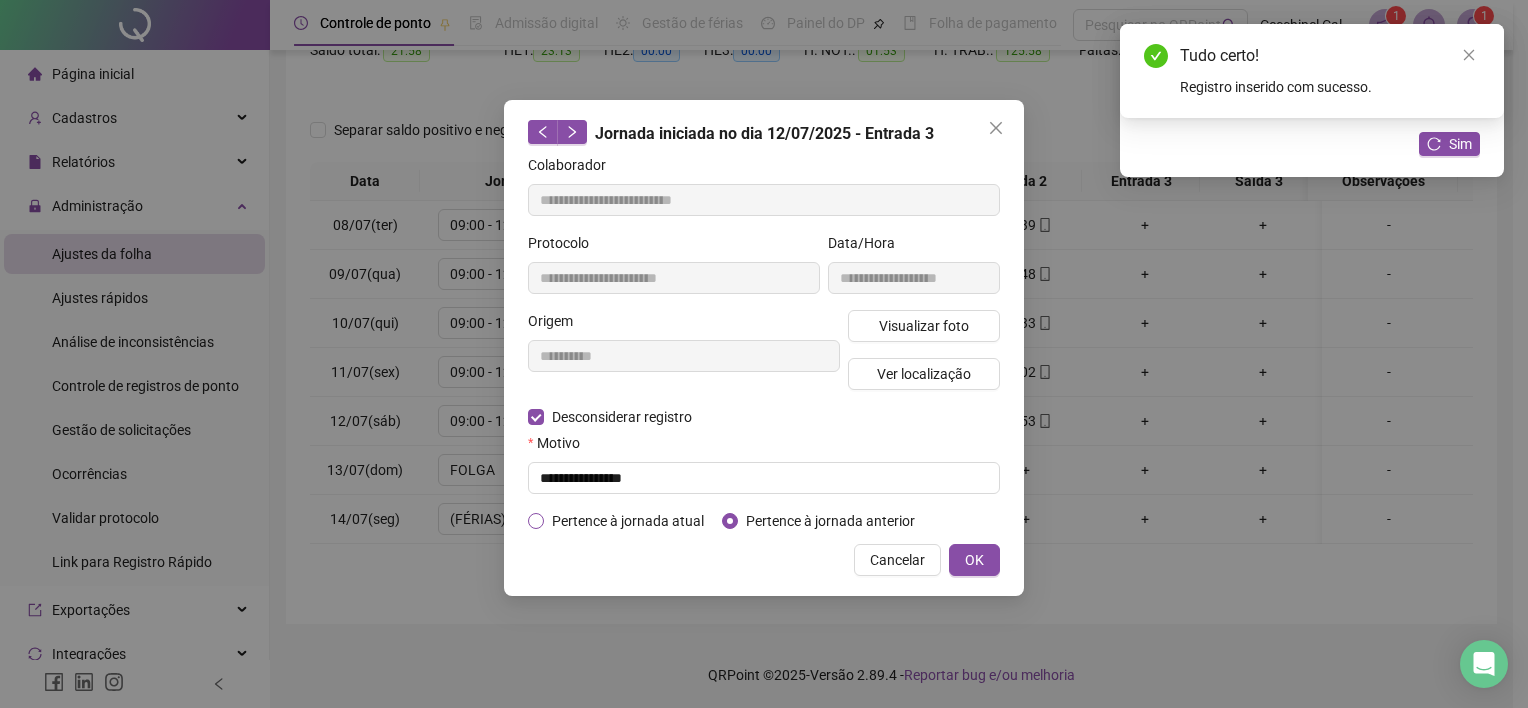 type on "**********" 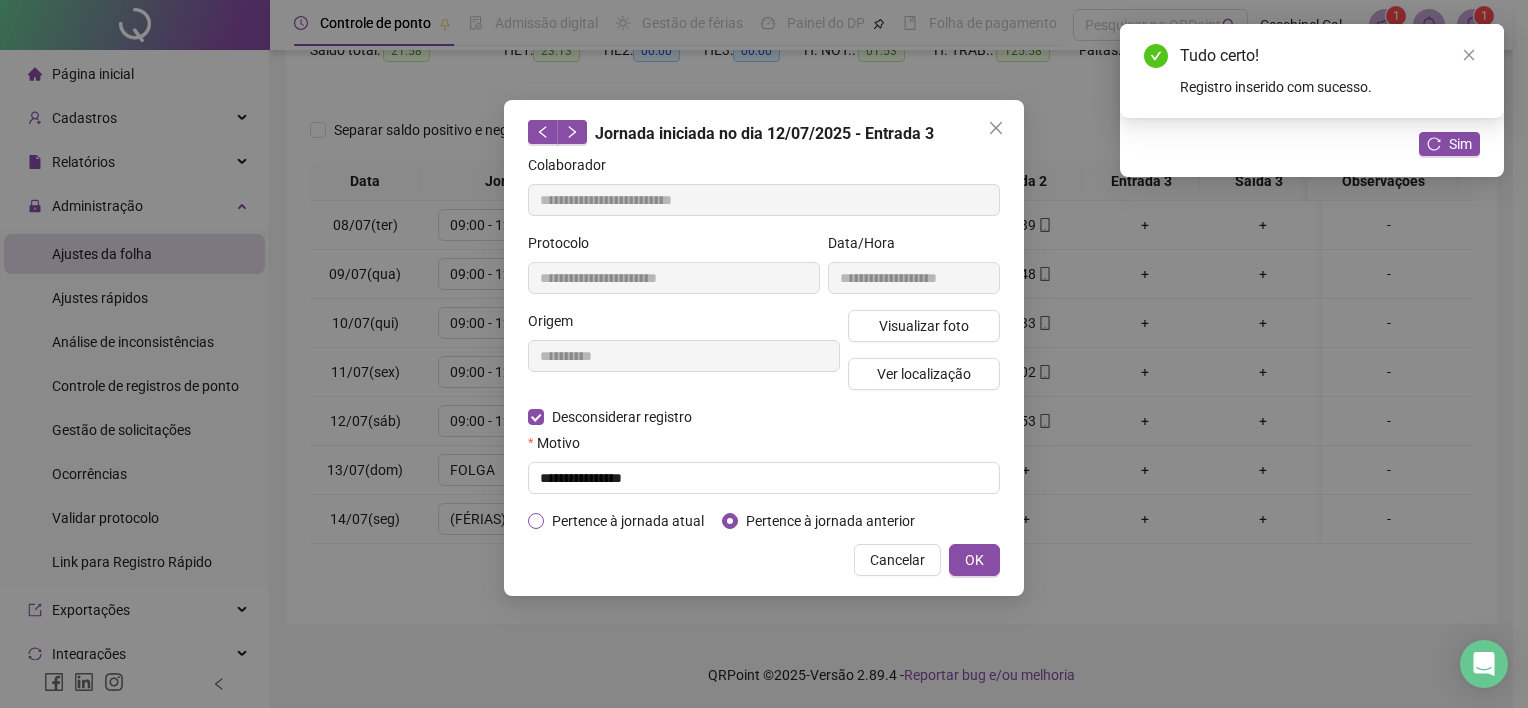 type on "**********" 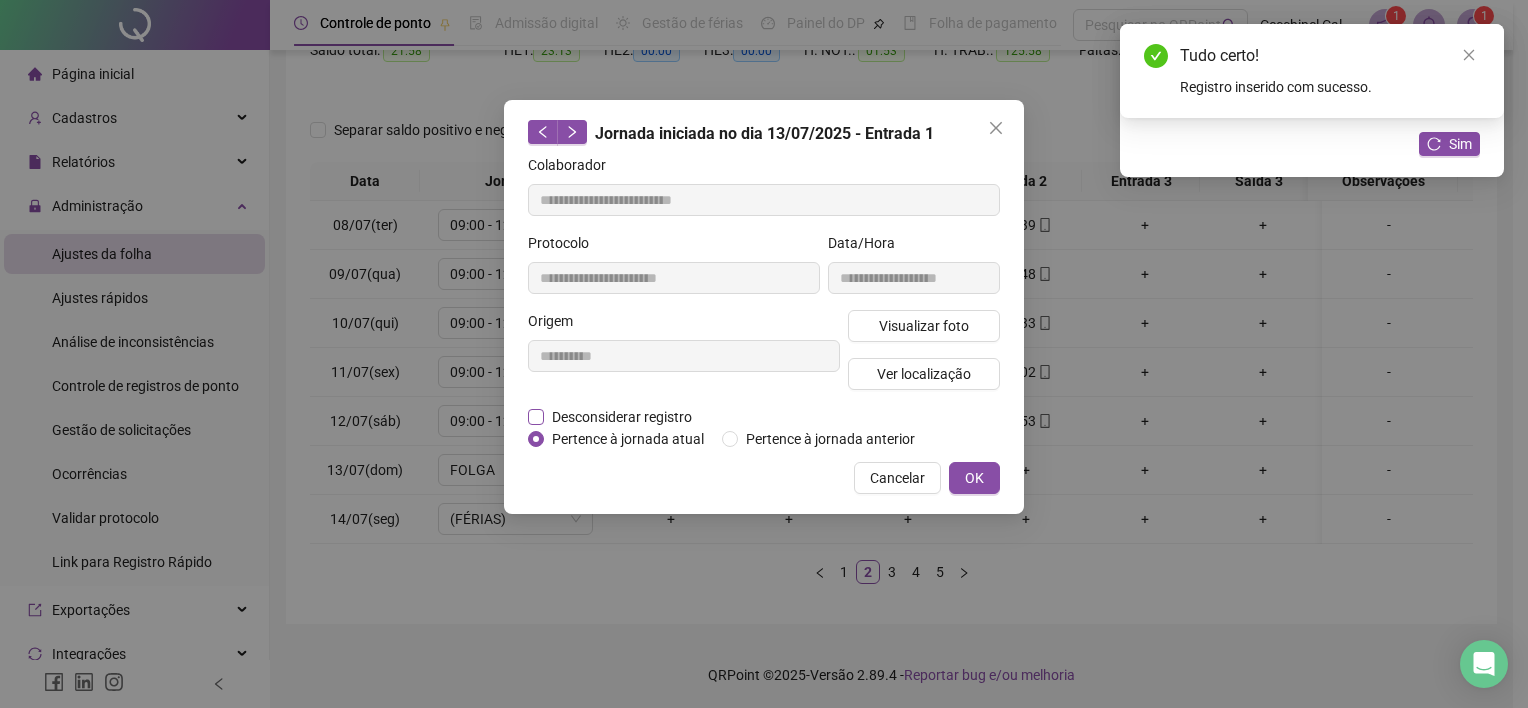 click on "Desconsiderar registro" at bounding box center (622, 417) 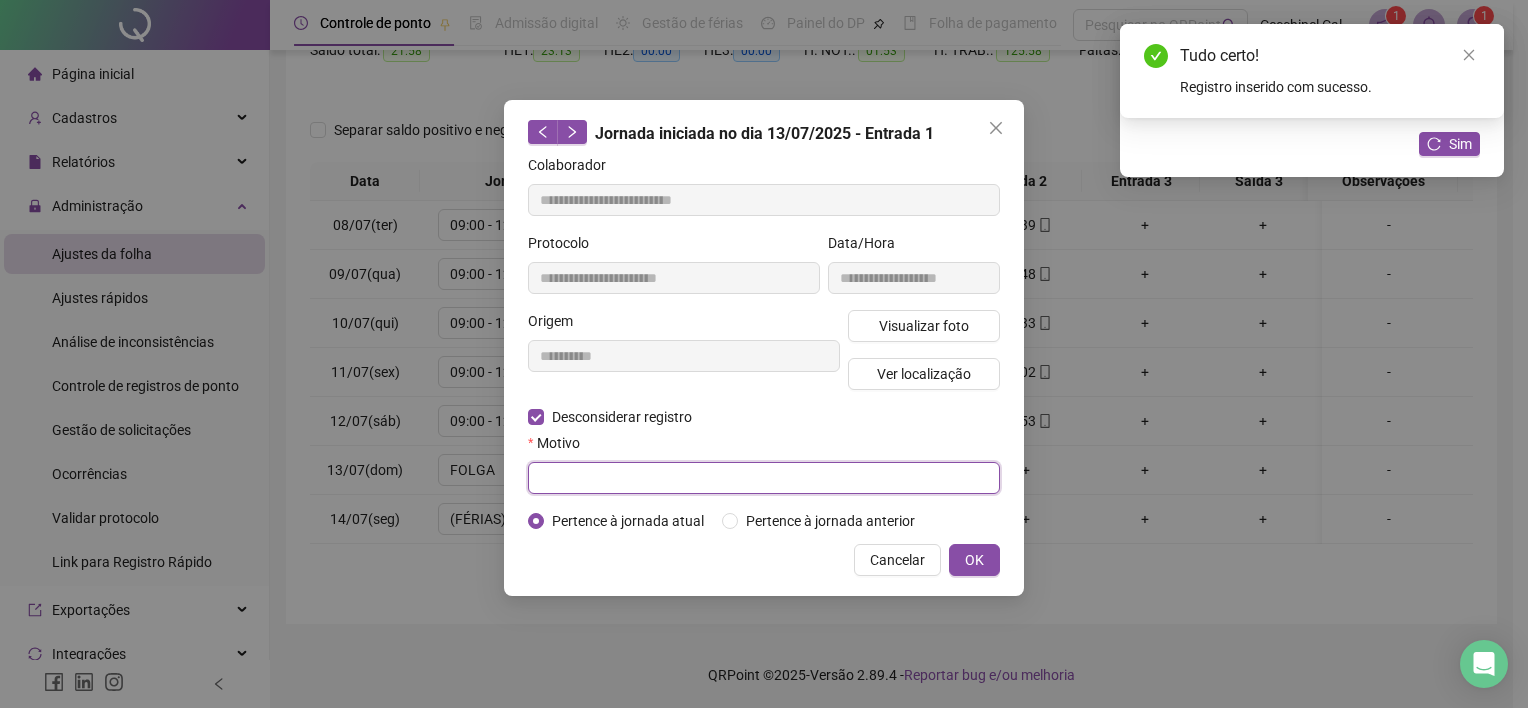 click at bounding box center [764, 478] 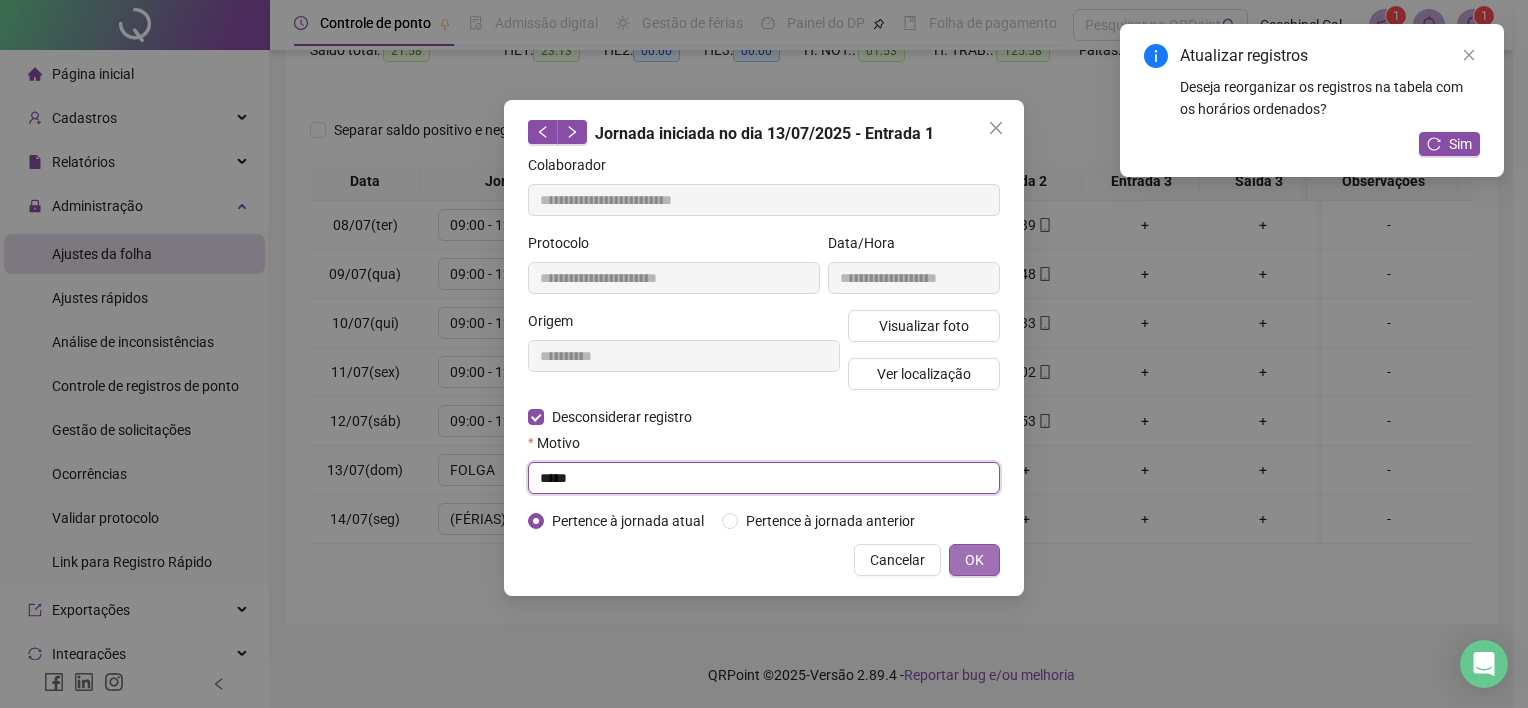 type on "*****" 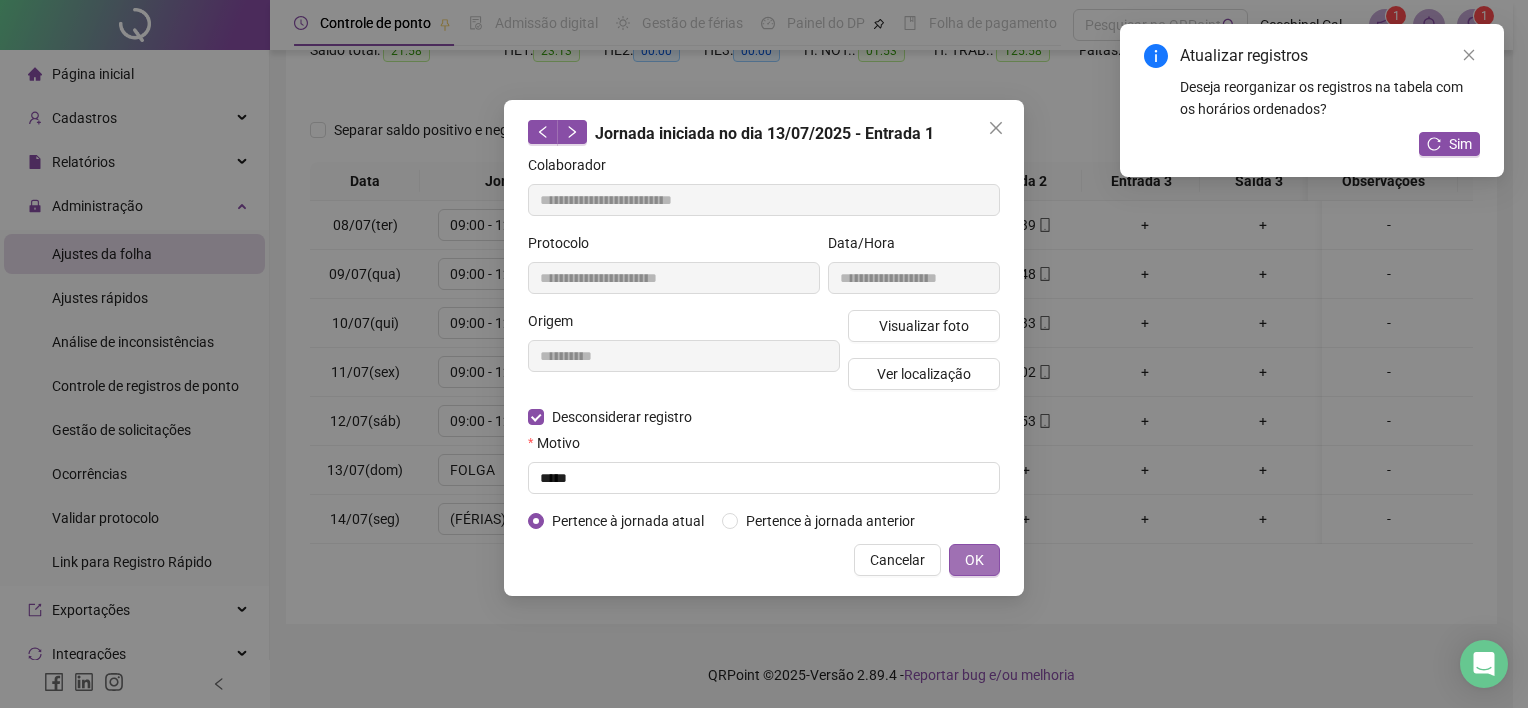 click on "OK" at bounding box center [974, 560] 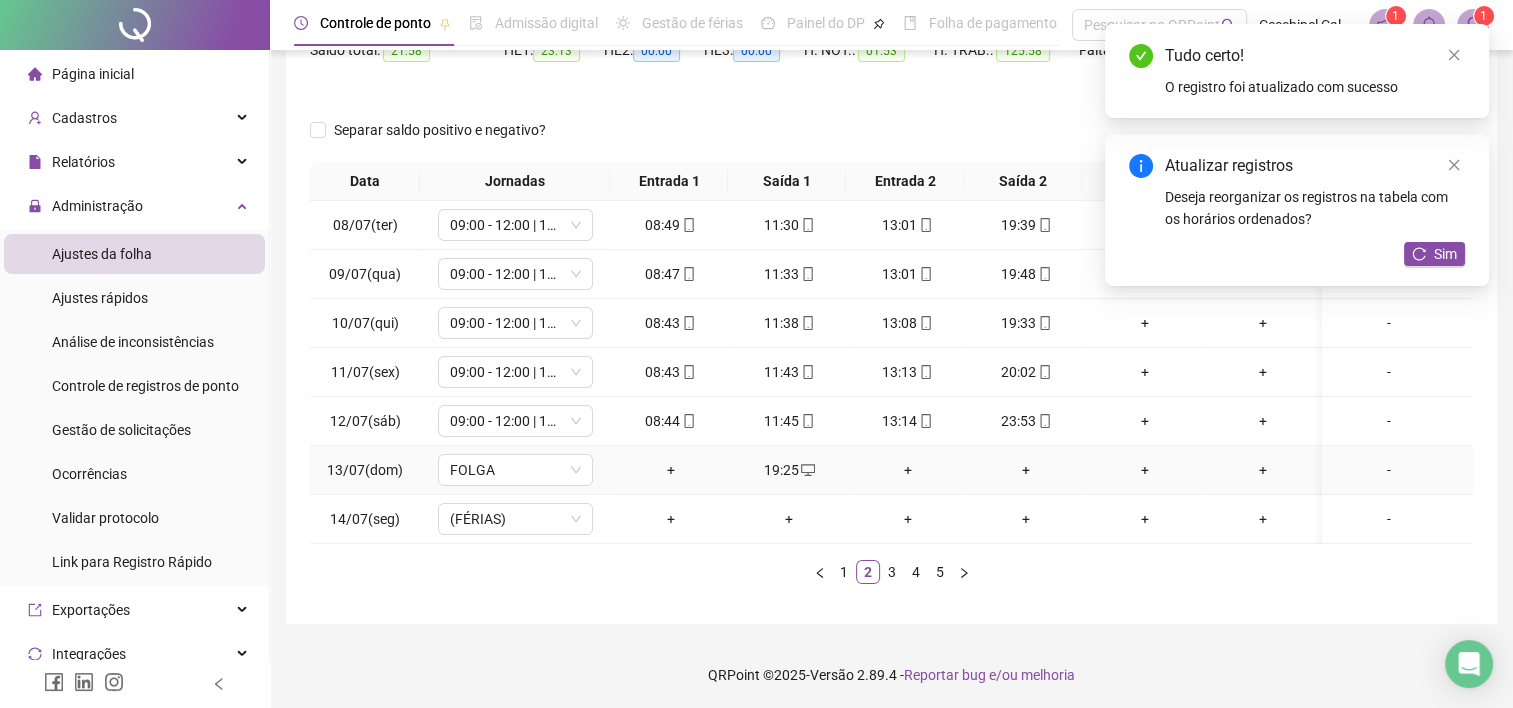 click on "+" at bounding box center (670, 470) 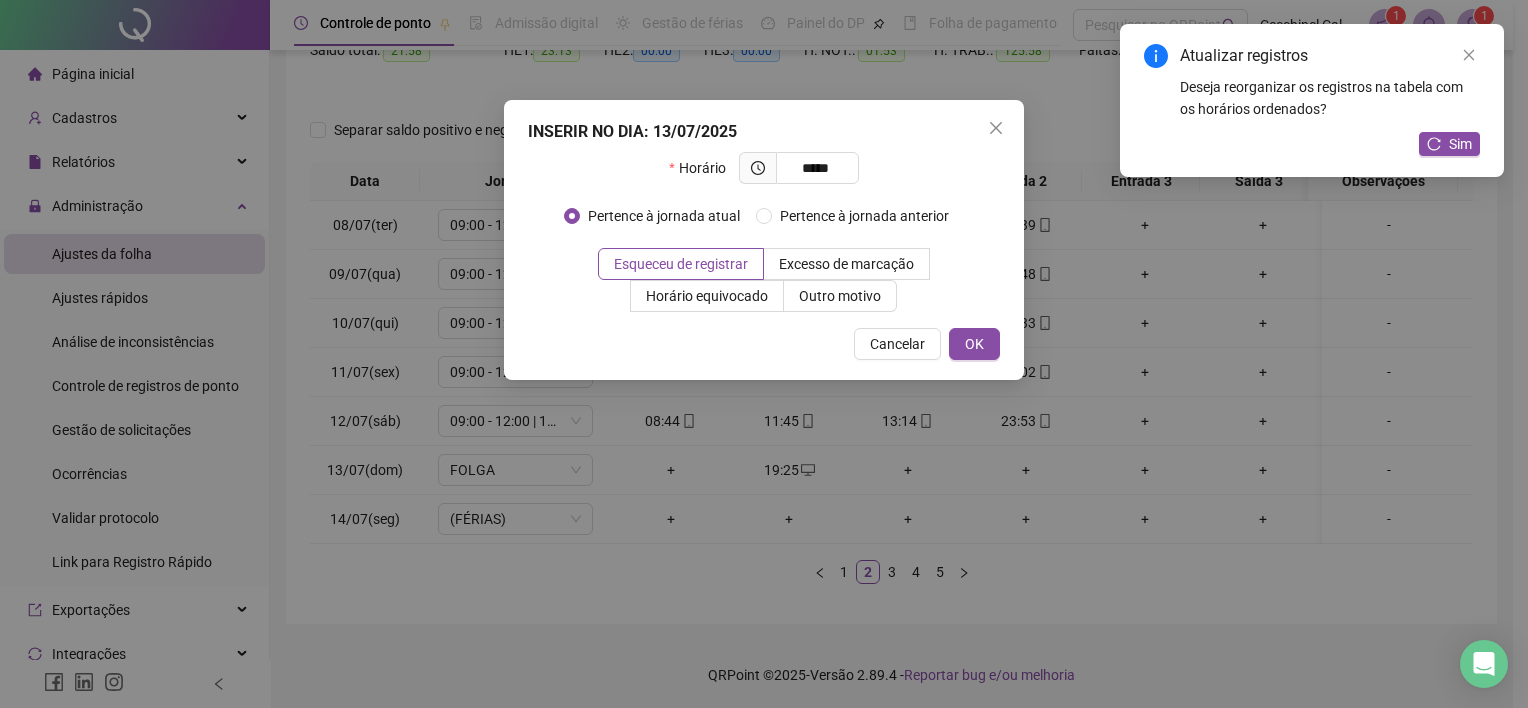 type on "*****" 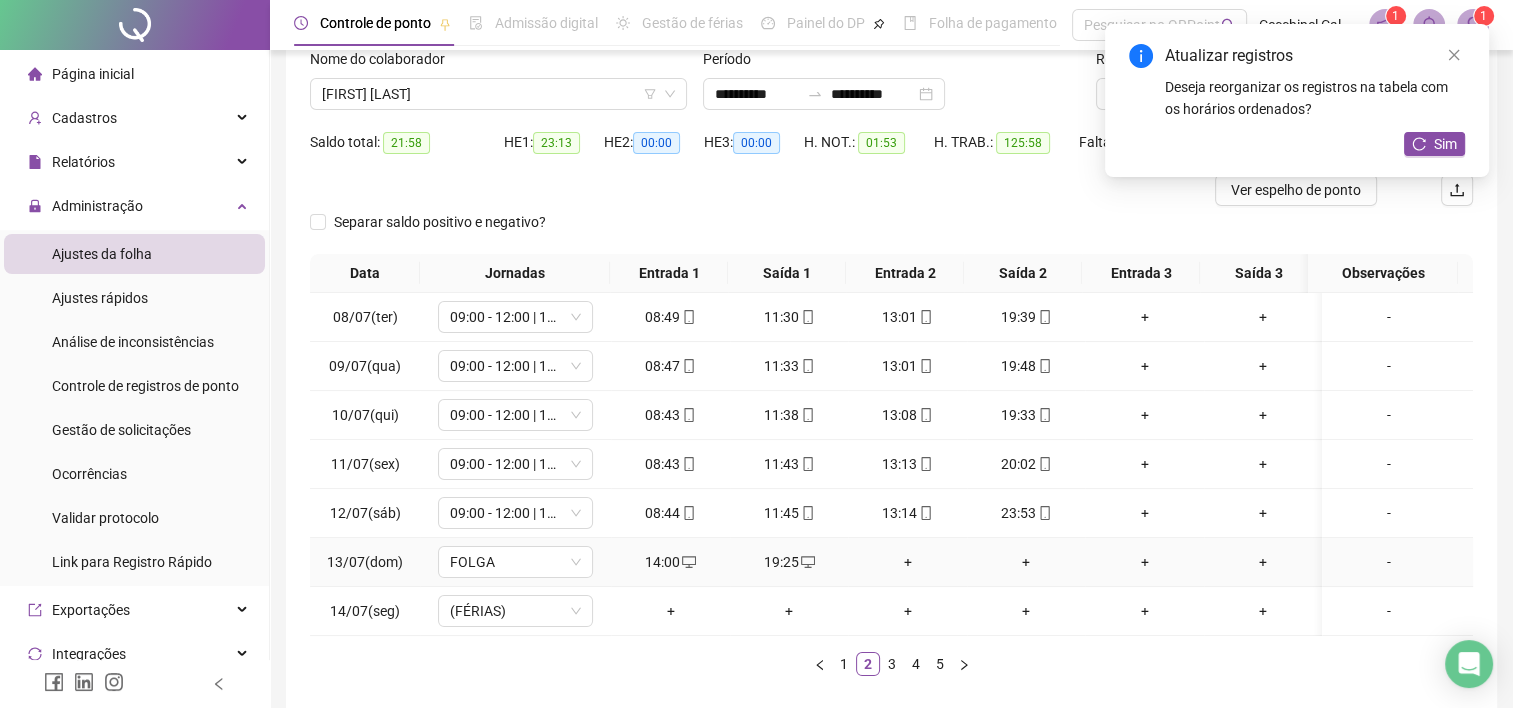 scroll, scrollTop: 28, scrollLeft: 0, axis: vertical 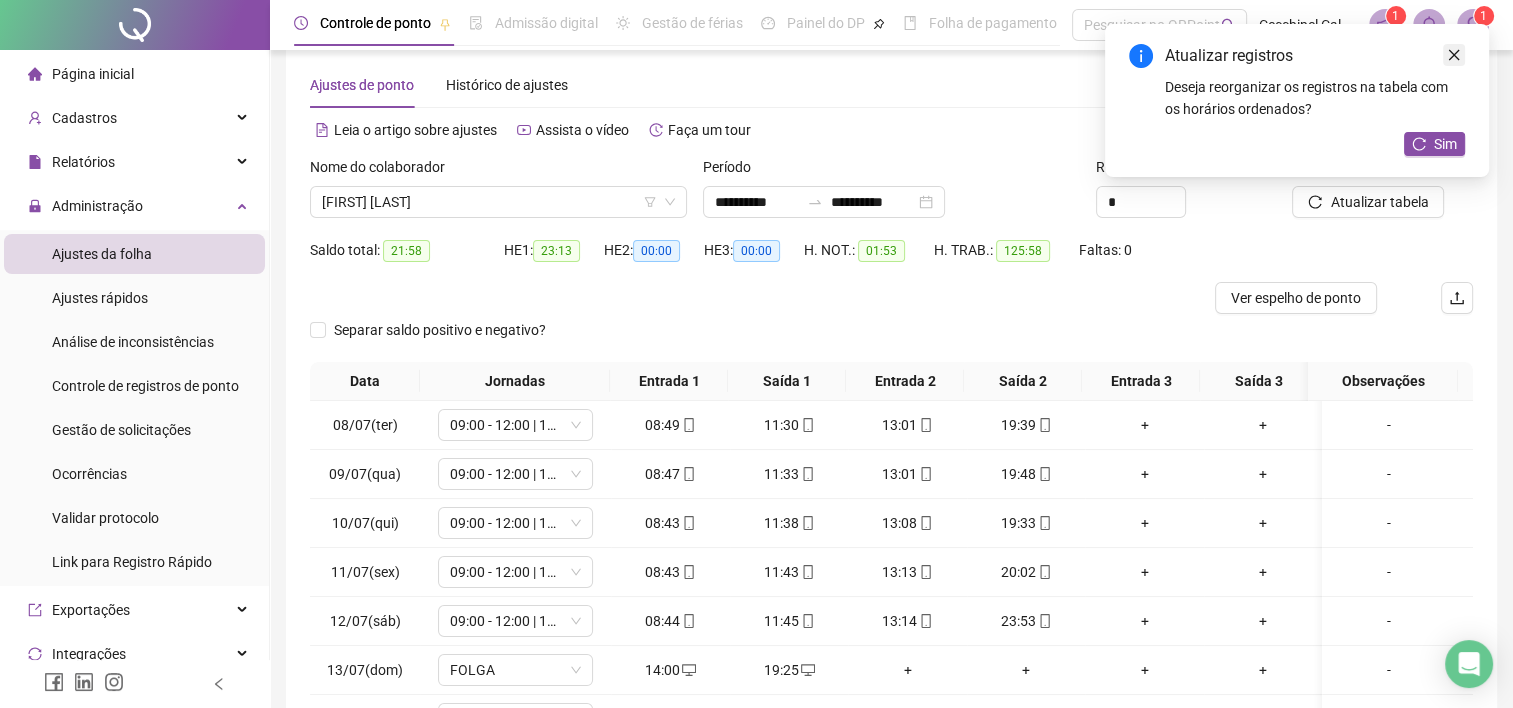 click 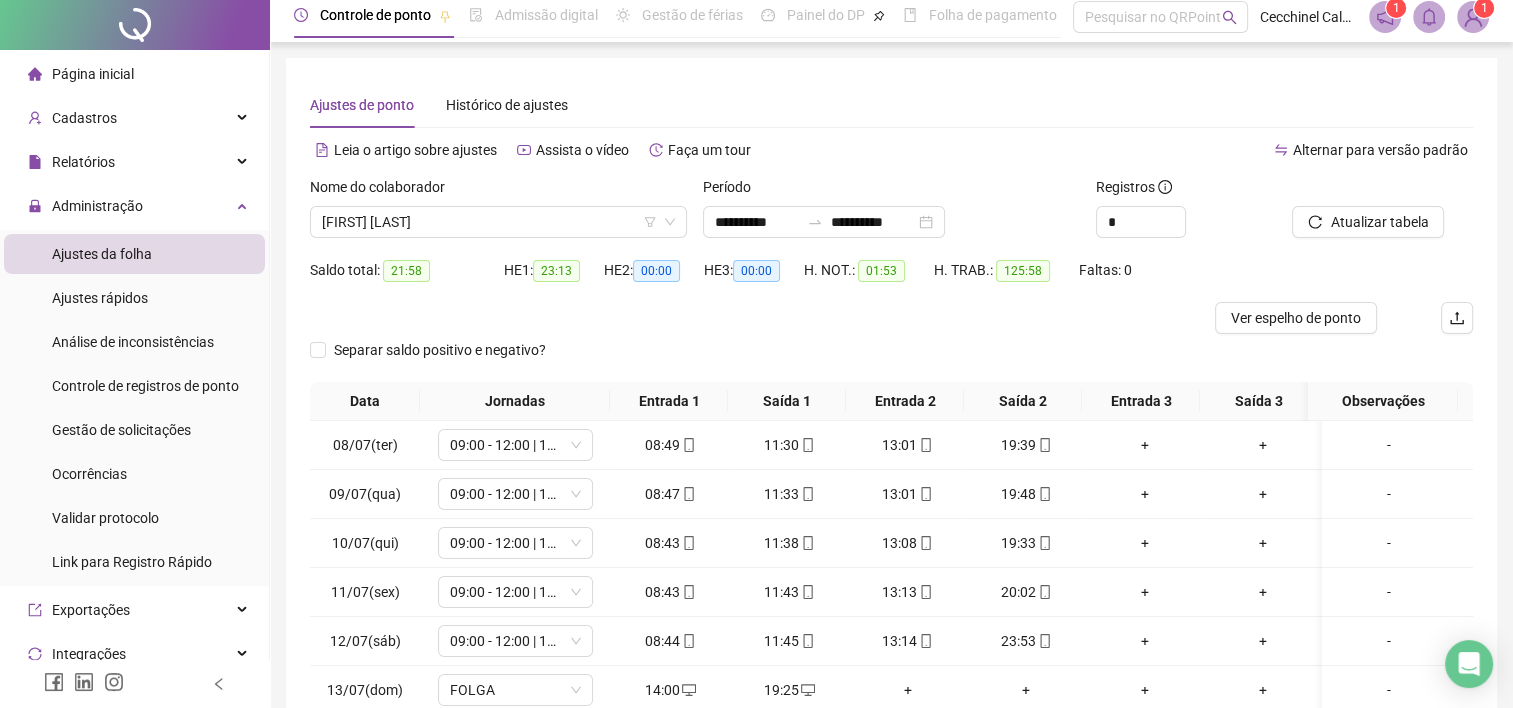 scroll, scrollTop: 0, scrollLeft: 0, axis: both 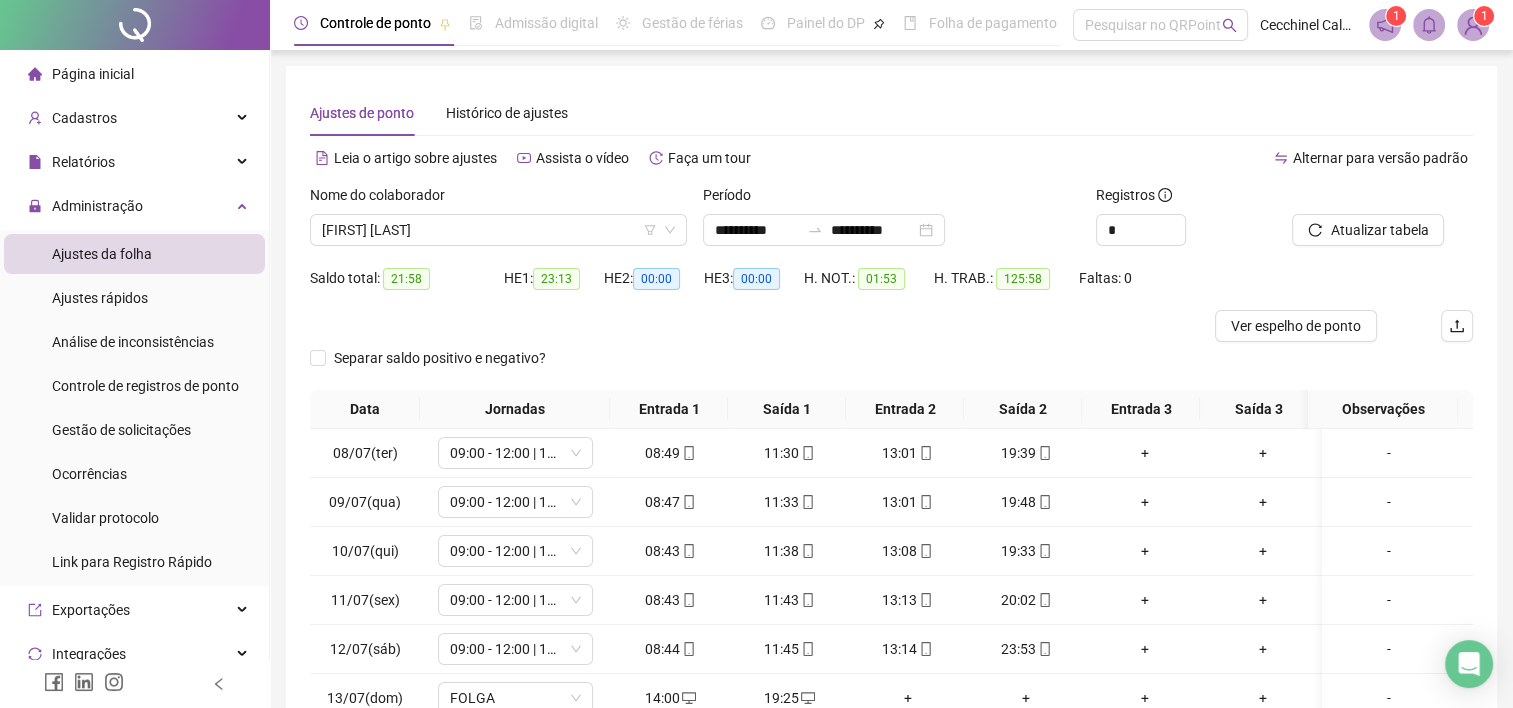click on "Ajustes da folha" at bounding box center [102, 254] 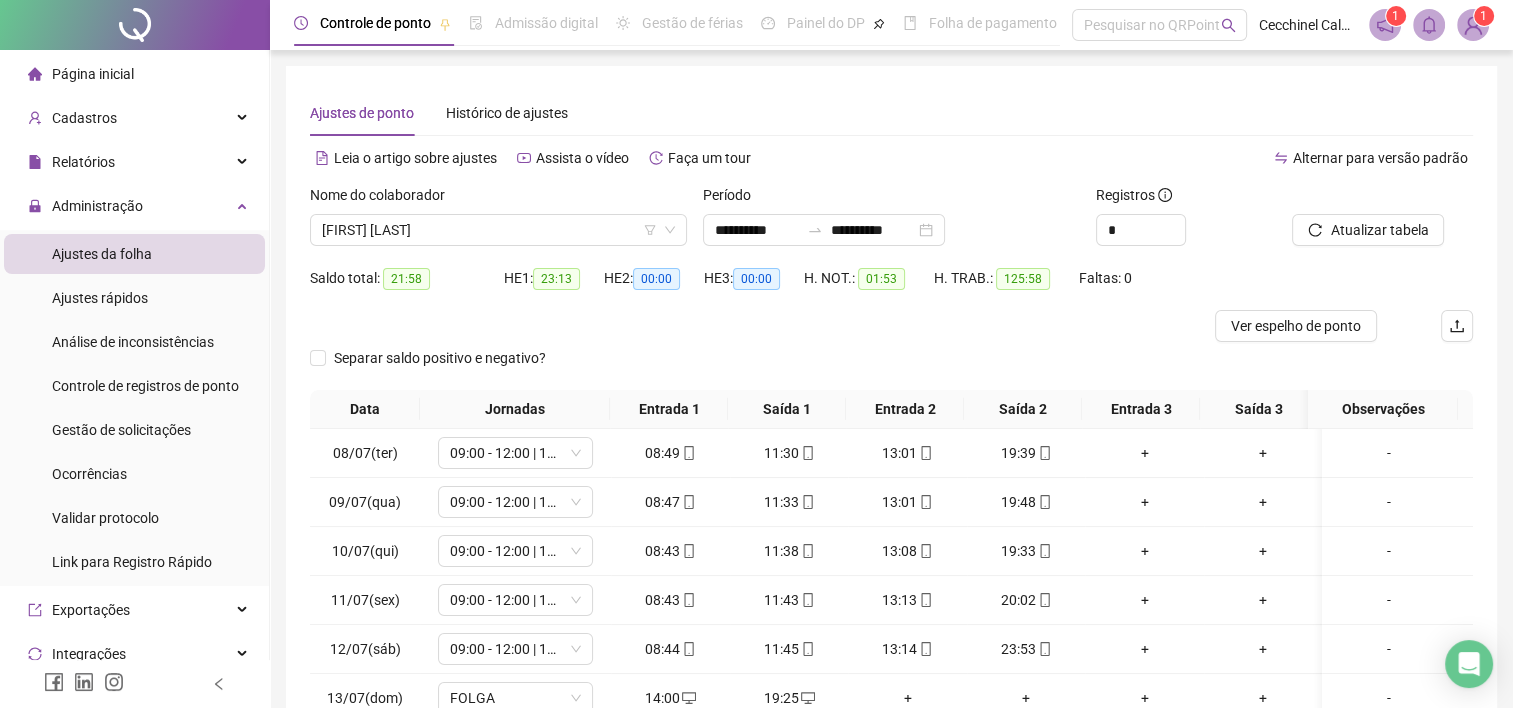 scroll, scrollTop: 200, scrollLeft: 0, axis: vertical 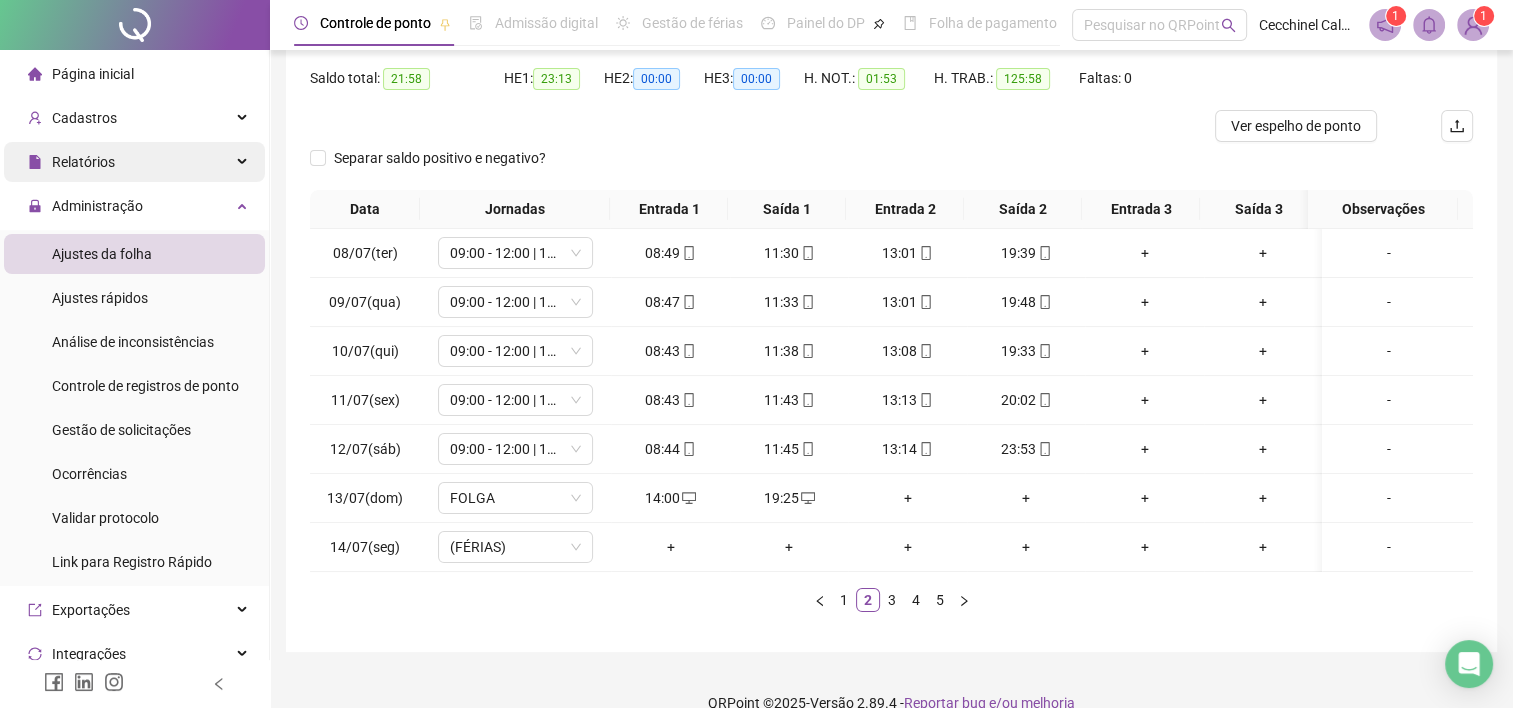 click on "Relatórios" at bounding box center [134, 162] 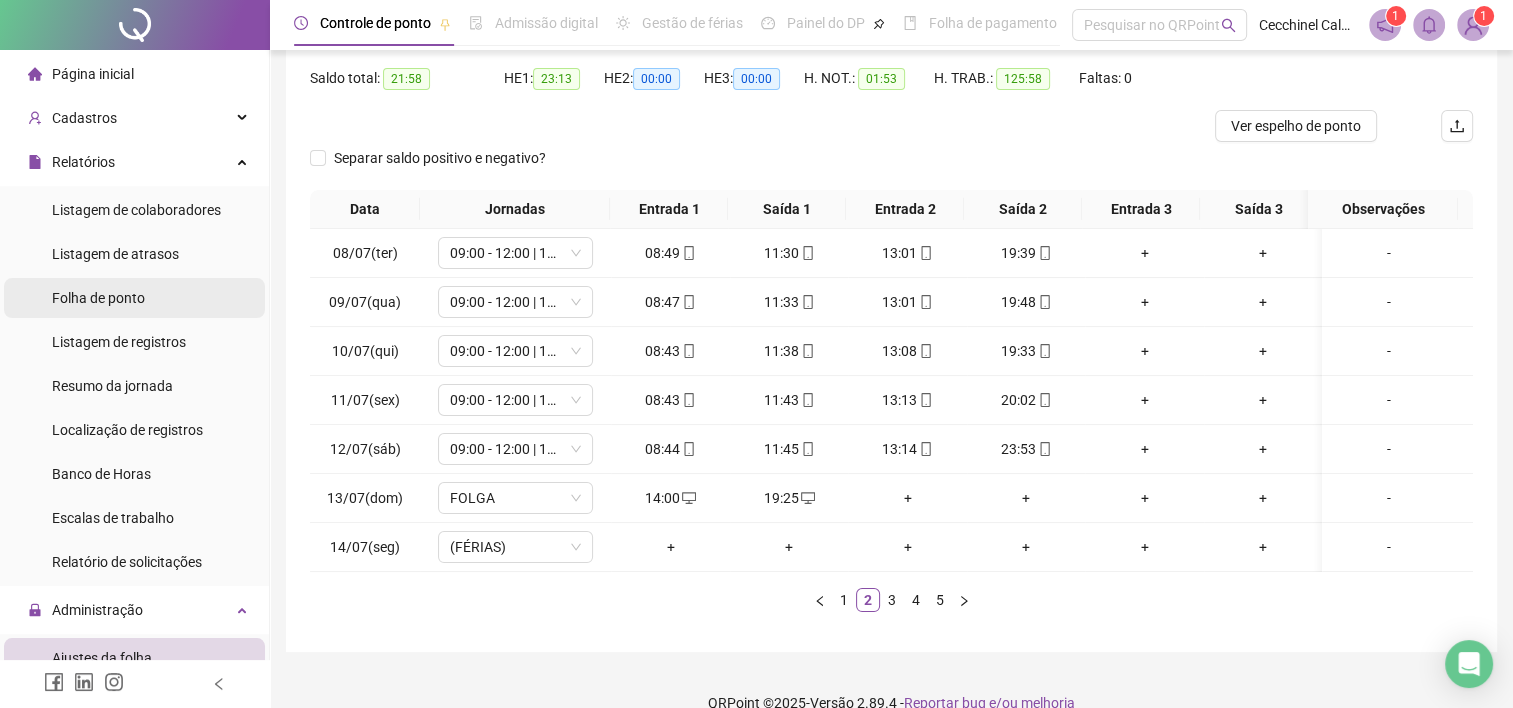 click on "Folha de ponto" at bounding box center (98, 298) 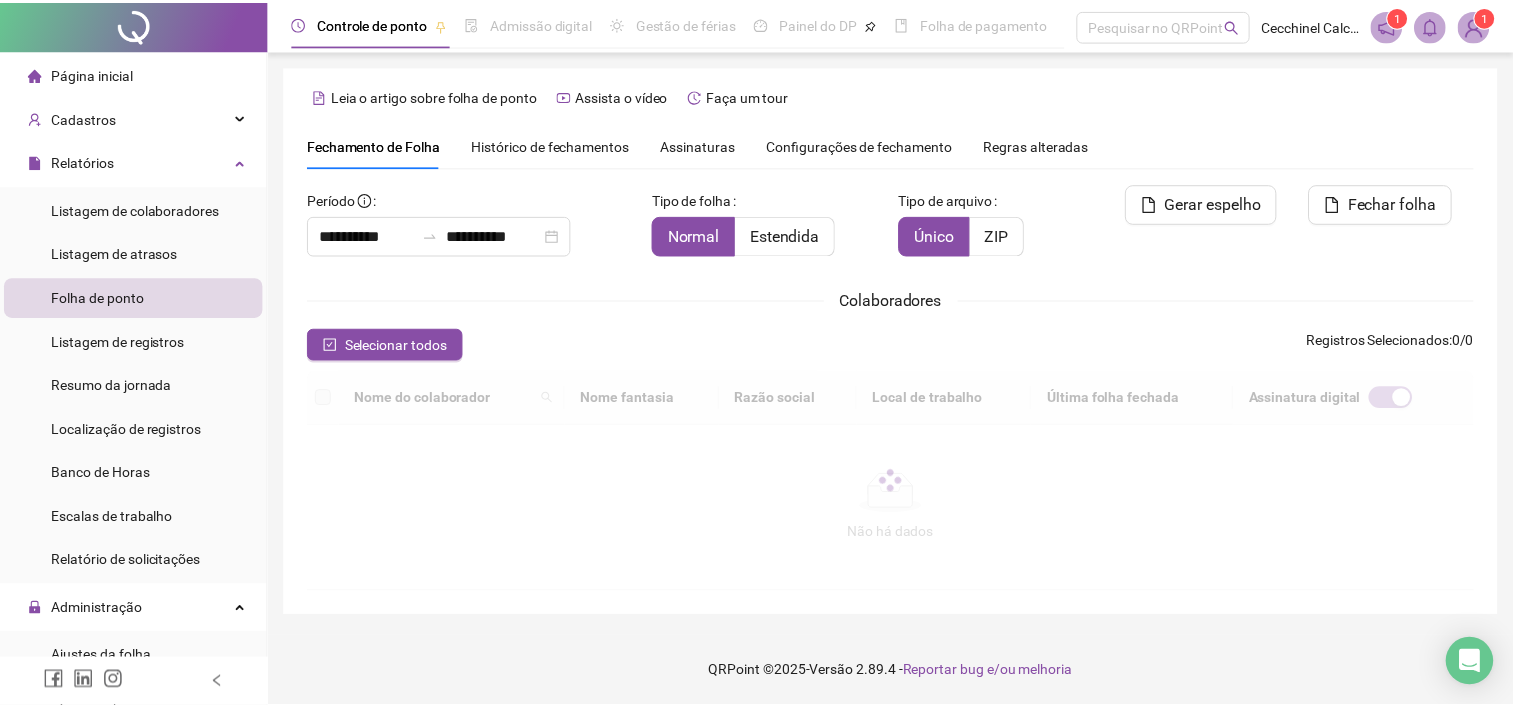 scroll, scrollTop: 44, scrollLeft: 0, axis: vertical 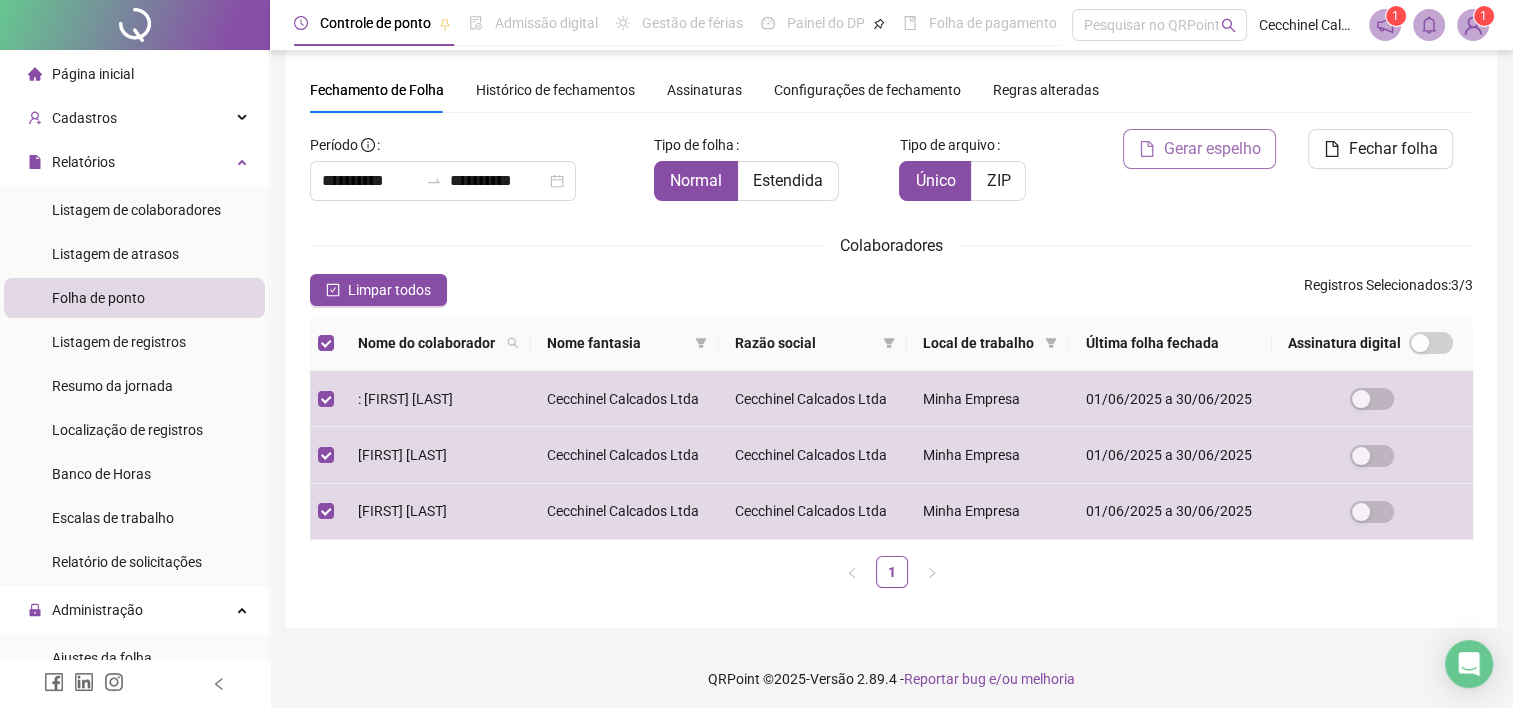 click on "Gerar espelho" at bounding box center [1211, 149] 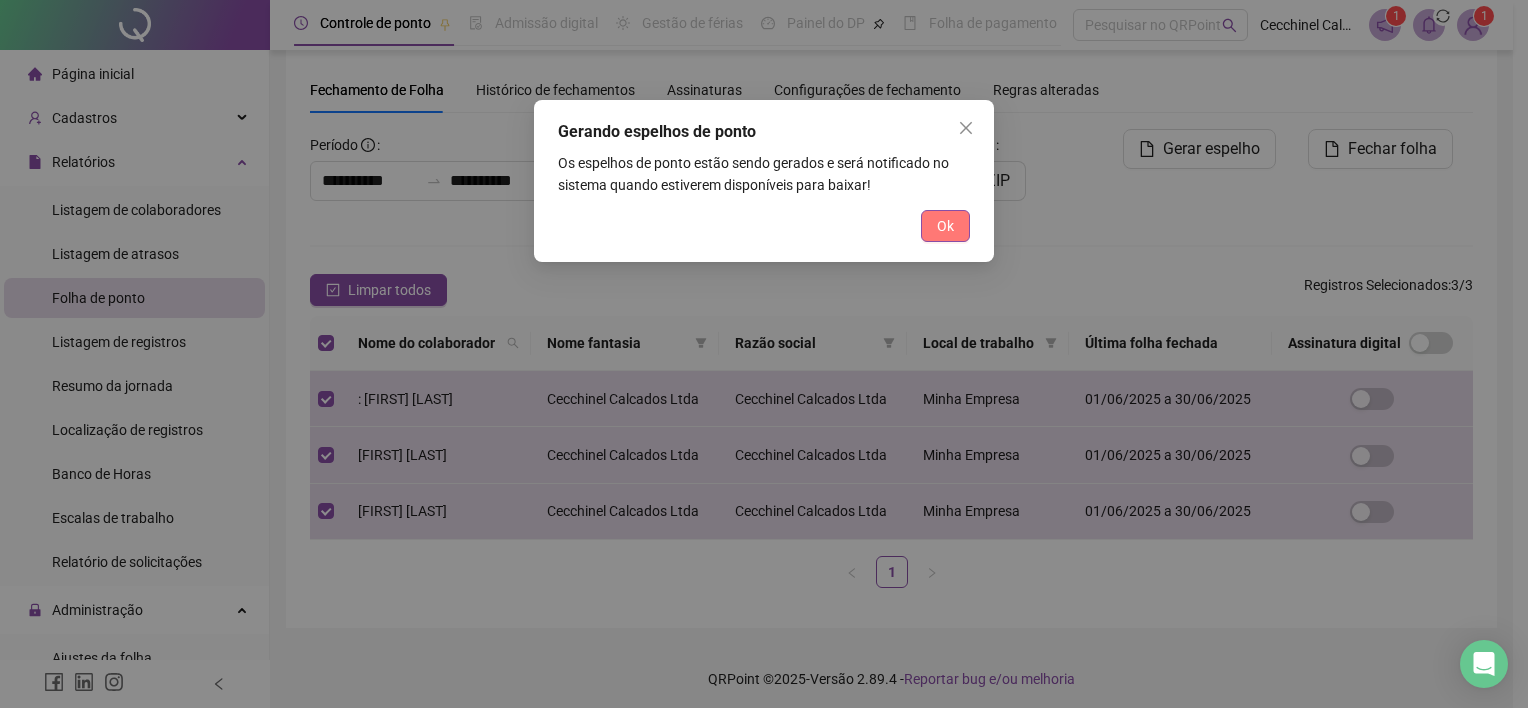 click on "Ok" at bounding box center [945, 226] 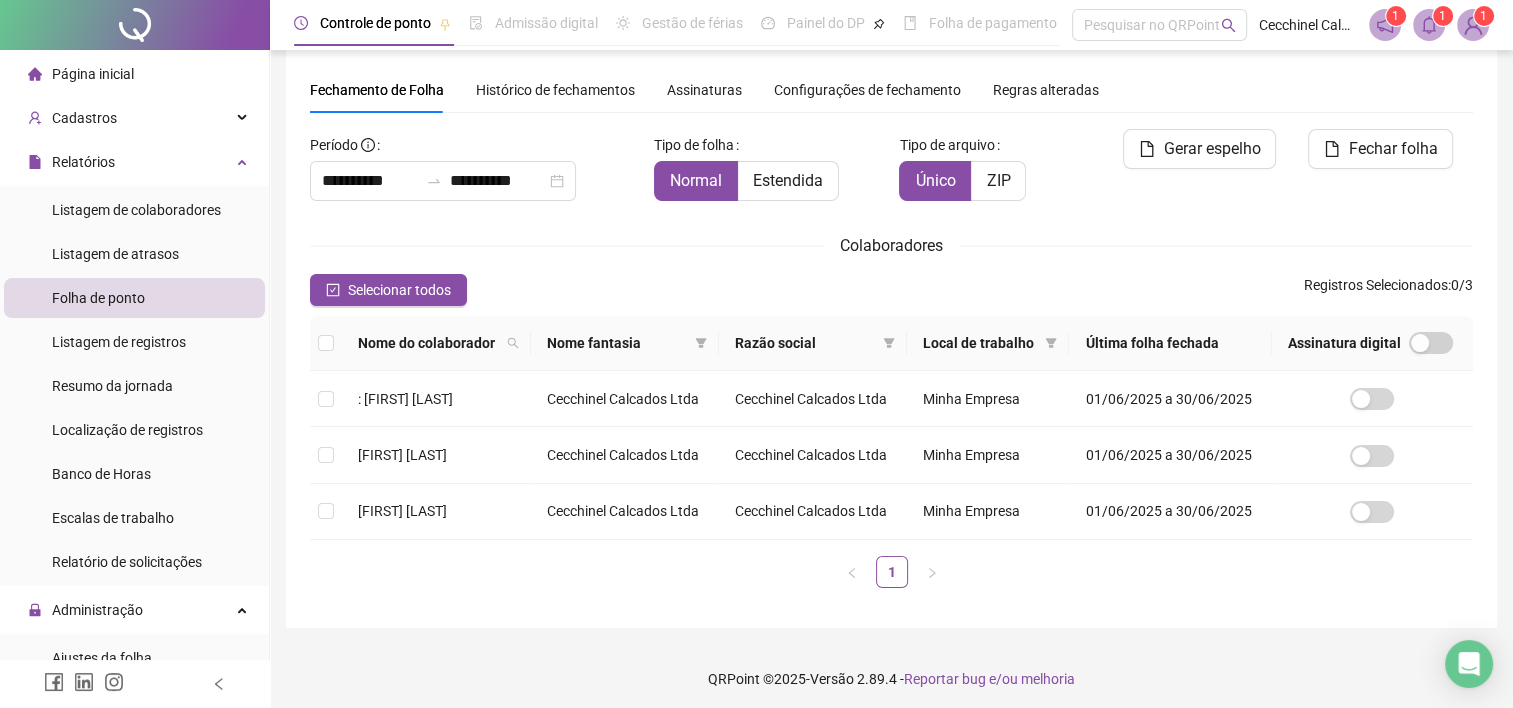 click 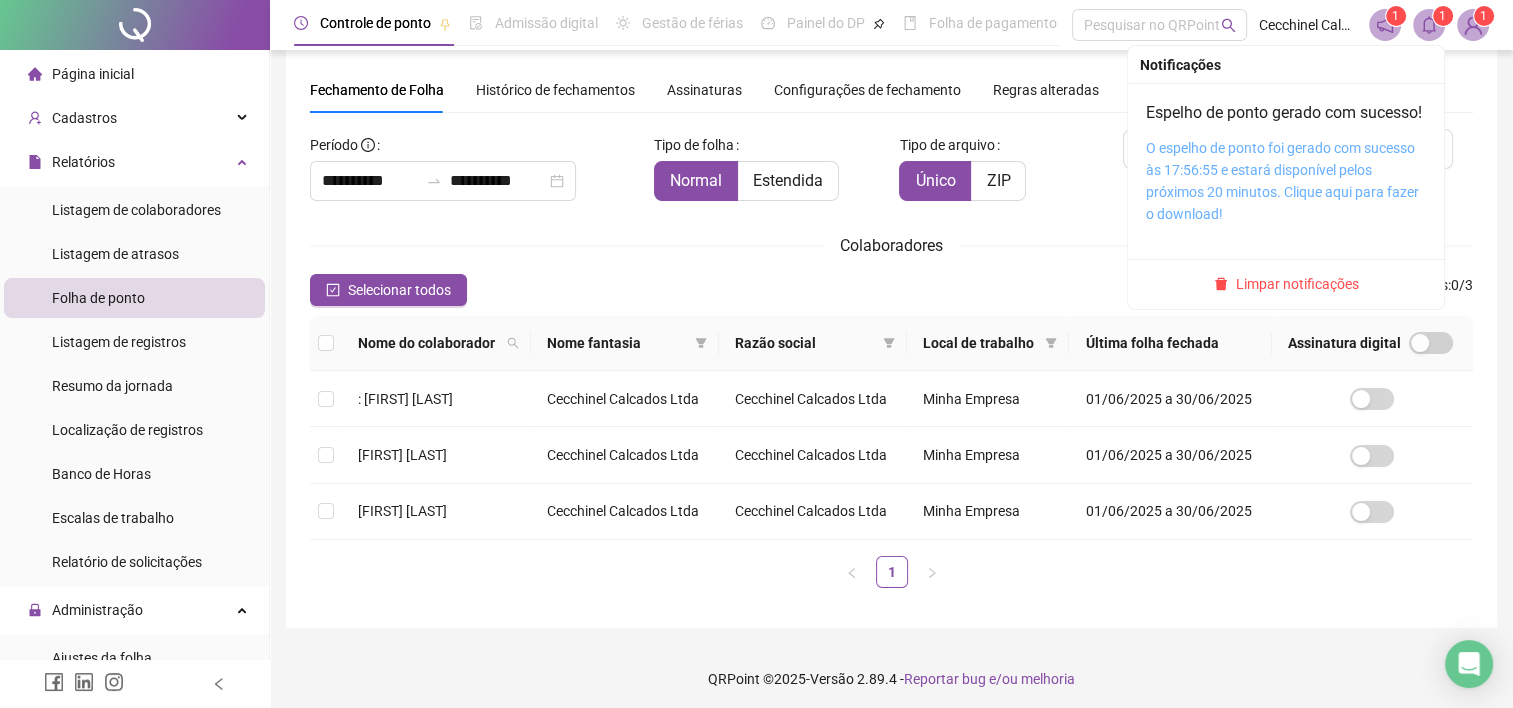 click on "O espelho de ponto foi gerado com sucesso às 17:56:55 e estará disponível pelos próximos 20 minutos.
Clique aqui para fazer o download!" at bounding box center (1282, 181) 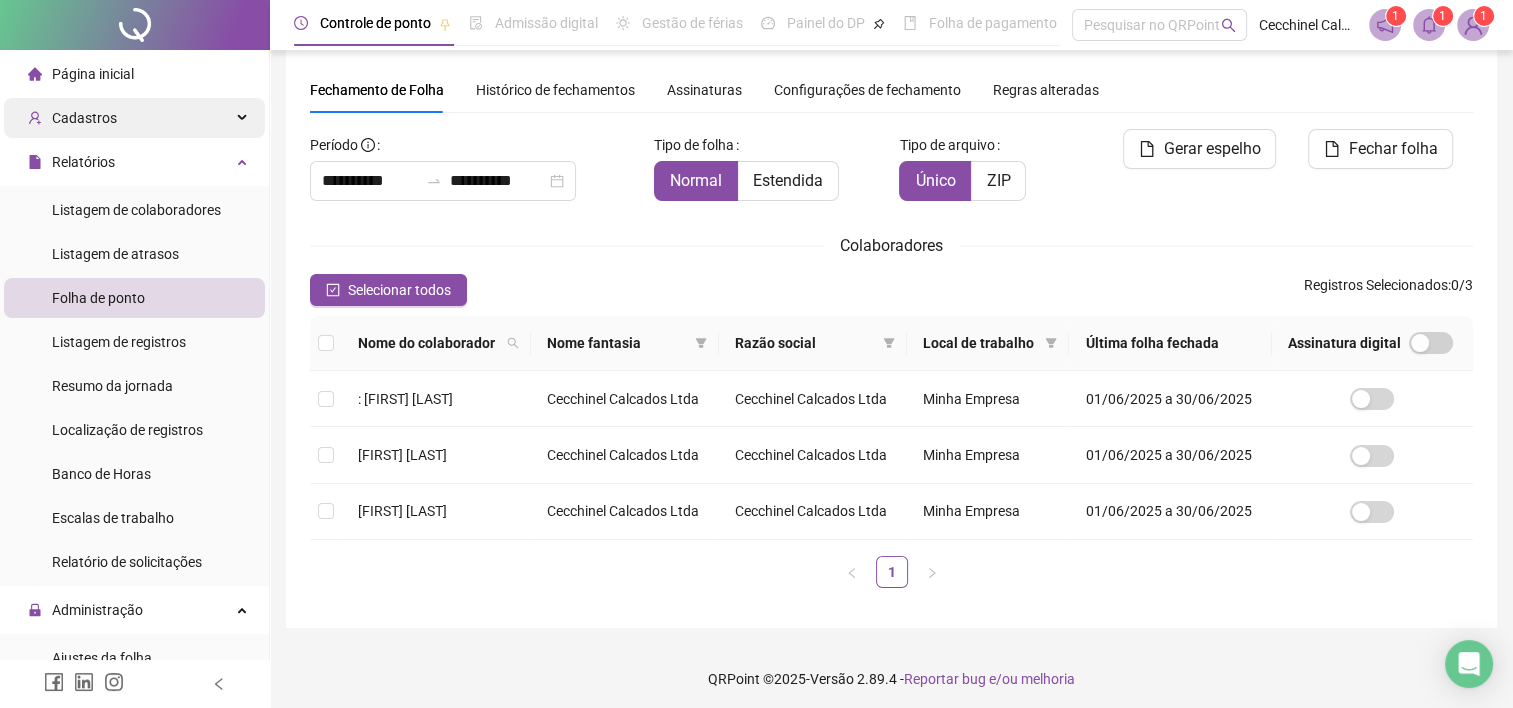 click on "Cadastros" at bounding box center [134, 118] 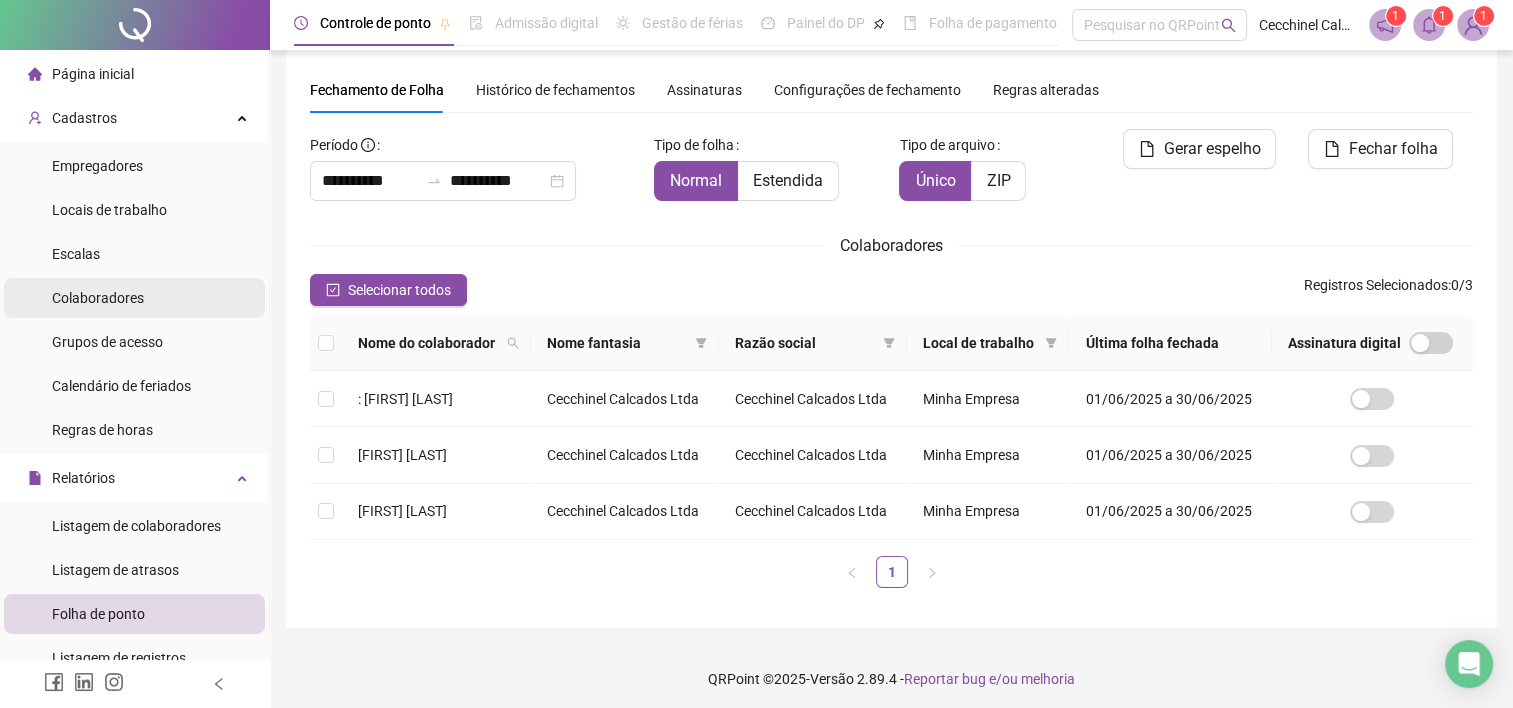 click on "Colaboradores" at bounding box center (98, 298) 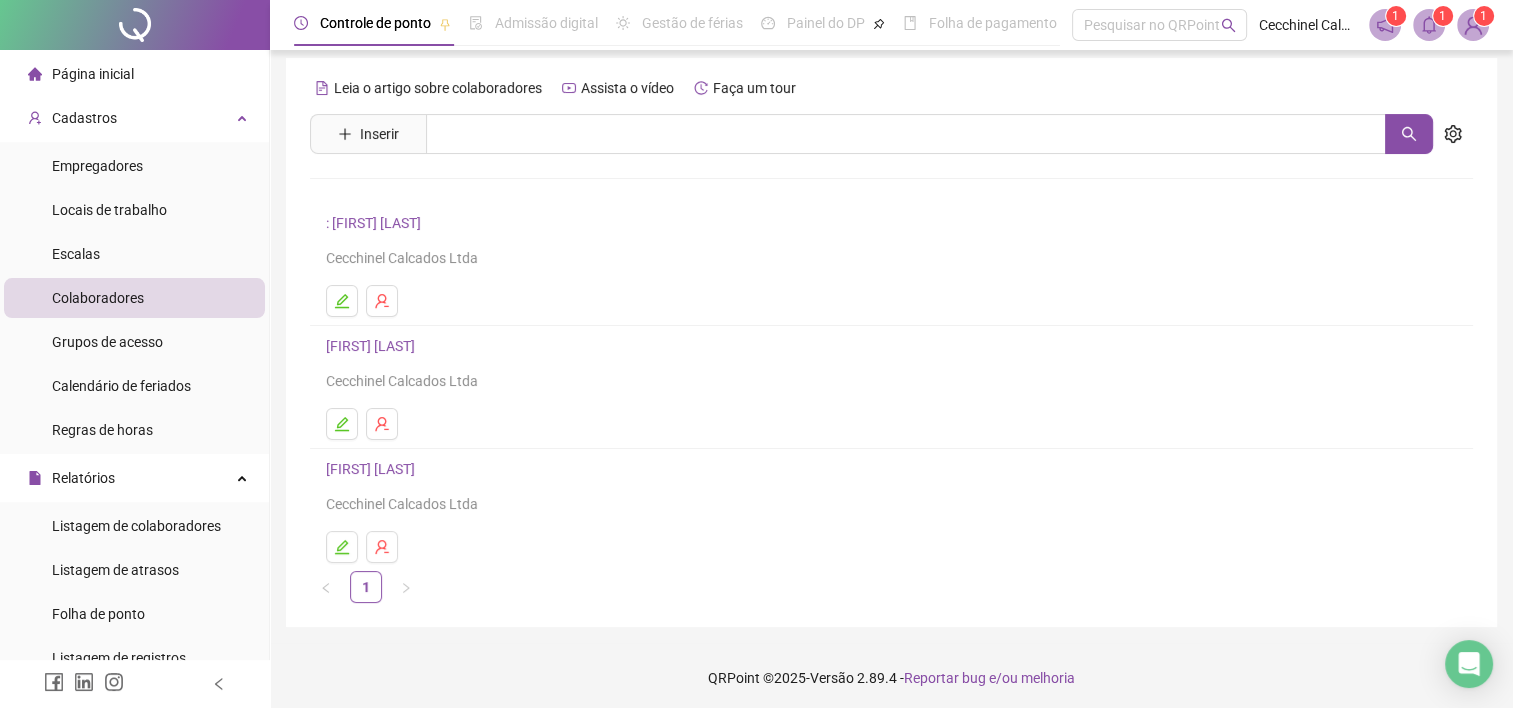 scroll, scrollTop: 12, scrollLeft: 0, axis: vertical 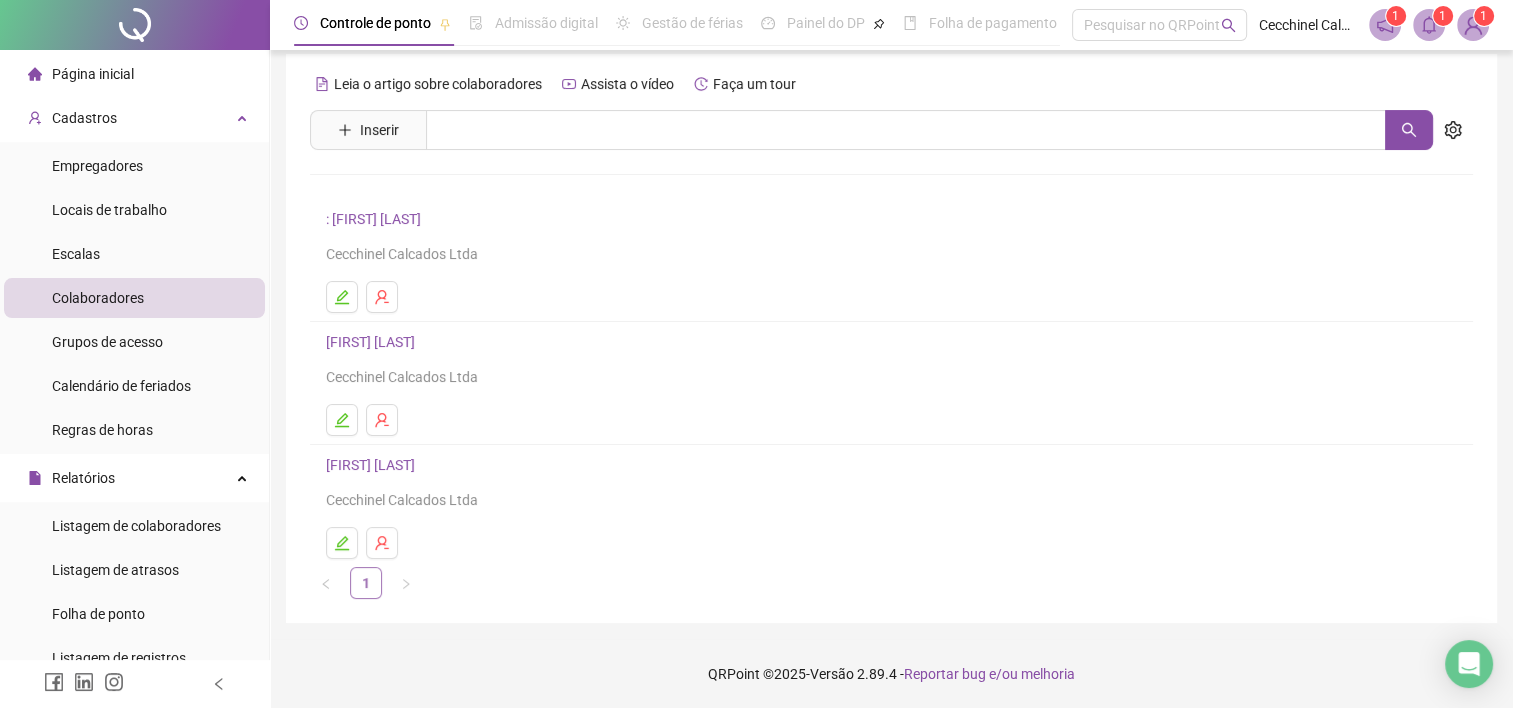 click on "1" at bounding box center (366, 583) 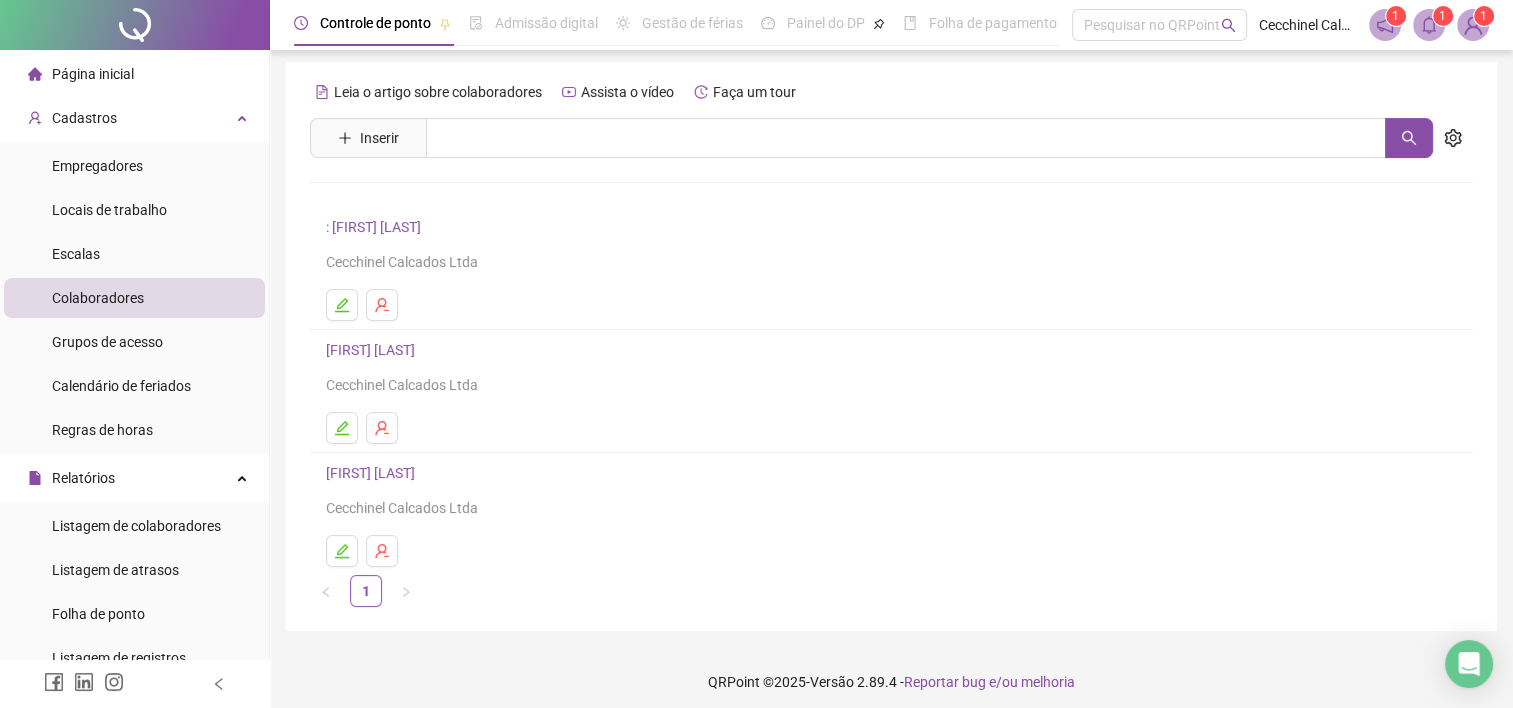 scroll, scrollTop: 0, scrollLeft: 0, axis: both 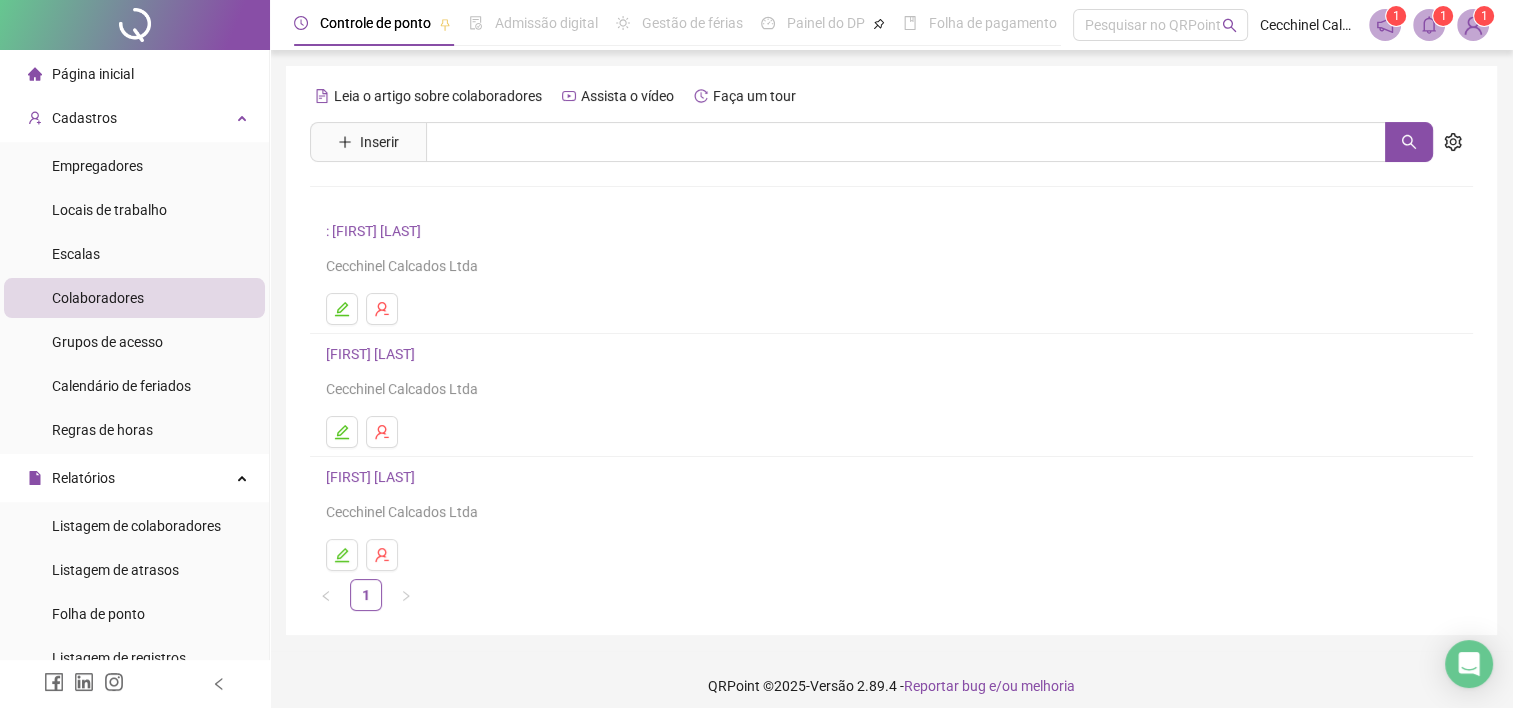click on "[FIRST] [LAST]    Cecchinel Calcados Ltda" at bounding box center [891, 518] 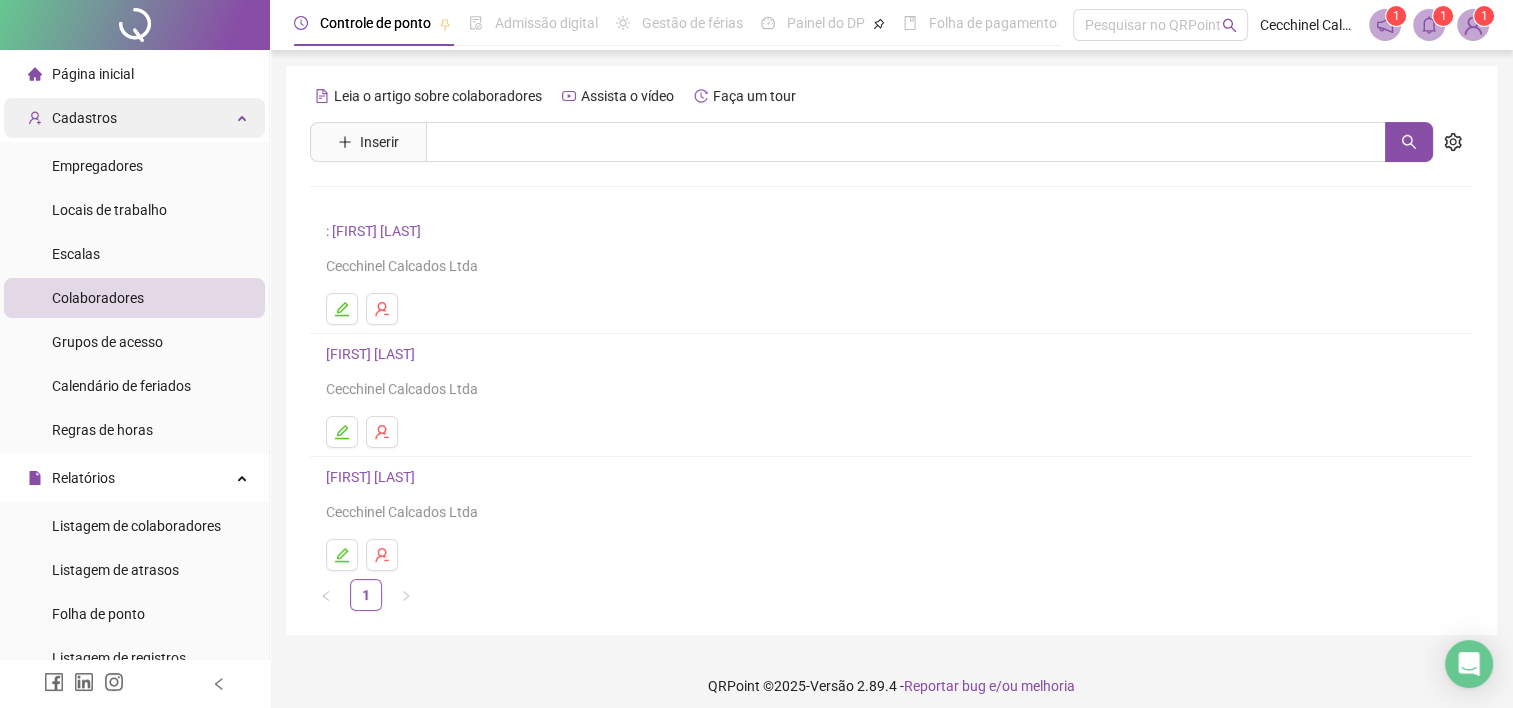 click on "Cadastros" at bounding box center (134, 118) 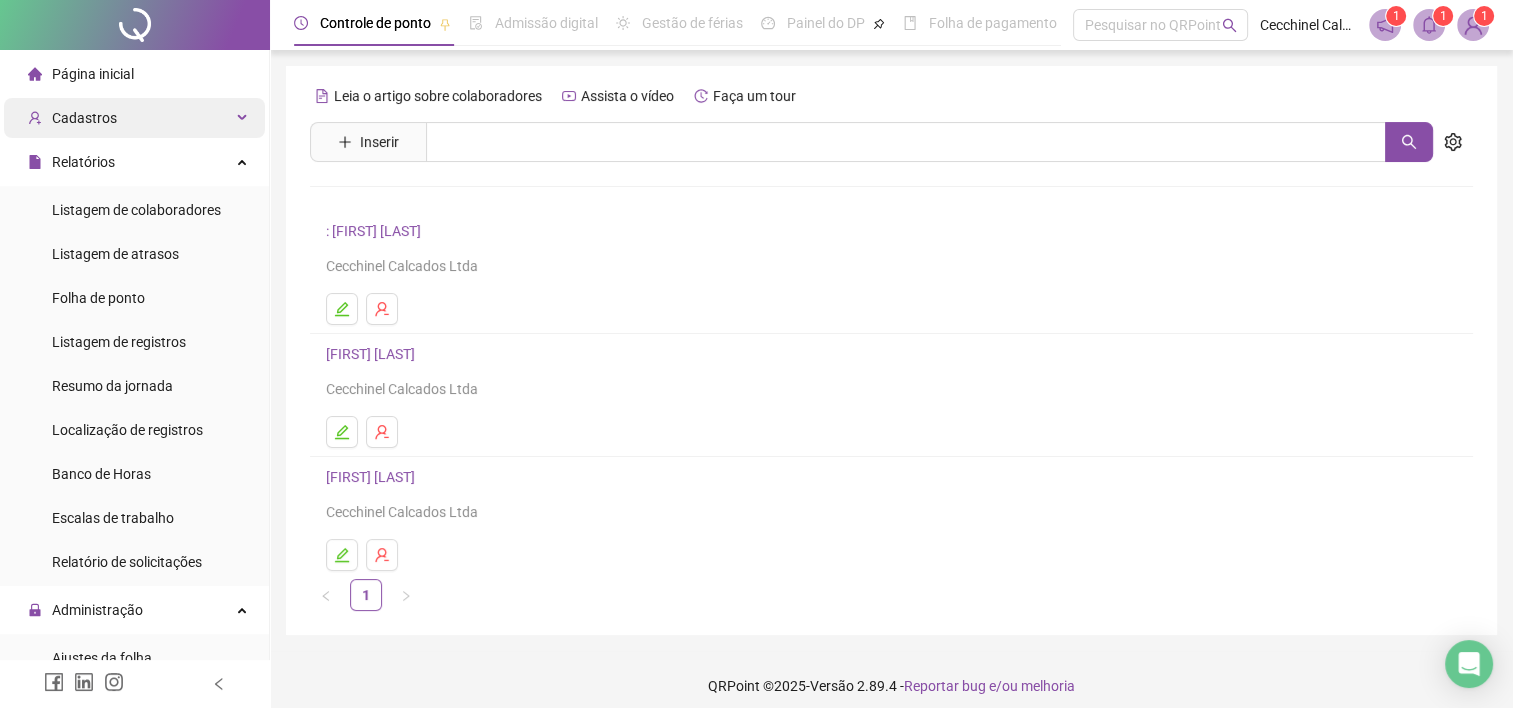 click on "Cadastros" at bounding box center (134, 118) 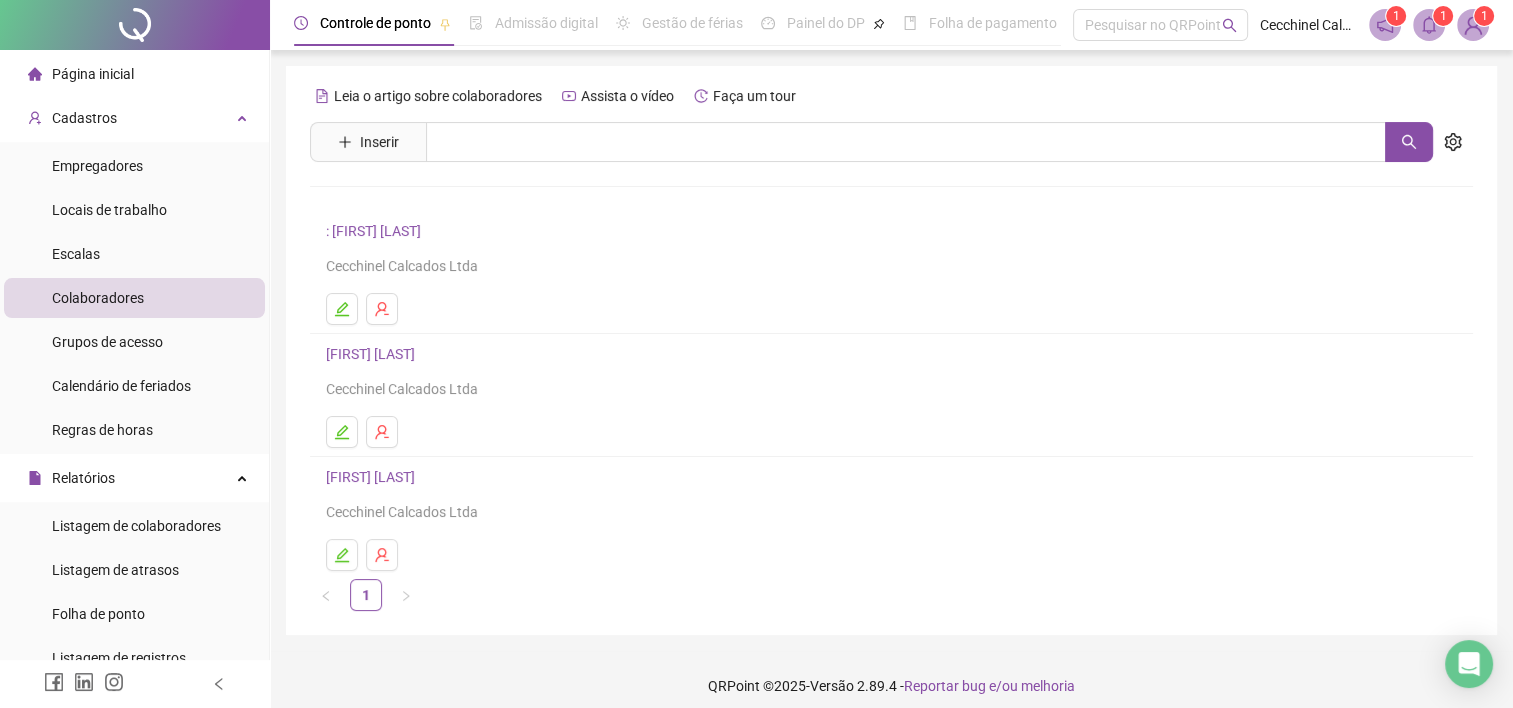 click on "Colaboradores" at bounding box center (98, 298) 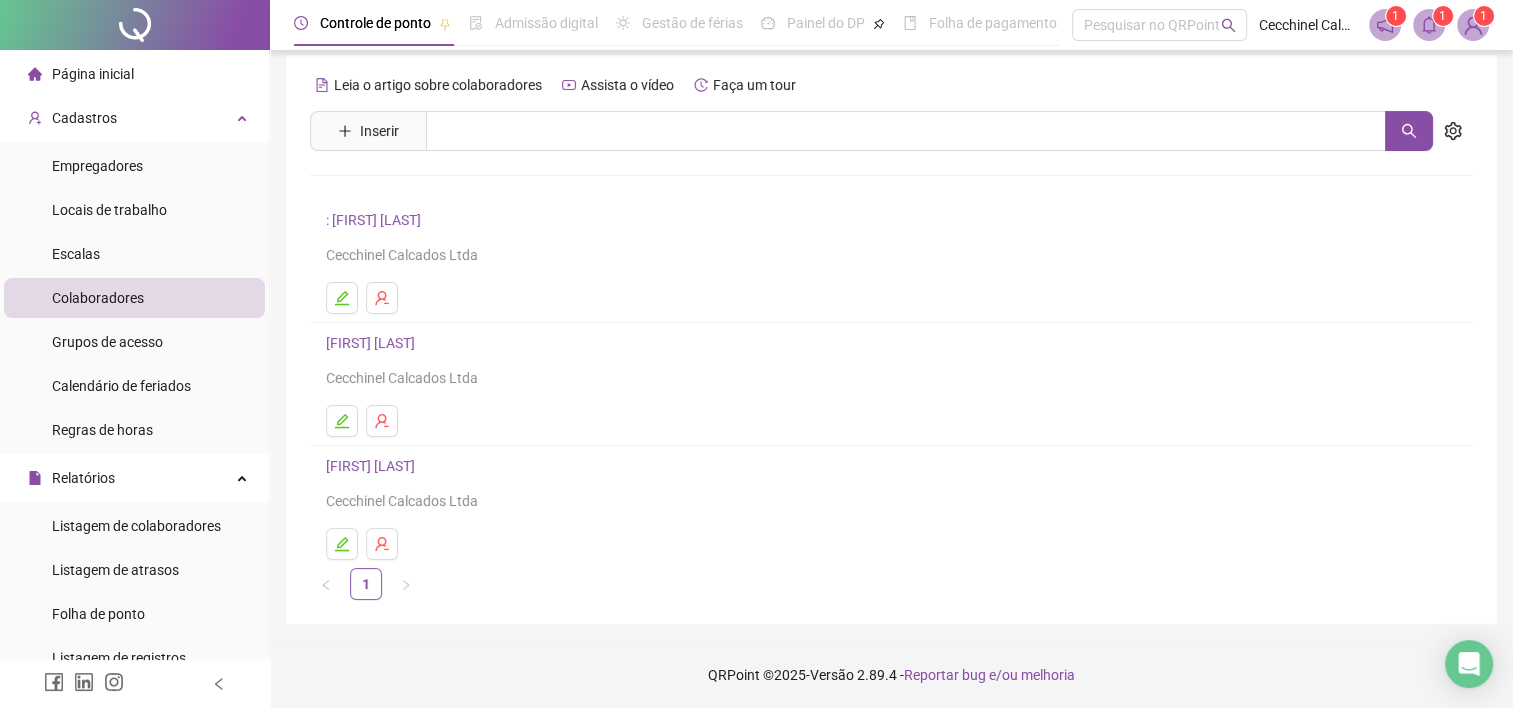 scroll, scrollTop: 12, scrollLeft: 0, axis: vertical 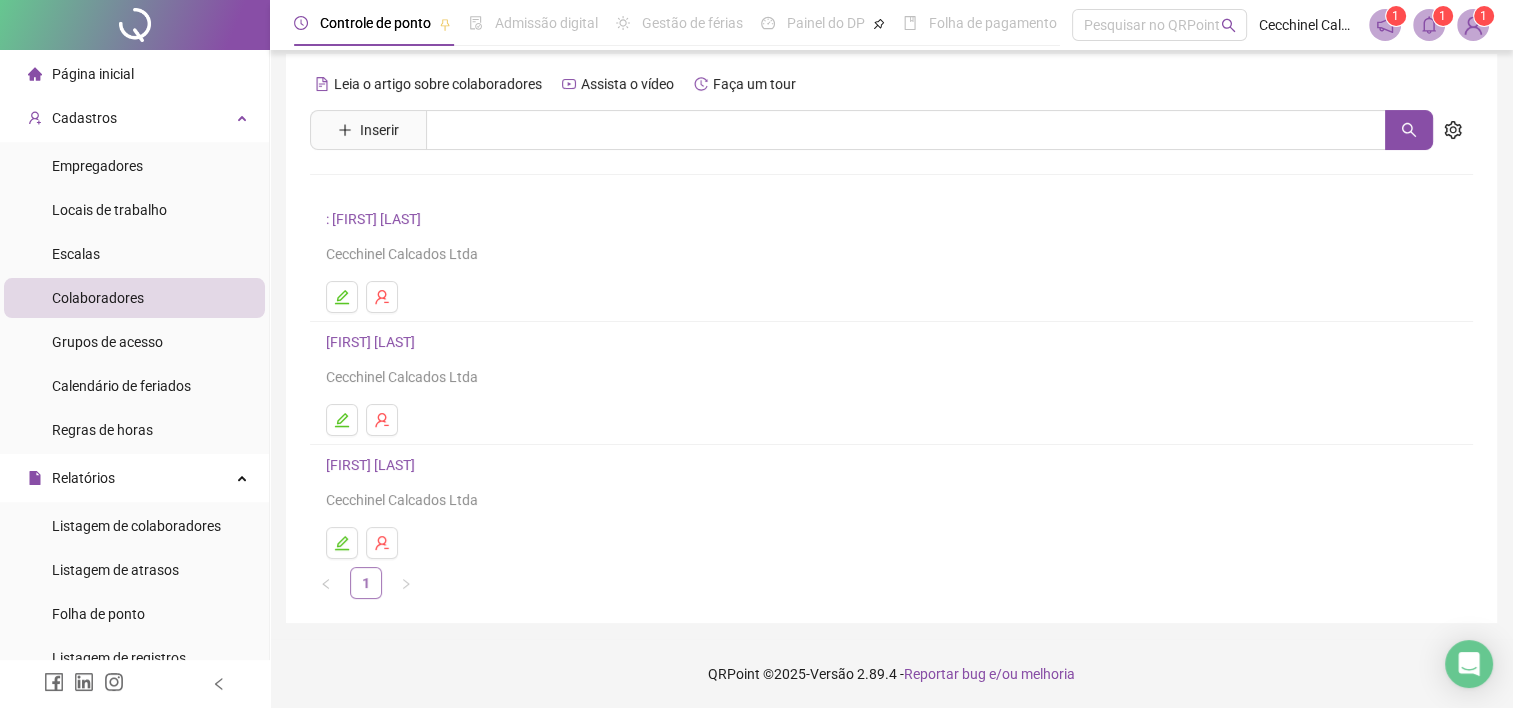 click on "1" at bounding box center [366, 583] 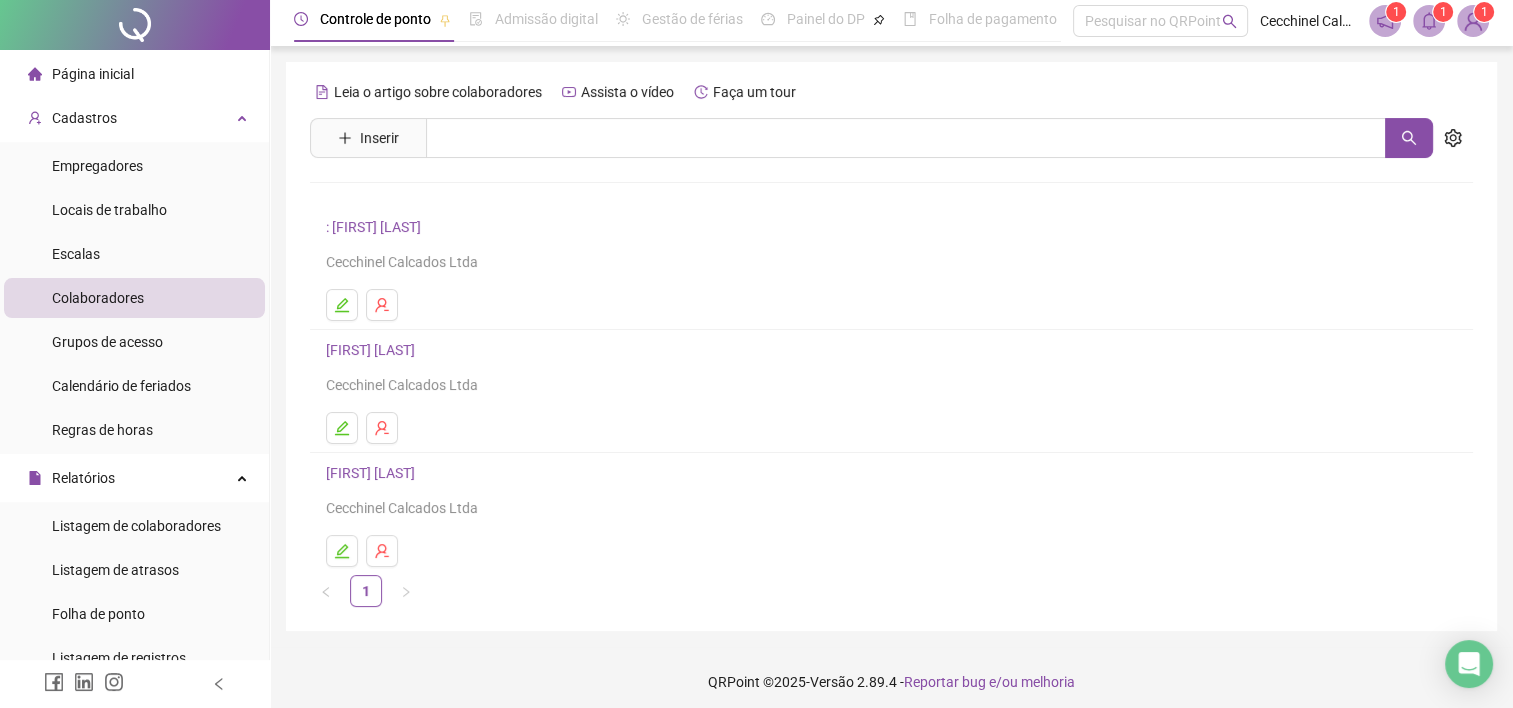 scroll, scrollTop: 0, scrollLeft: 0, axis: both 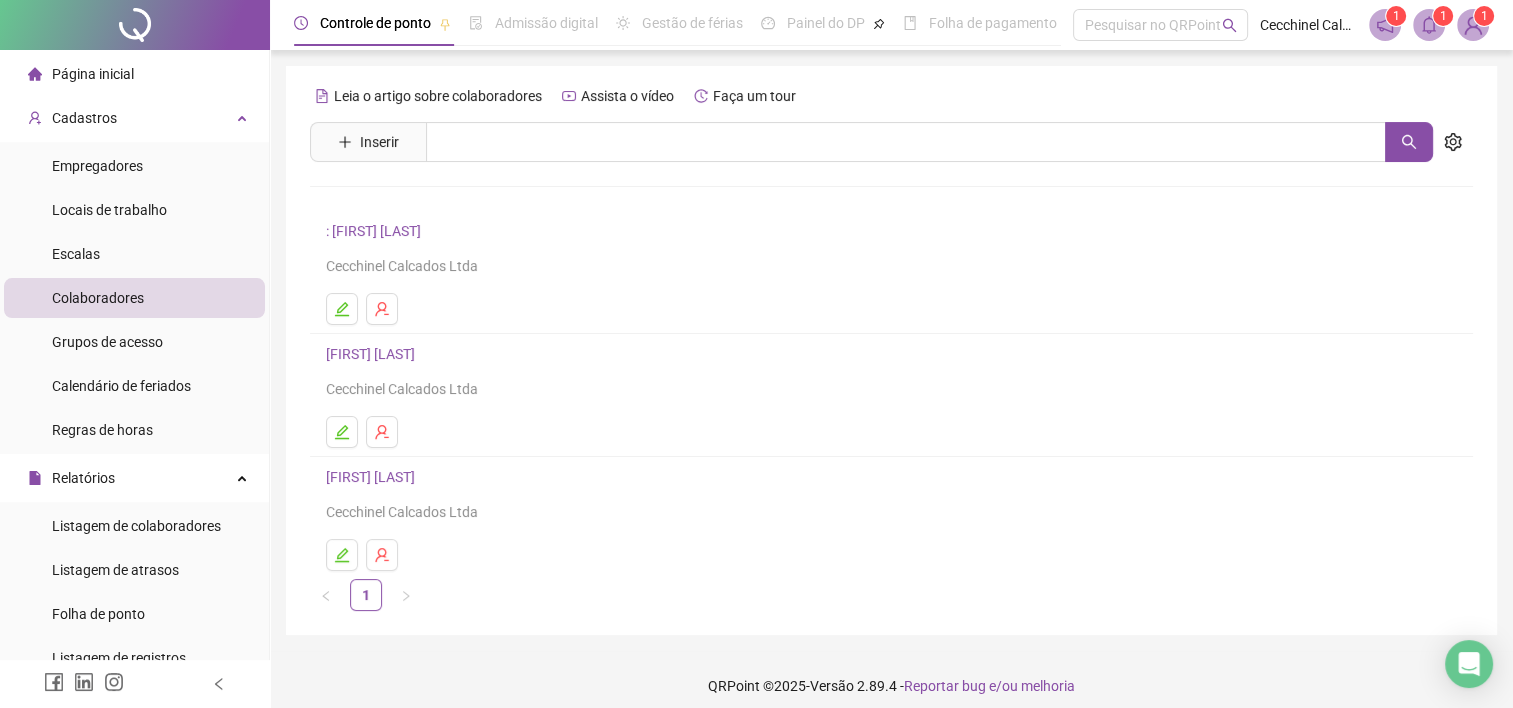 click on "Colaboradores" at bounding box center (98, 298) 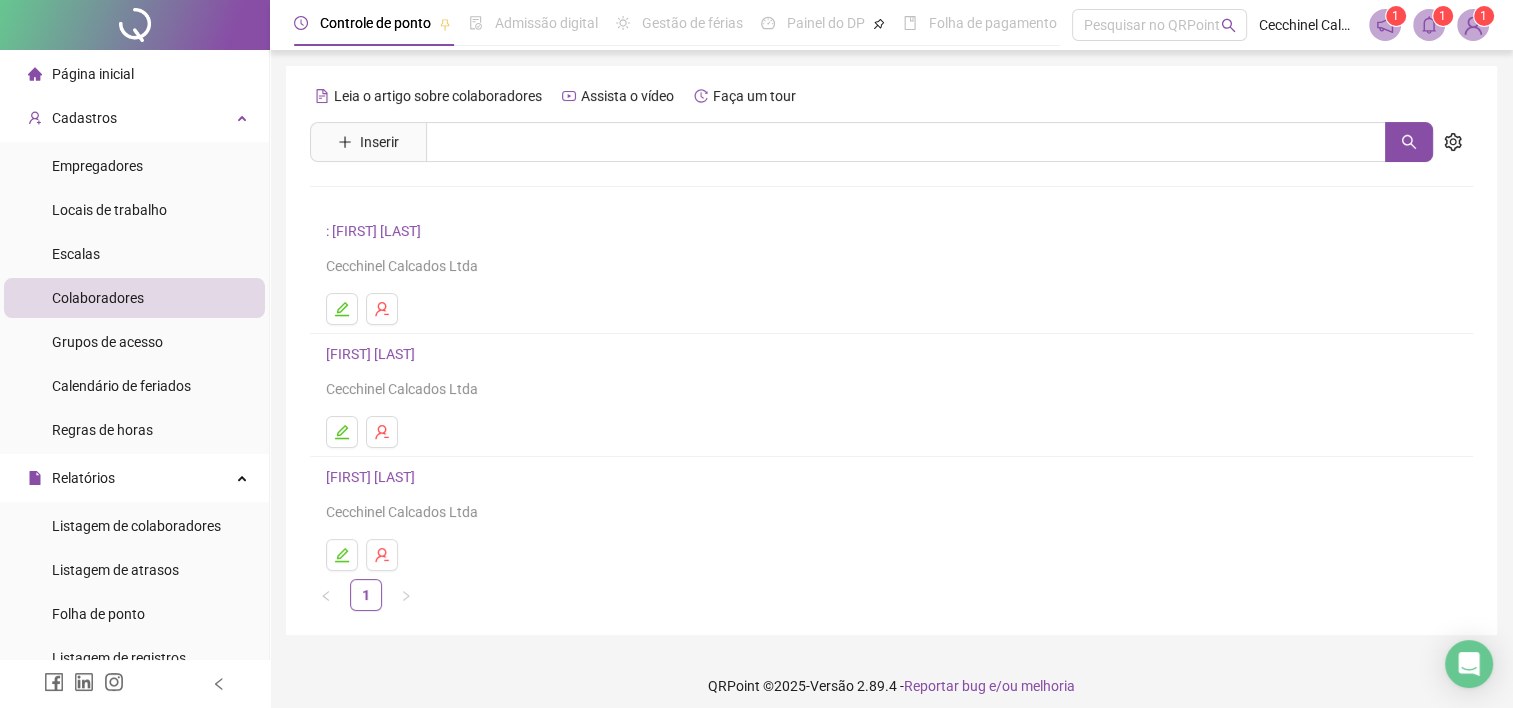 scroll, scrollTop: 12, scrollLeft: 0, axis: vertical 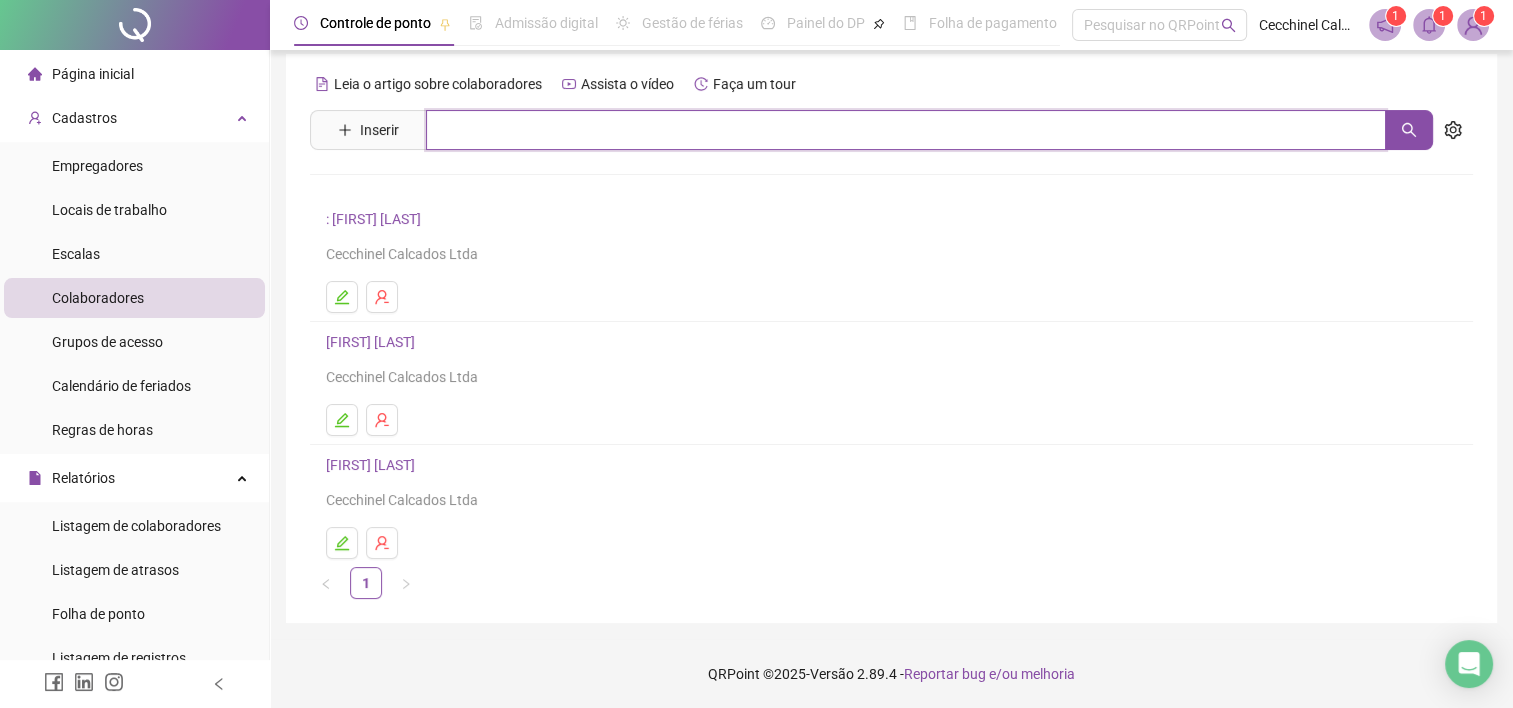 click at bounding box center [906, 130] 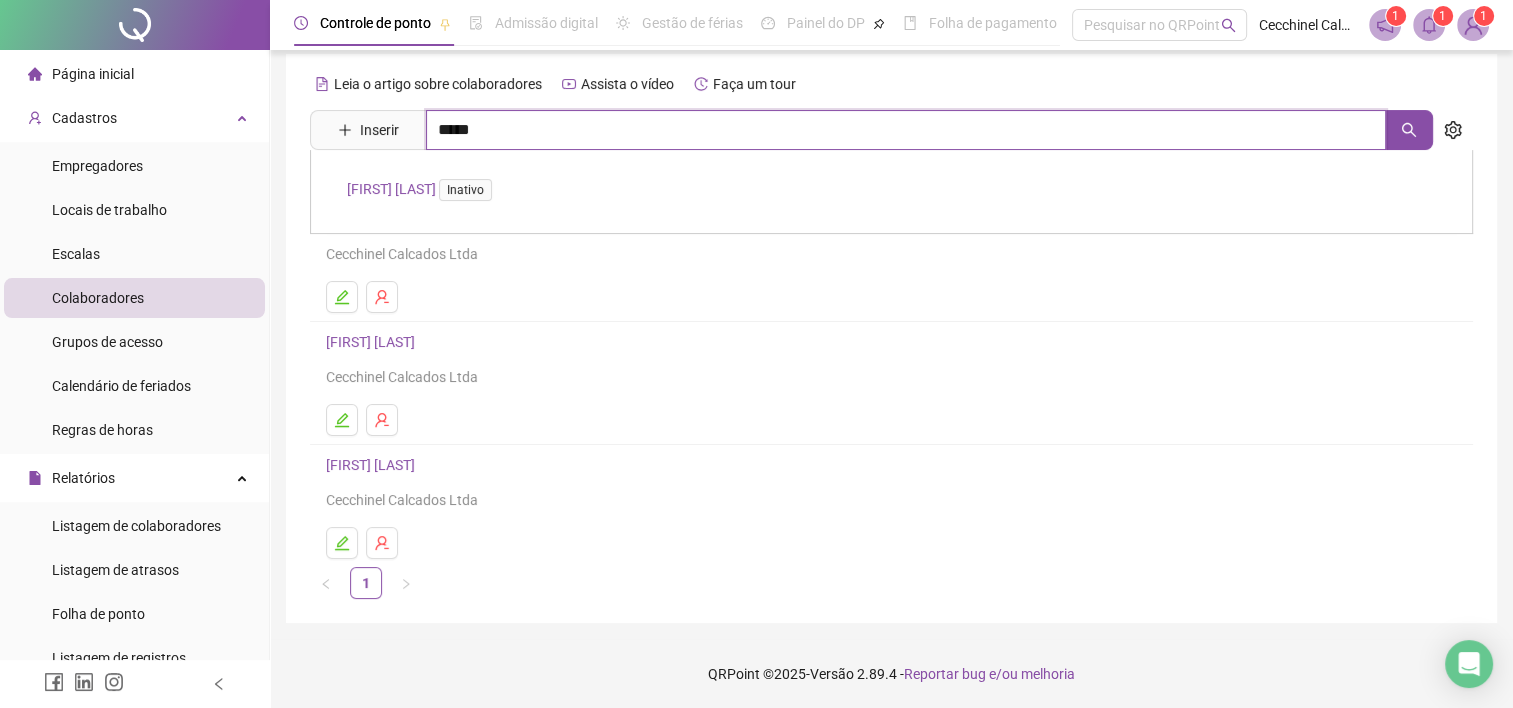 type on "*****" 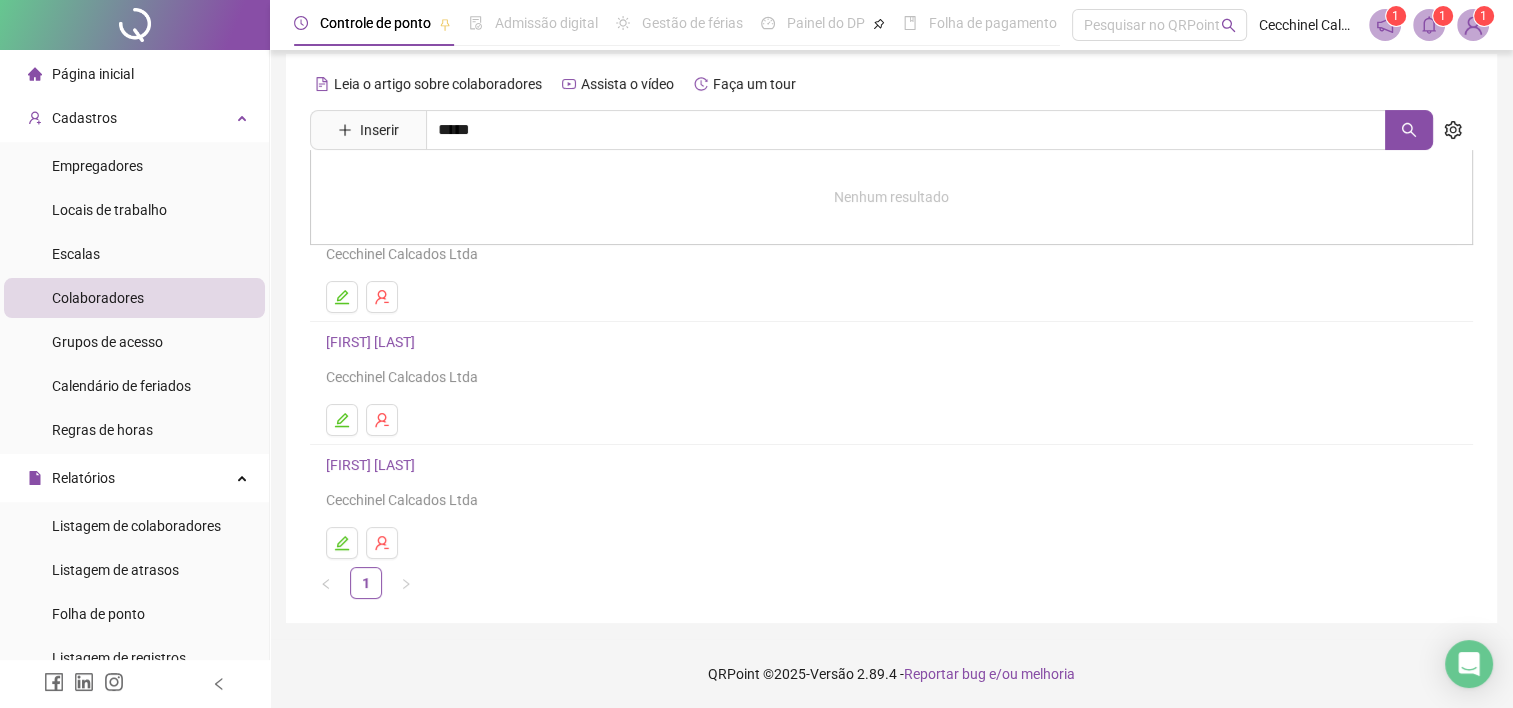 click at bounding box center (891, 420) 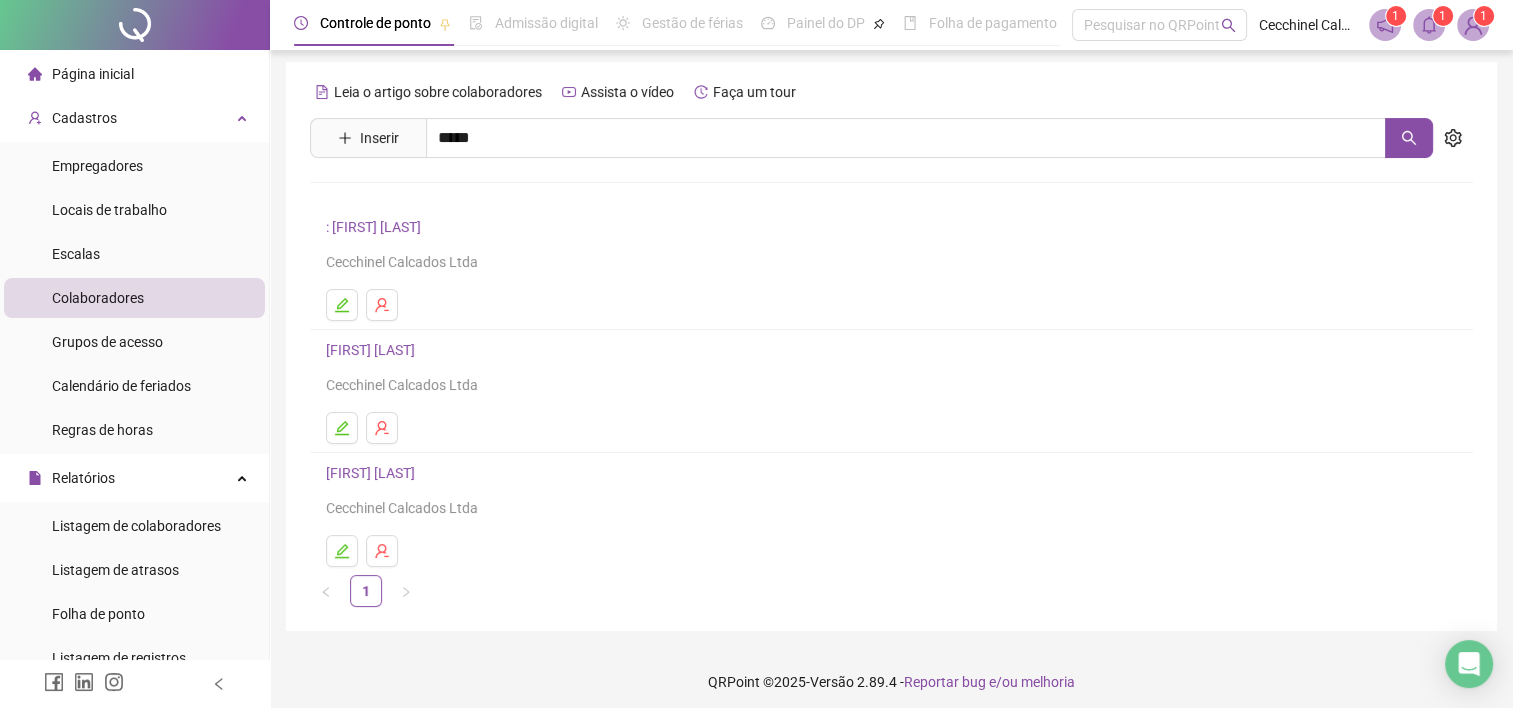 scroll, scrollTop: 0, scrollLeft: 0, axis: both 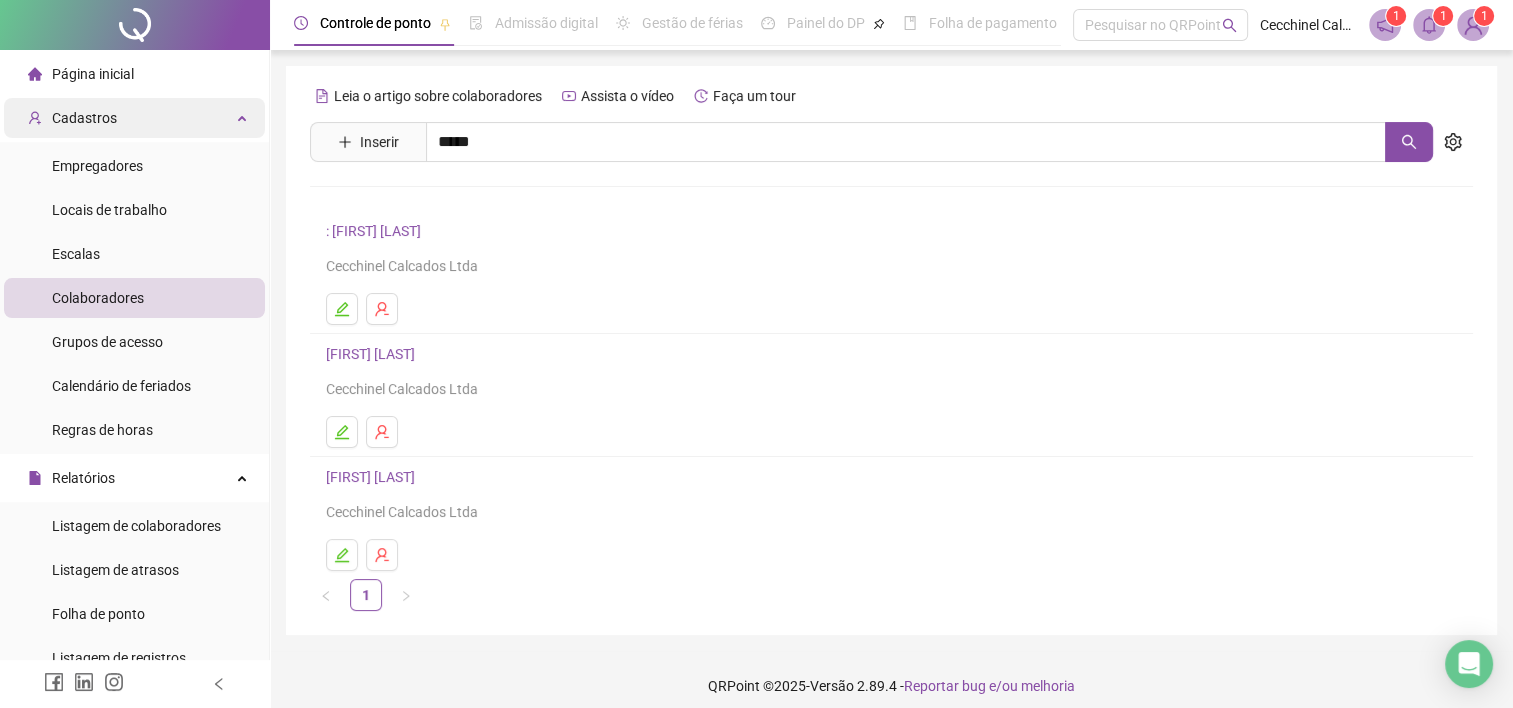 click on "Cadastros" at bounding box center [84, 118] 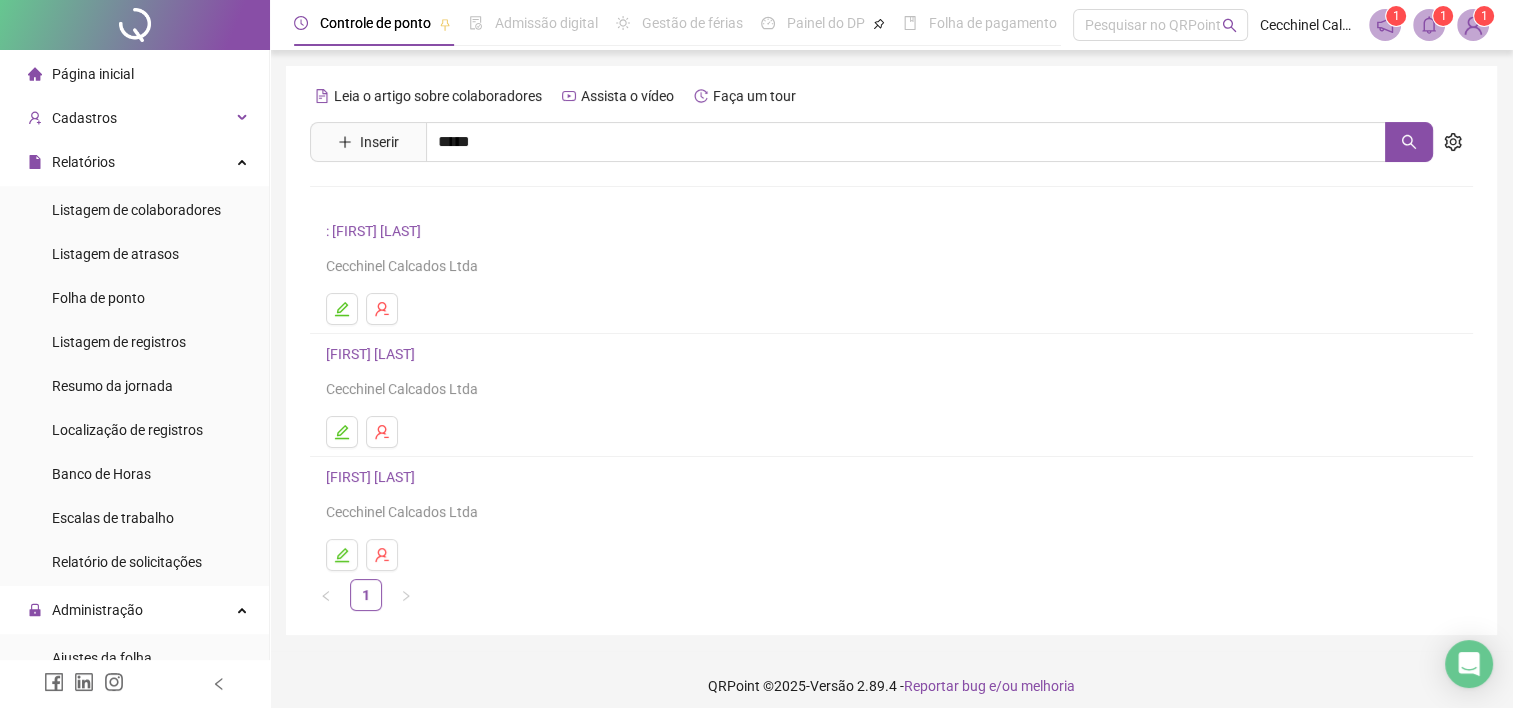 click on "Página inicial" at bounding box center [93, 74] 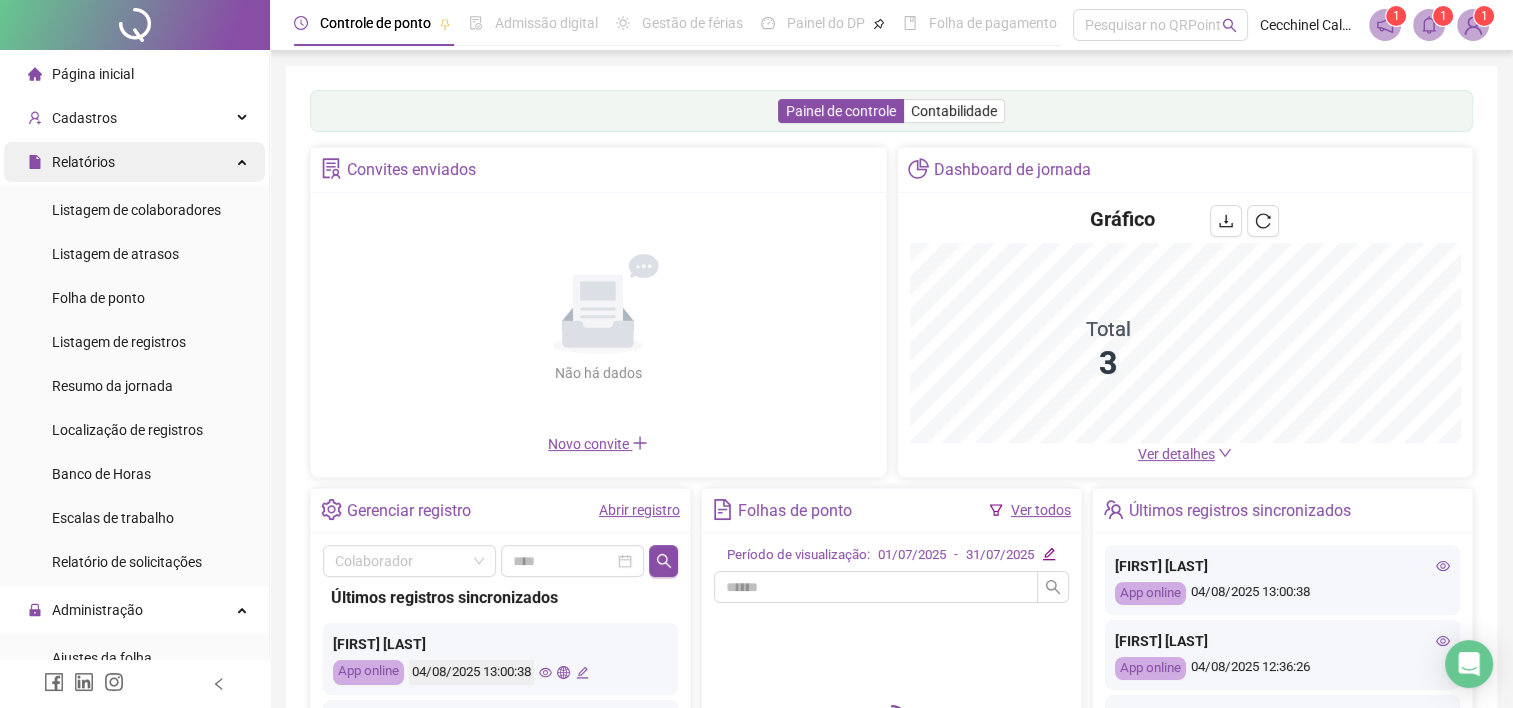 click on "Relatórios" at bounding box center [71, 162] 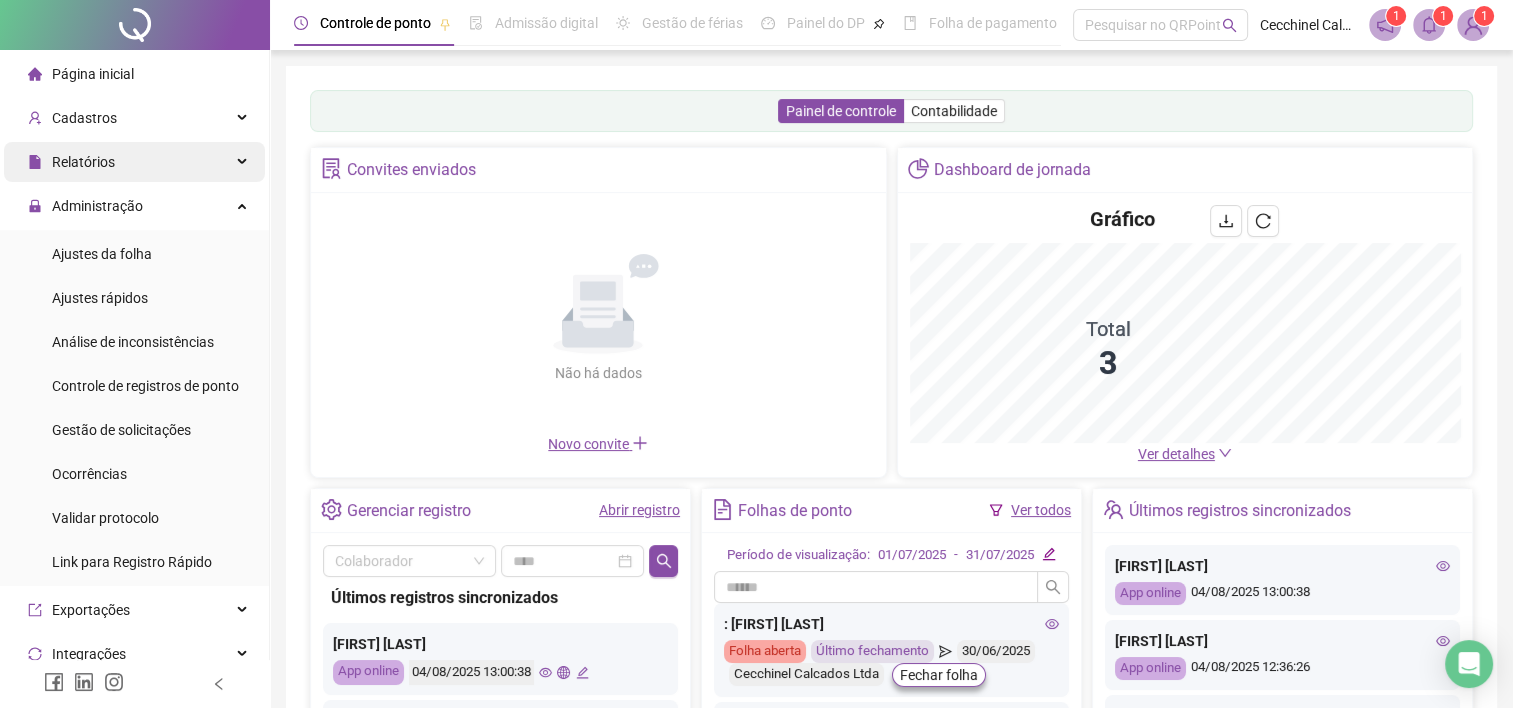 click on "Relatórios" at bounding box center (134, 162) 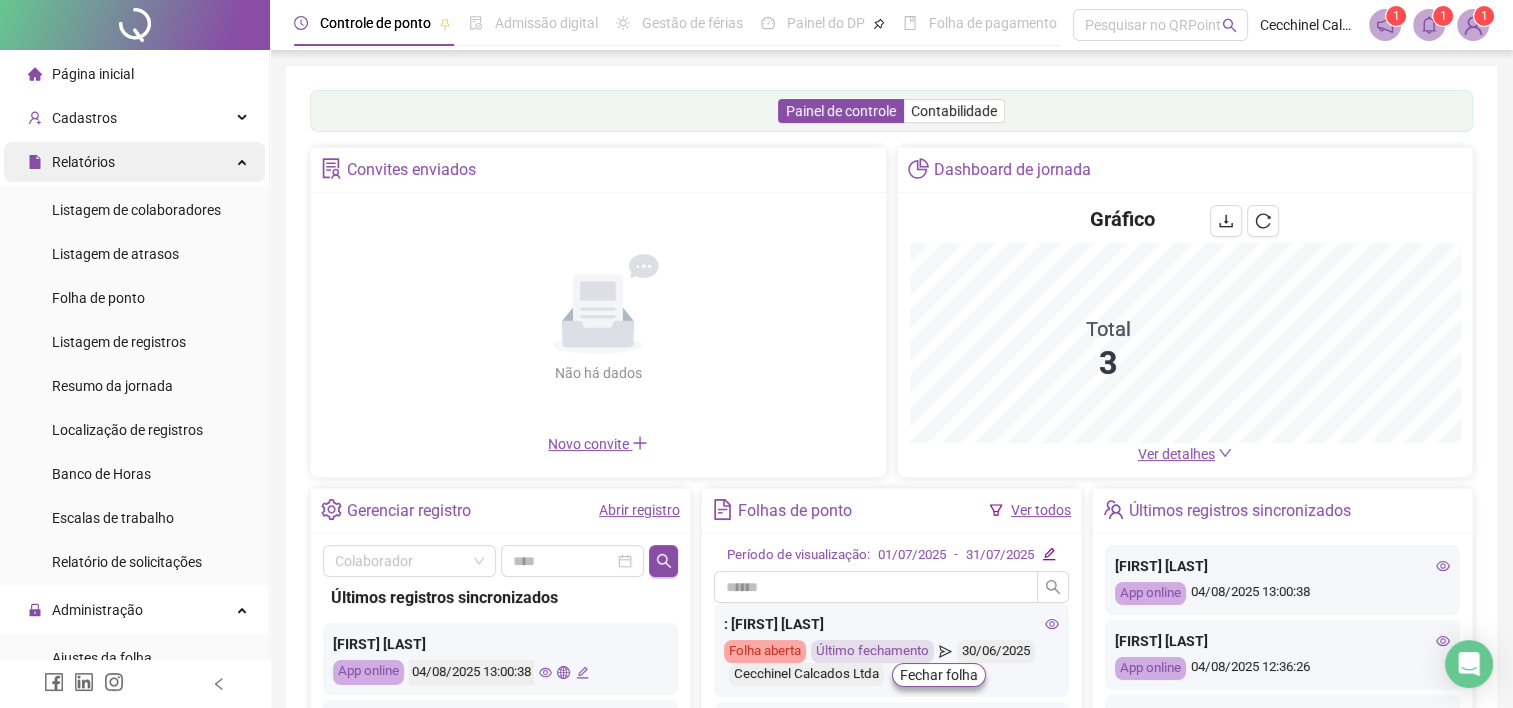 click on "Relatórios" at bounding box center (83, 162) 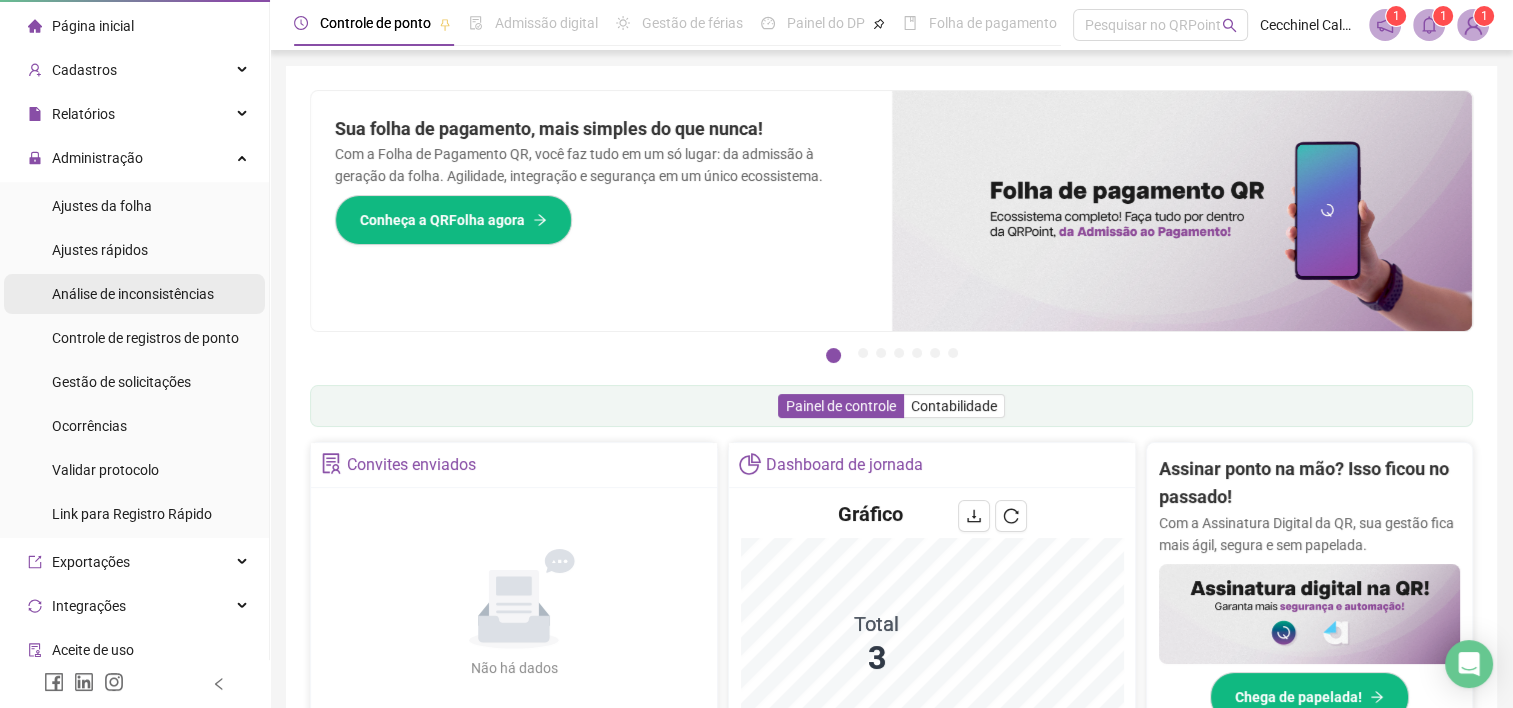 scroll, scrollTop: 0, scrollLeft: 0, axis: both 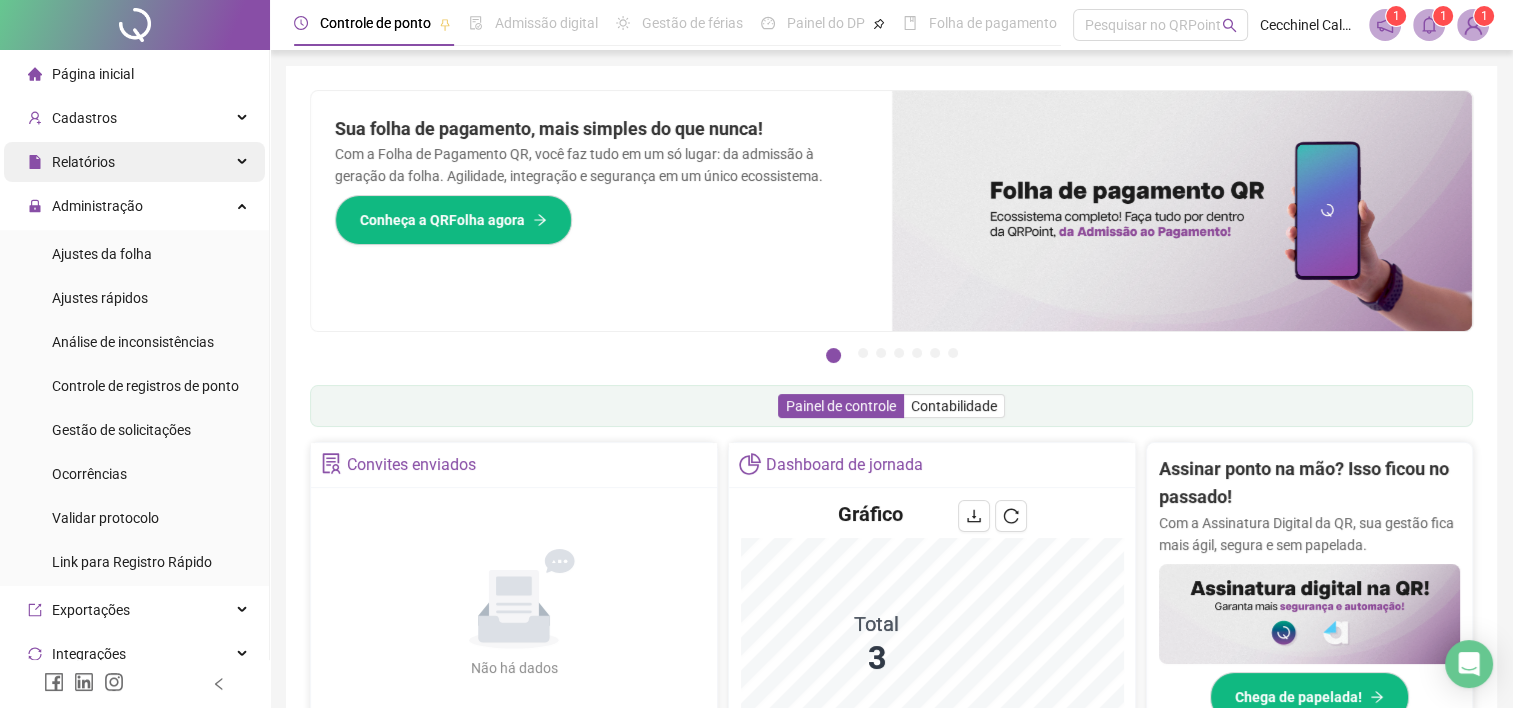 click on "Relatórios" at bounding box center (134, 162) 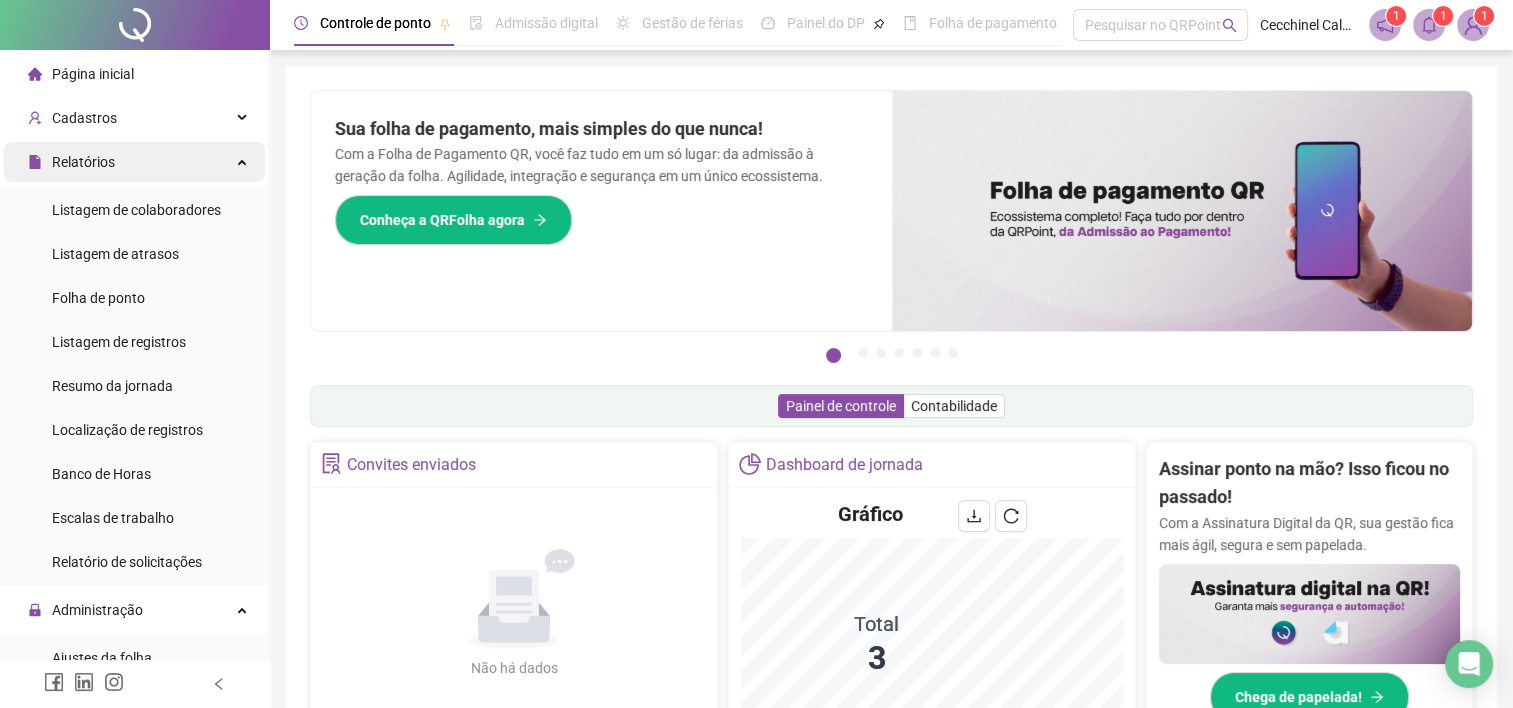 click on "Relatórios" at bounding box center [134, 162] 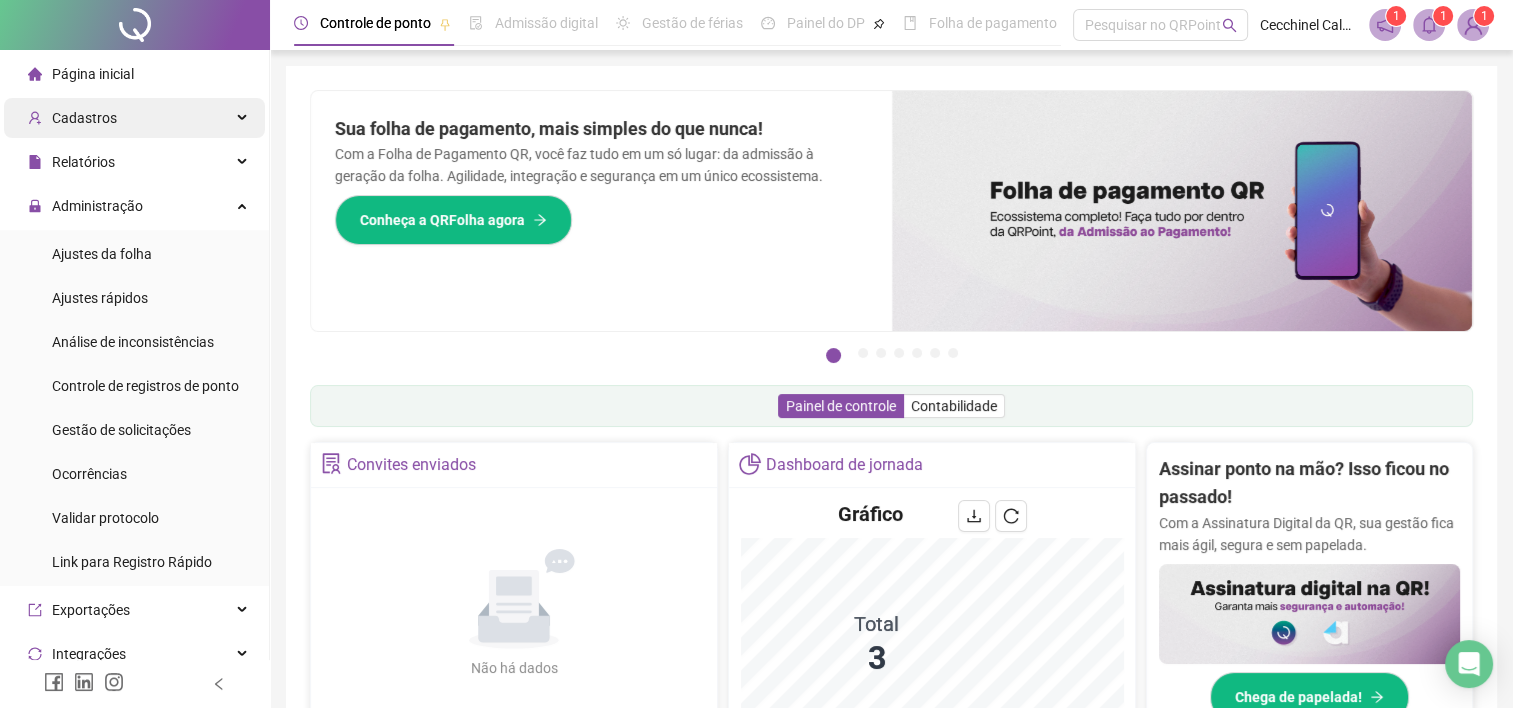 click on "Cadastros" at bounding box center (134, 118) 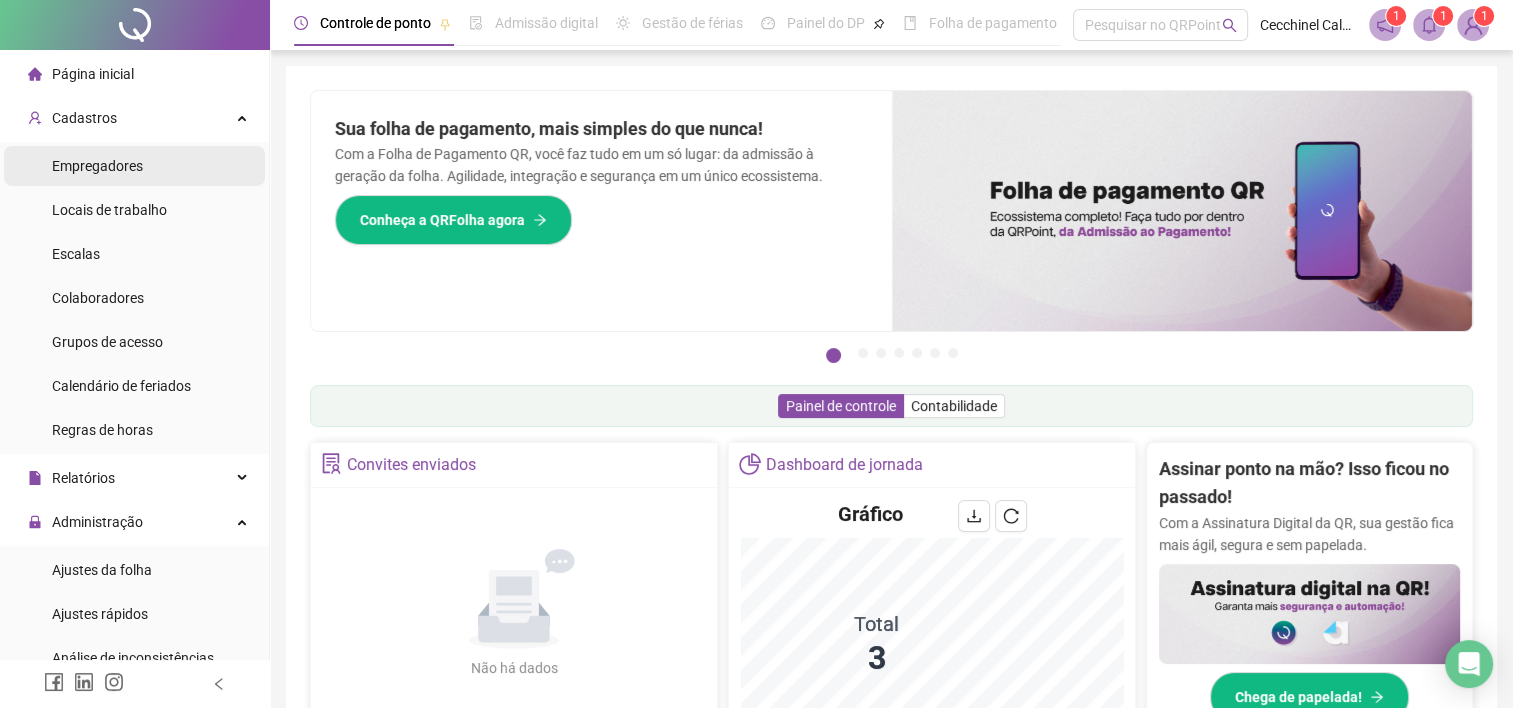 click on "Empregadores" at bounding box center [134, 166] 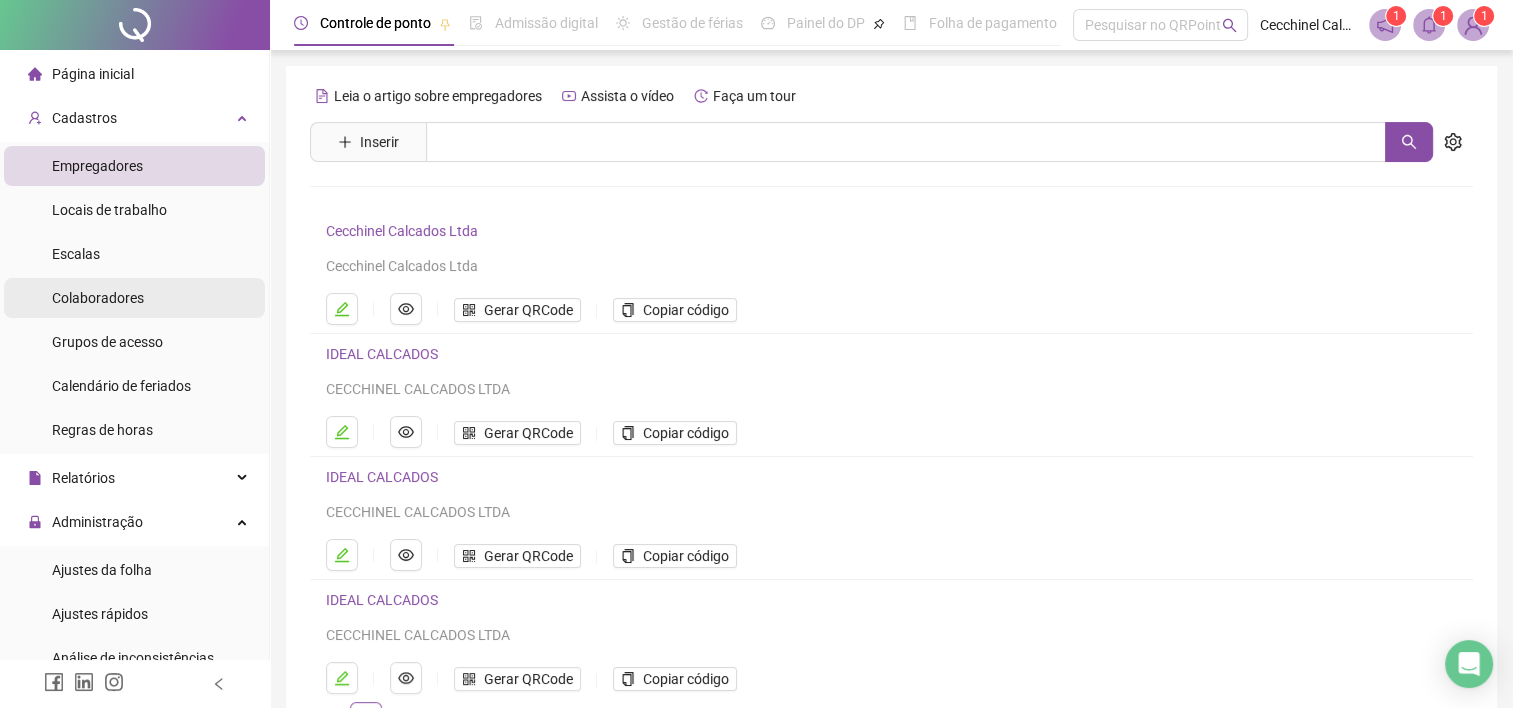 click on "Colaboradores" at bounding box center (134, 298) 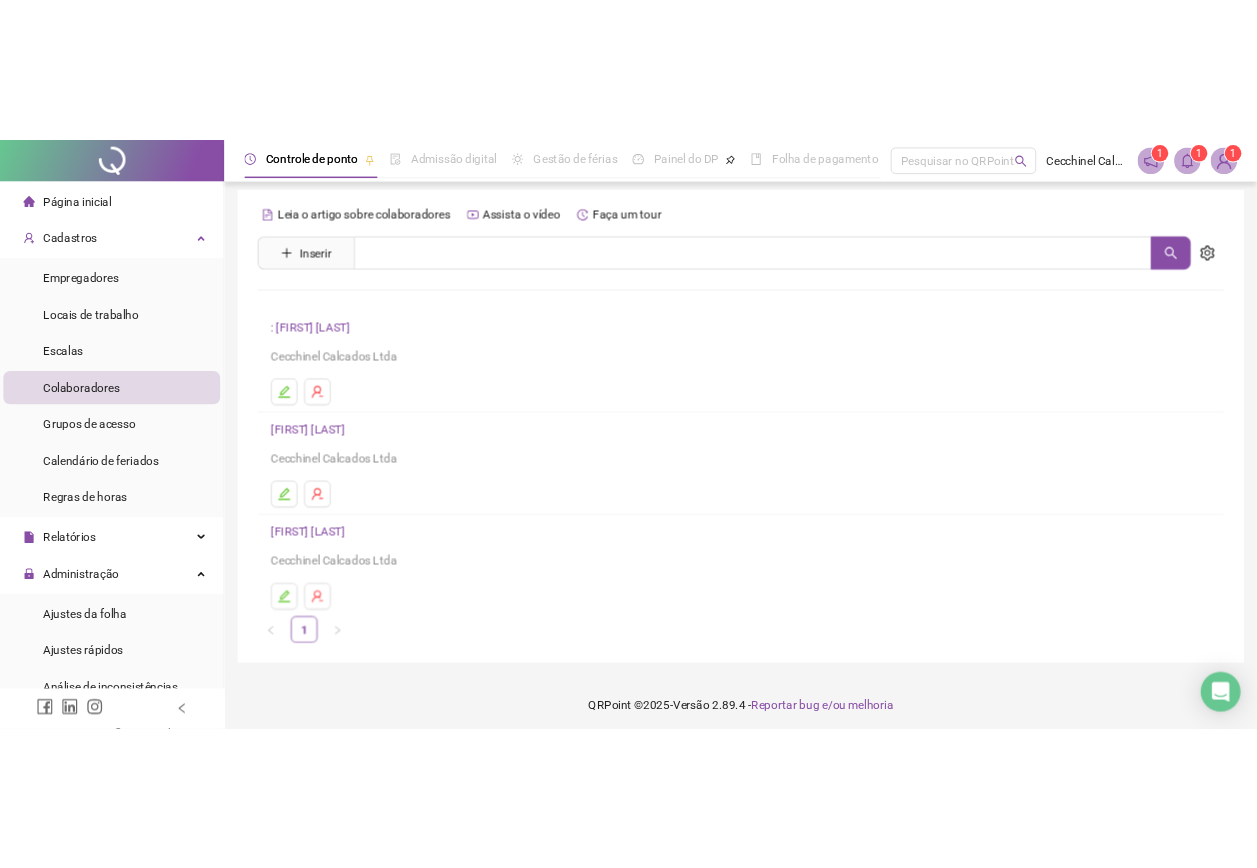 scroll, scrollTop: 0, scrollLeft: 0, axis: both 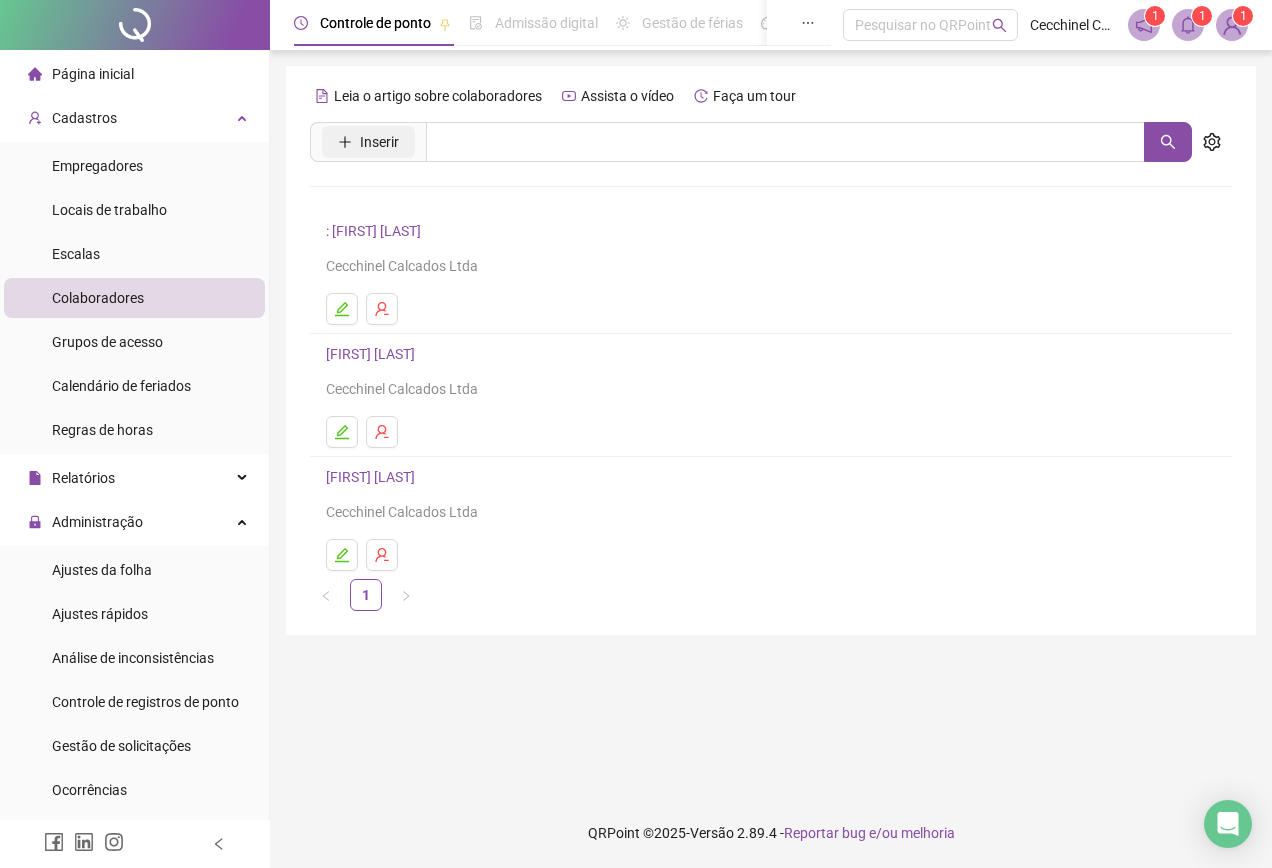 click on "Inserir" at bounding box center (379, 142) 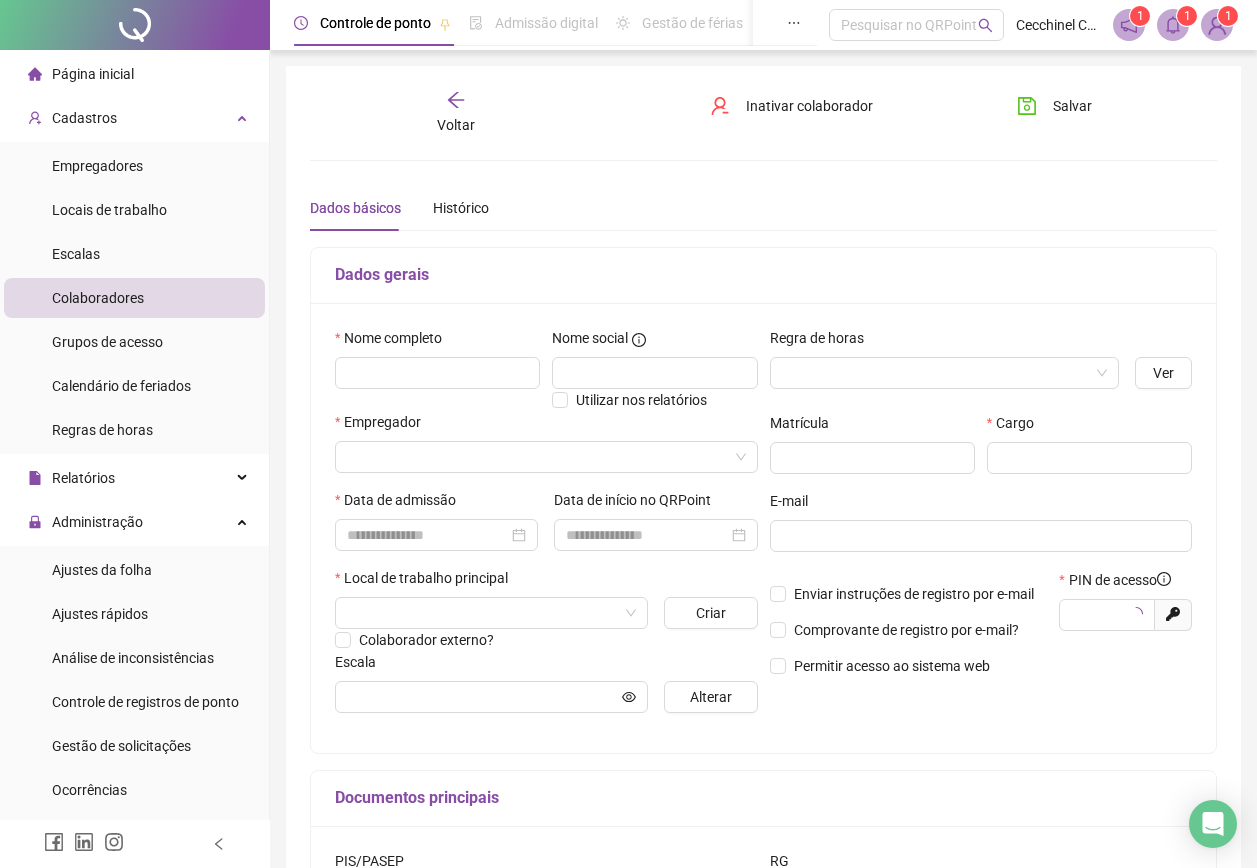 type on "*****" 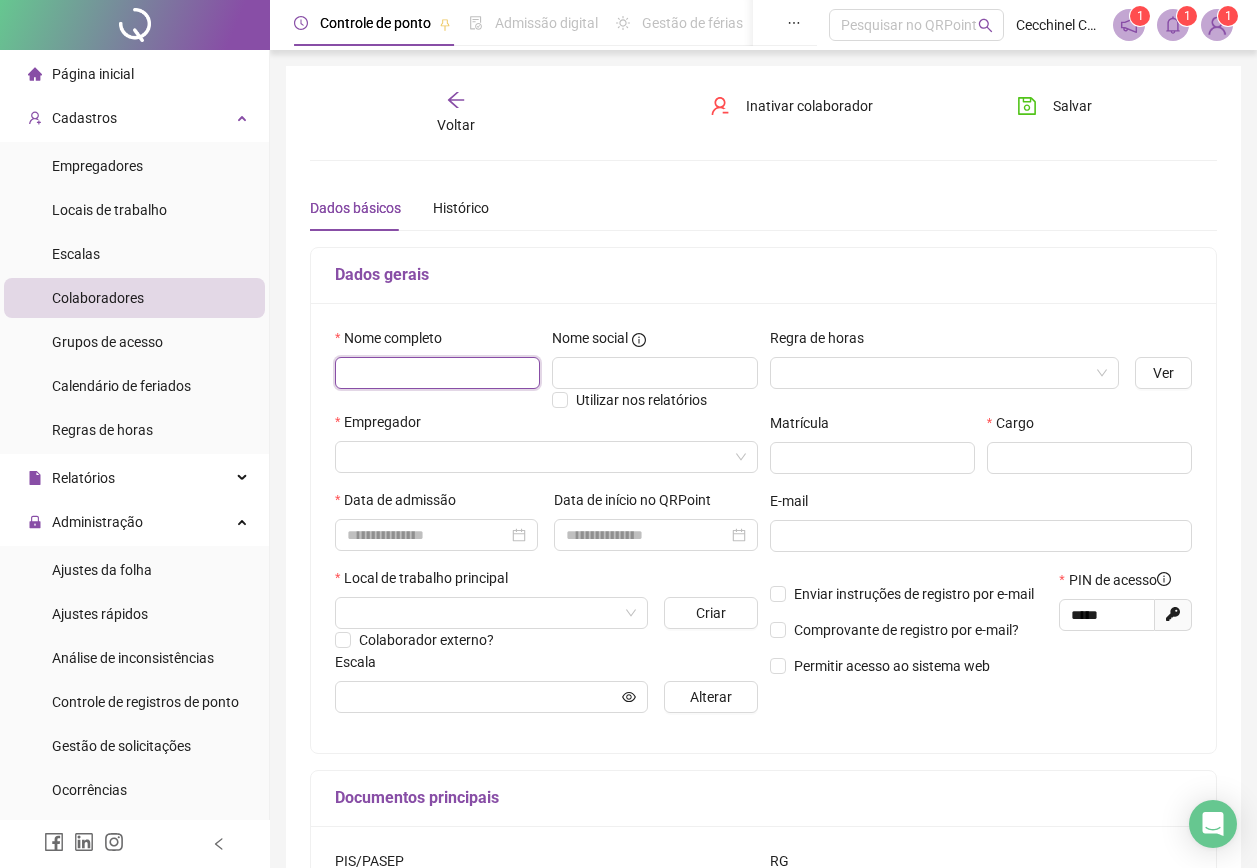 click at bounding box center (437, 373) 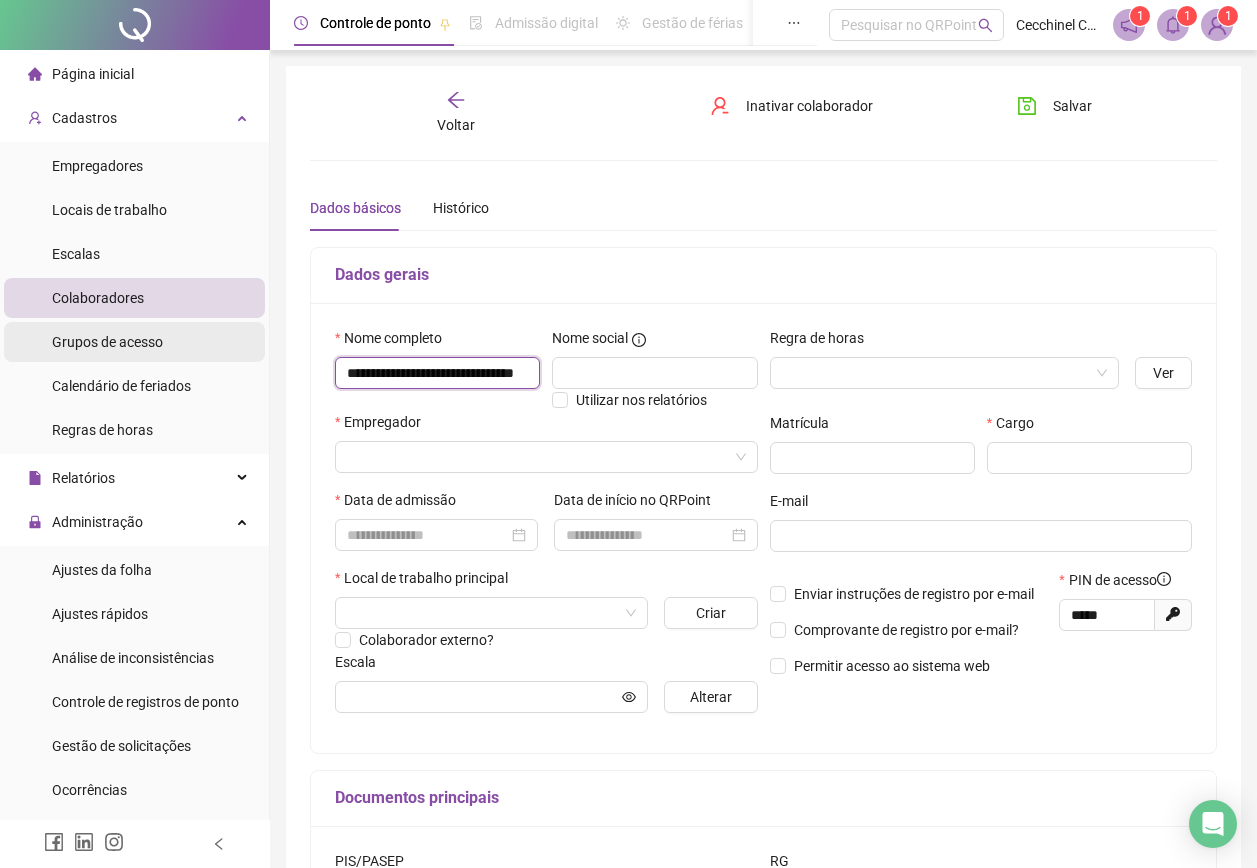 scroll, scrollTop: 0, scrollLeft: 78, axis: horizontal 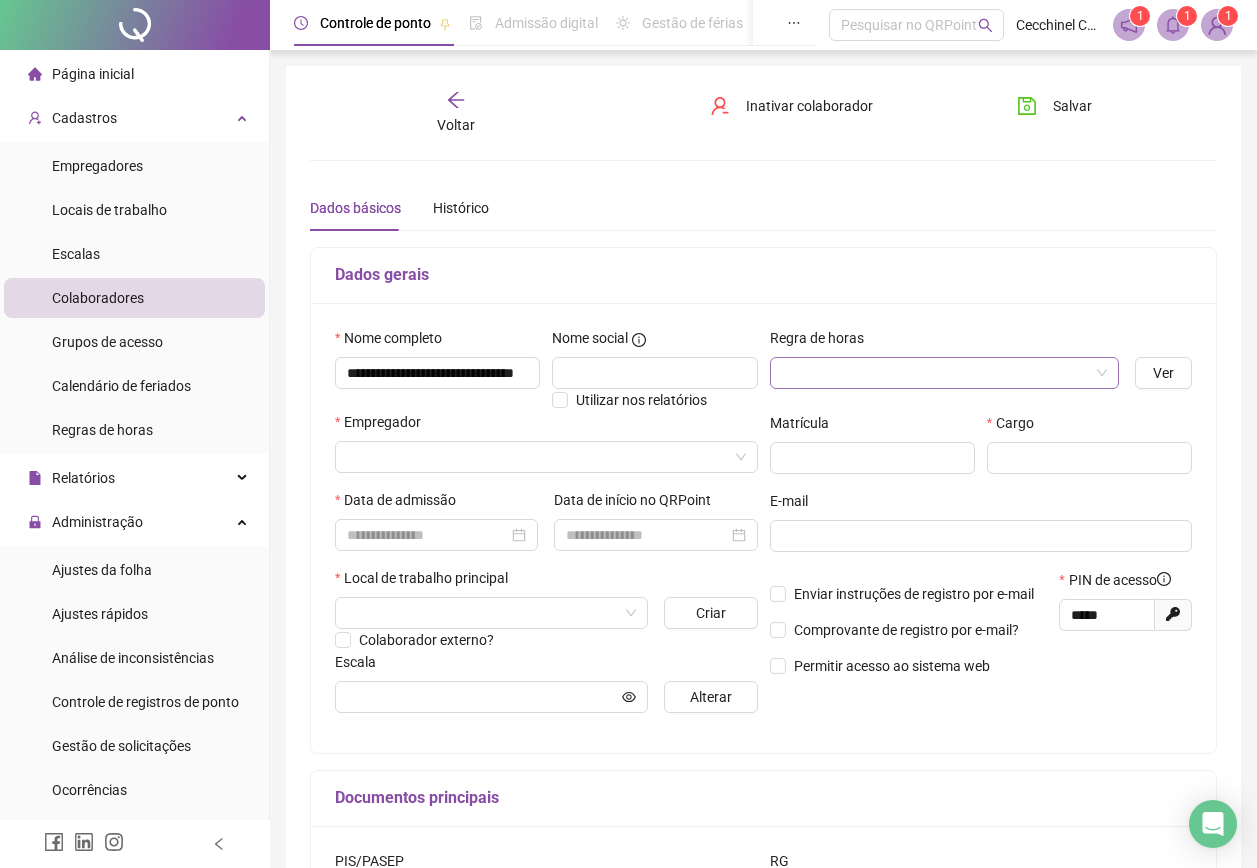 click on "Regra de horas" at bounding box center [944, 366] 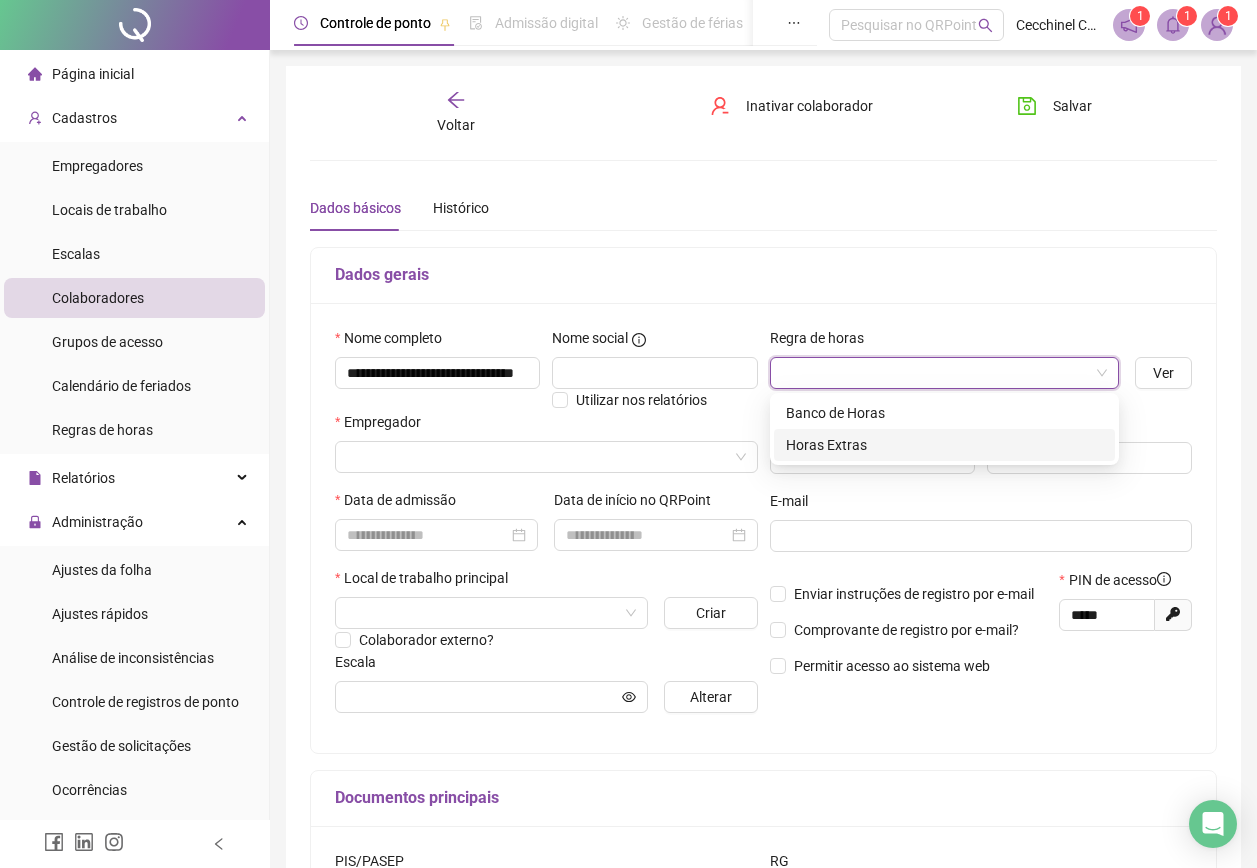 click on "Horas Extras" at bounding box center (944, 445) 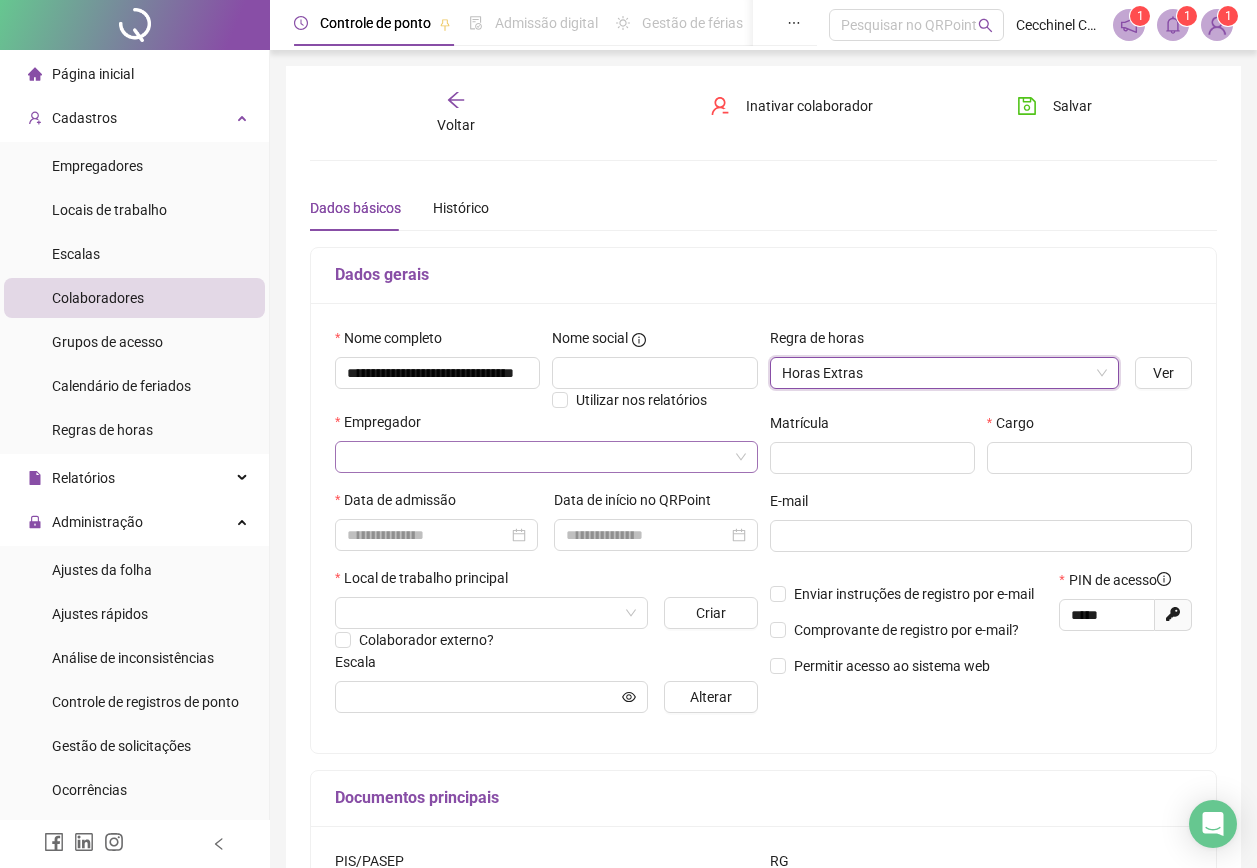 click at bounding box center [537, 457] 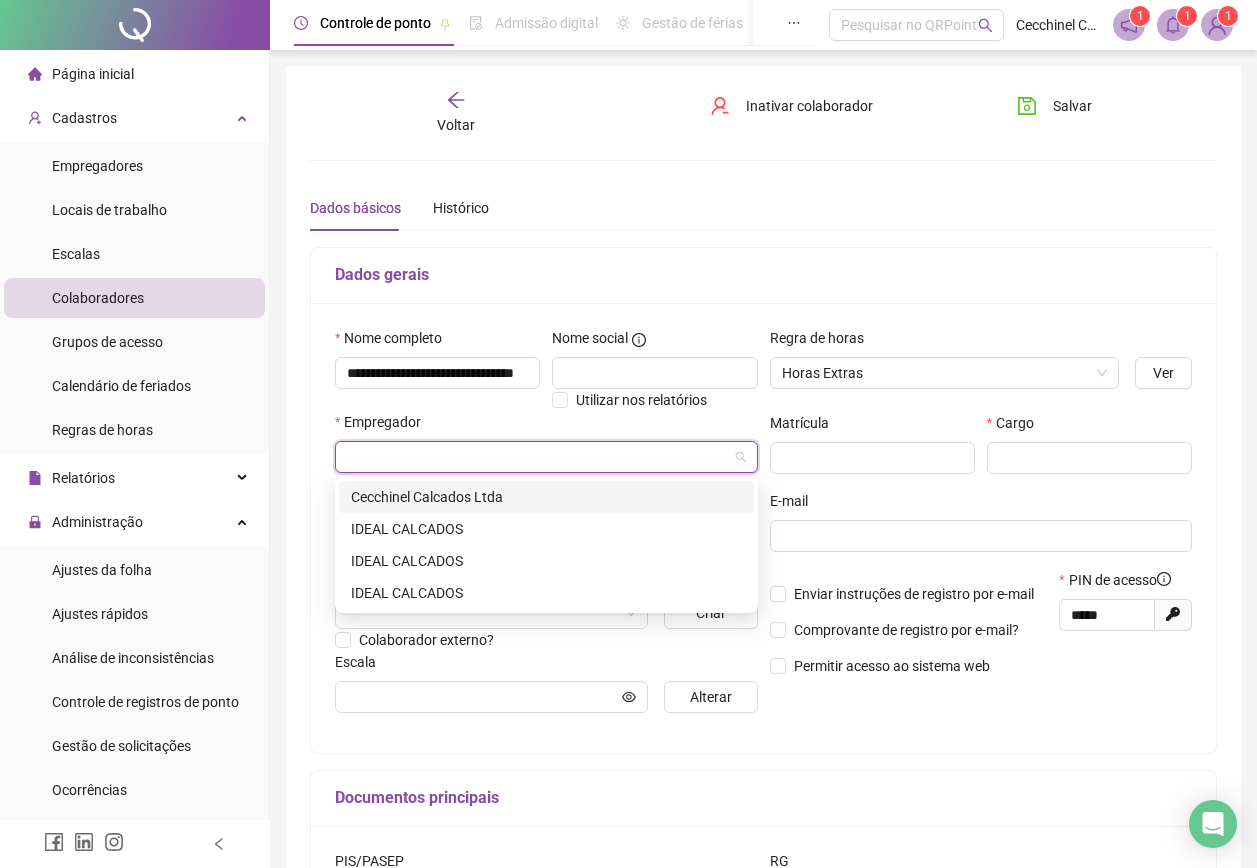 click on "Cecchinel Calcados Ltda" at bounding box center [546, 497] 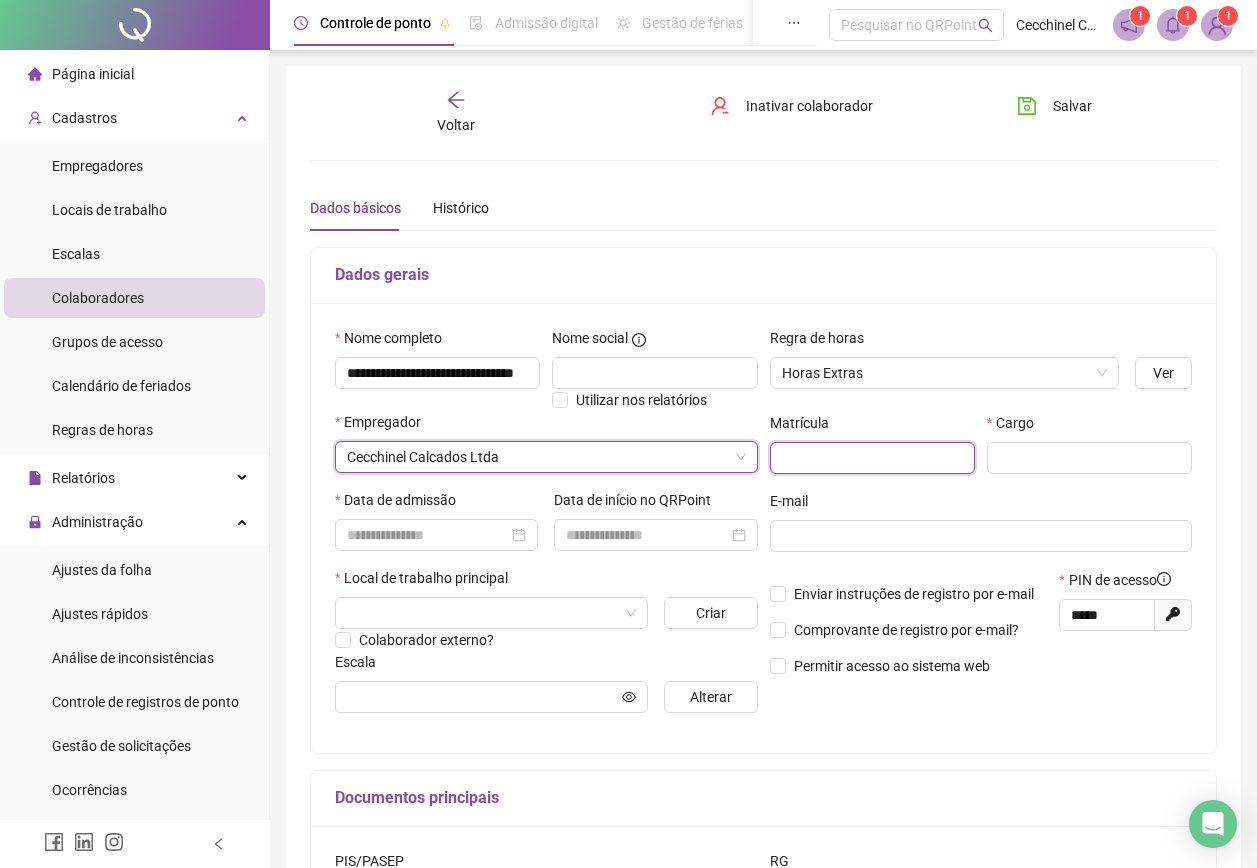 click at bounding box center [872, 458] 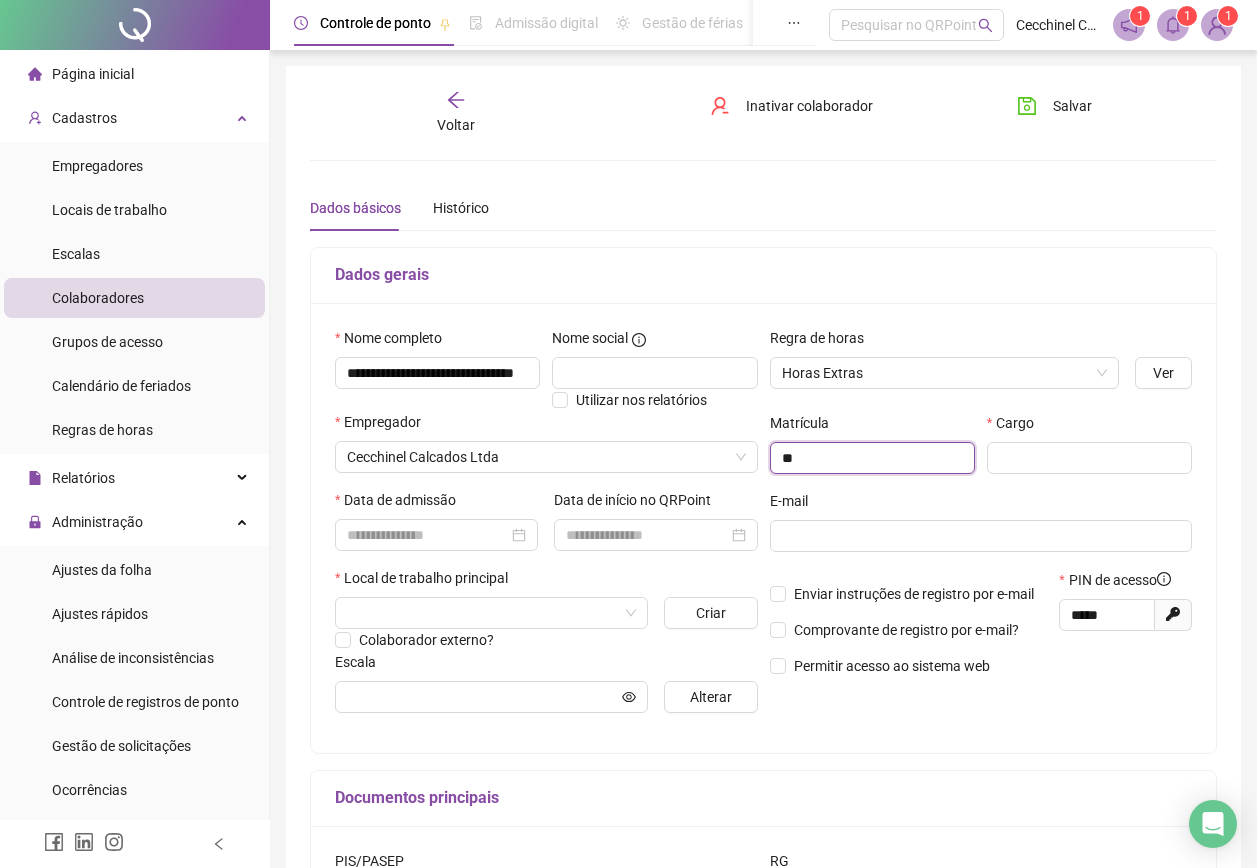 type on "**" 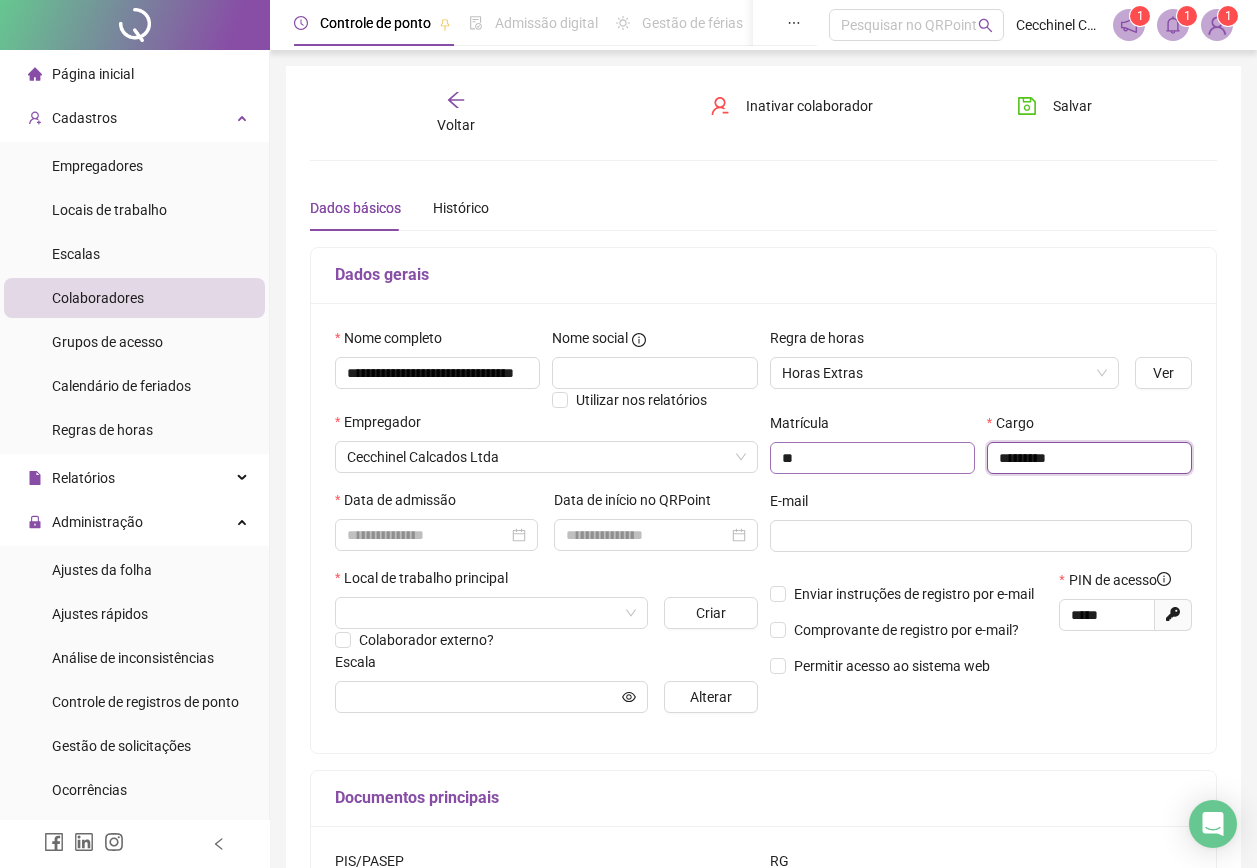 type on "*********" 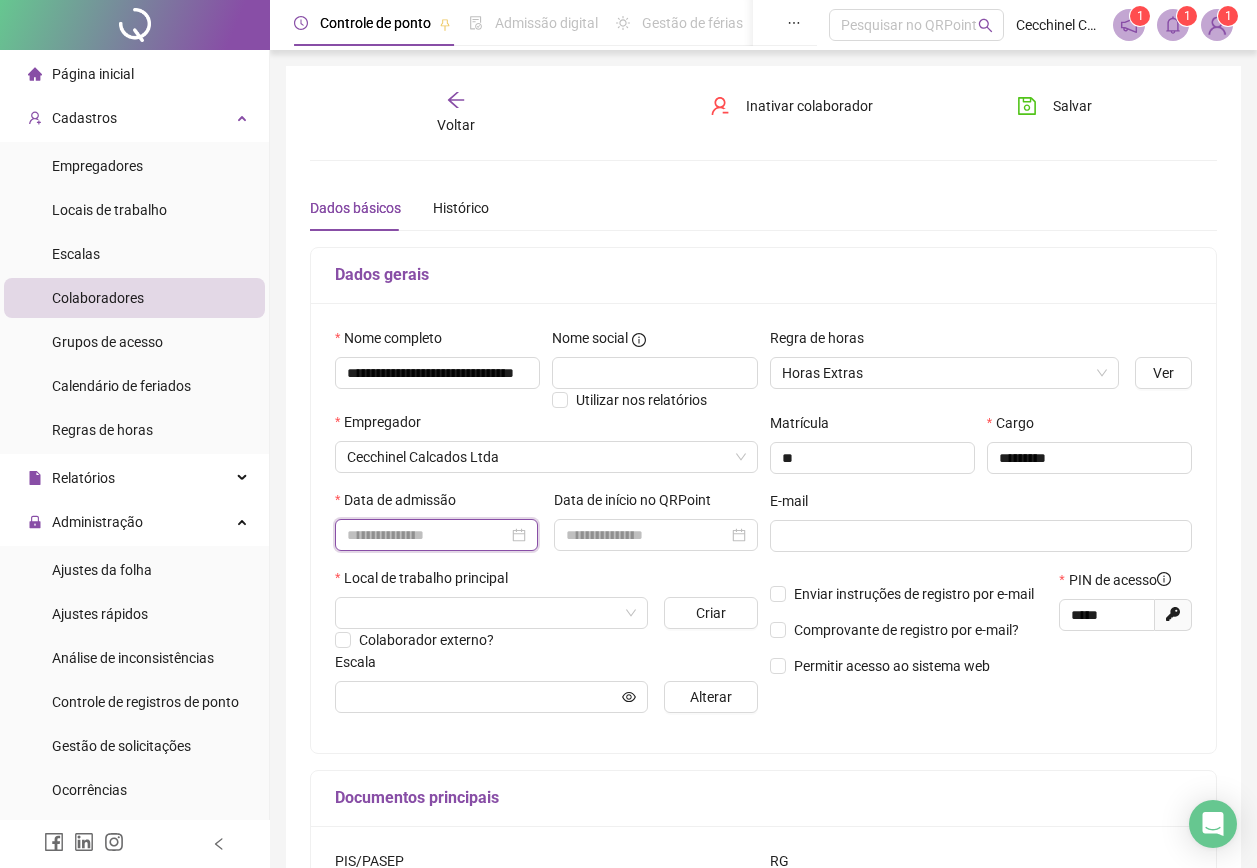 click at bounding box center [427, 535] 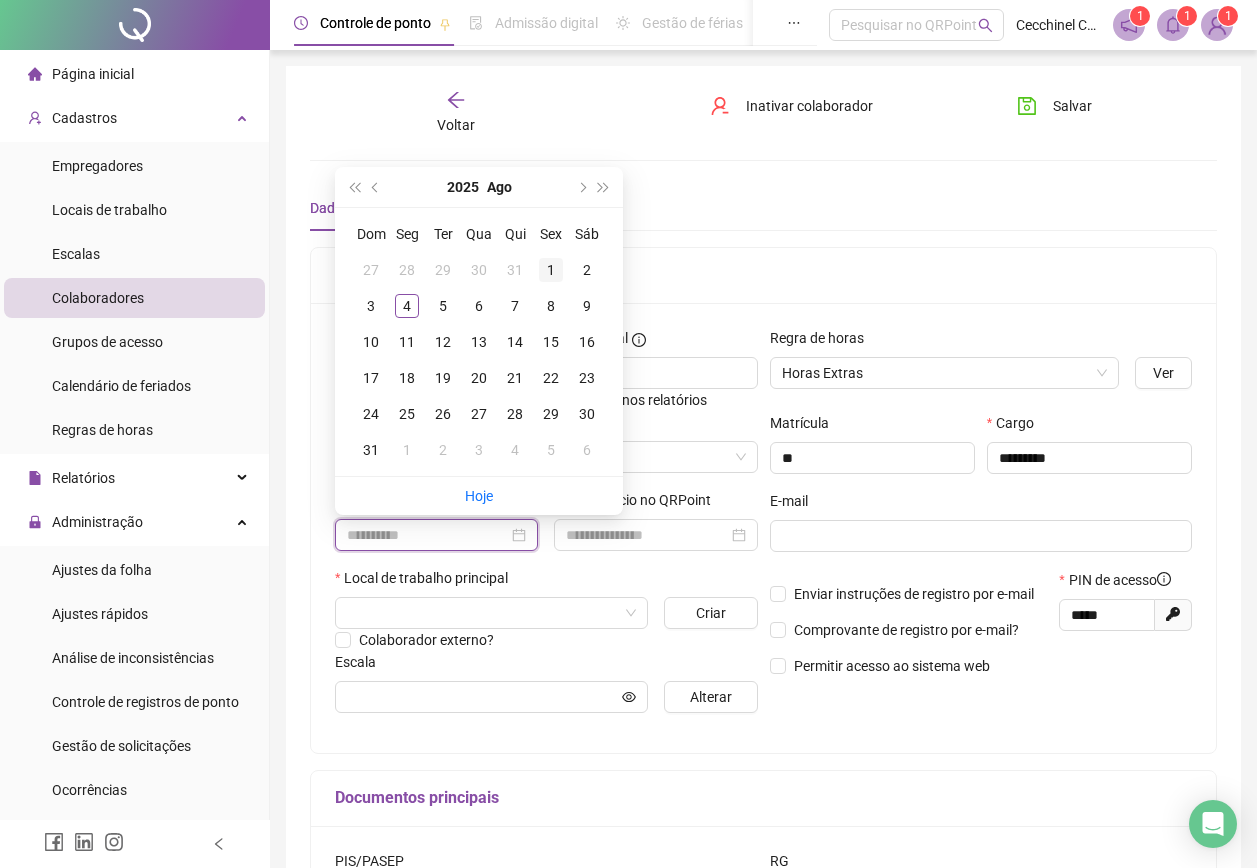 type on "**********" 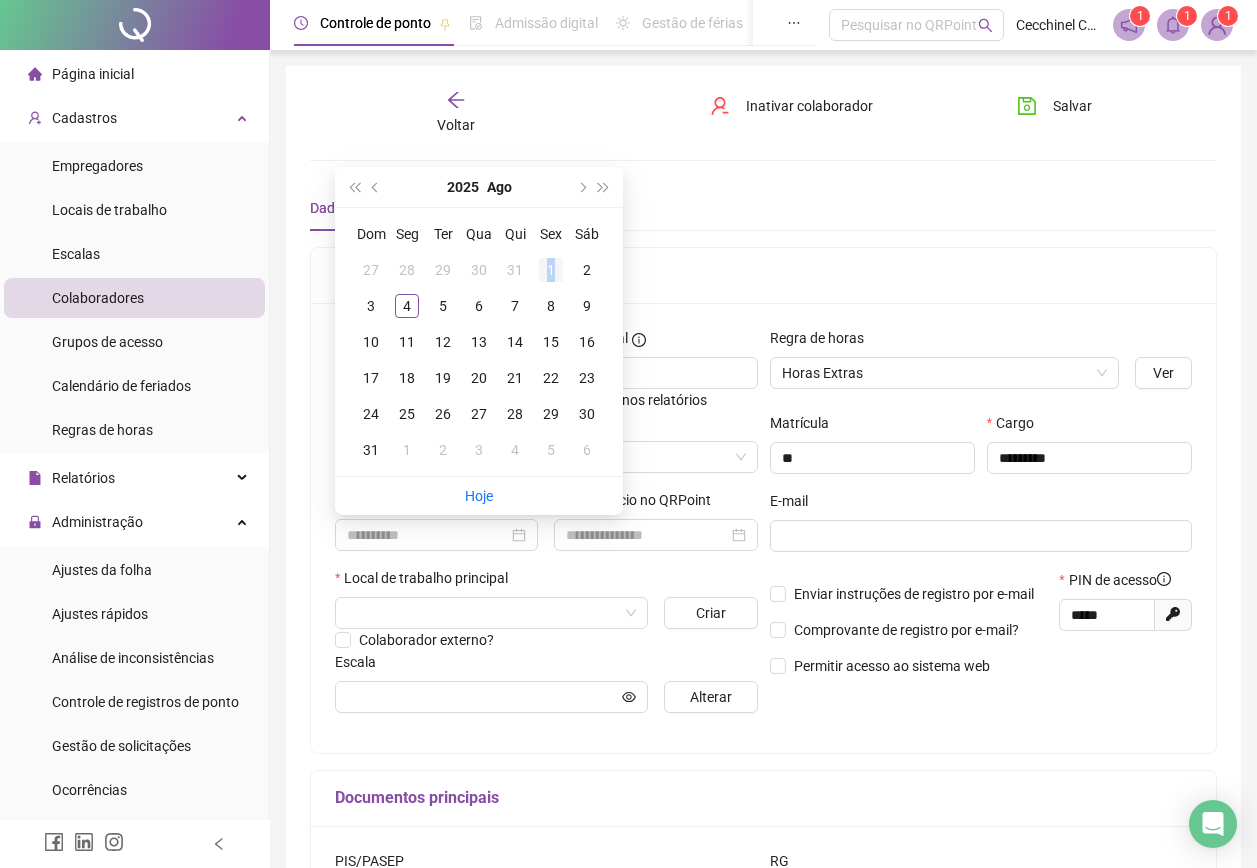 click on "1" at bounding box center (551, 270) 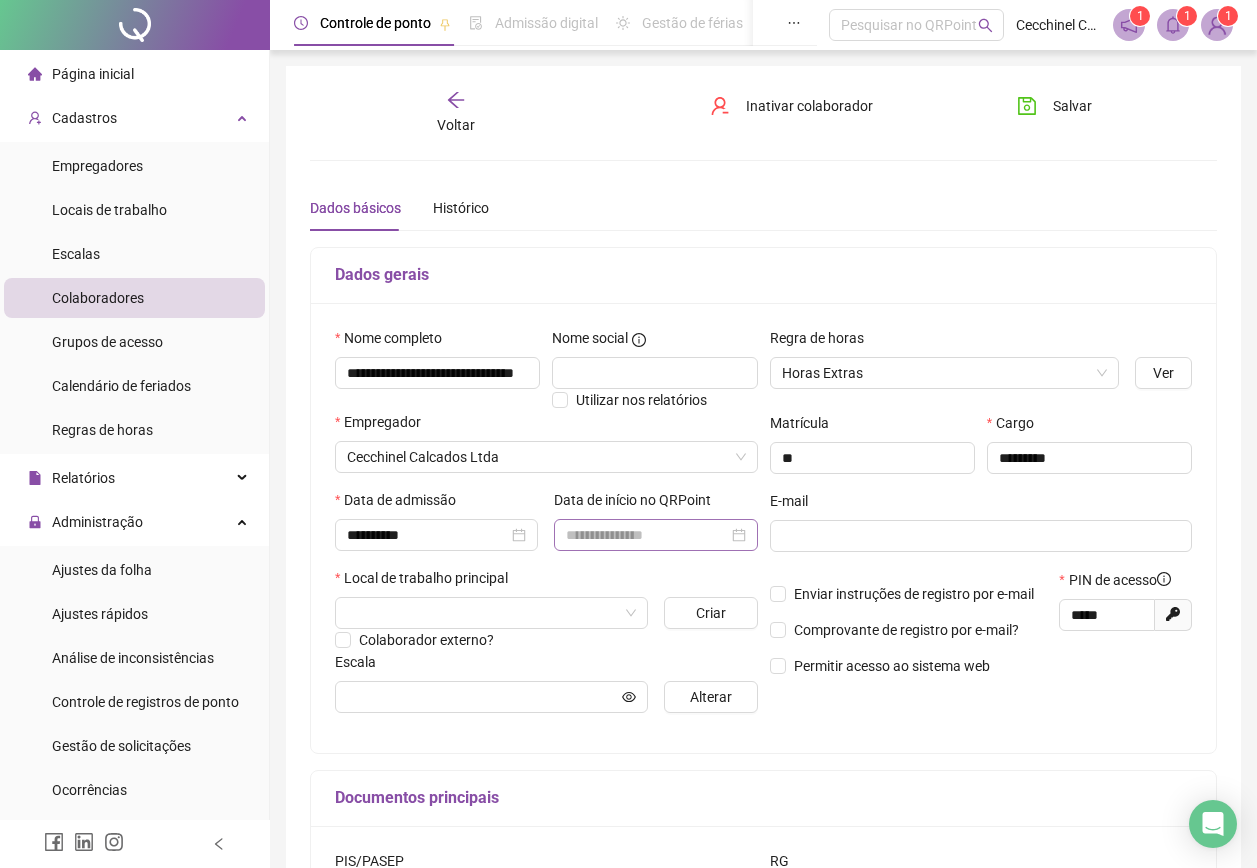 click at bounding box center (655, 535) 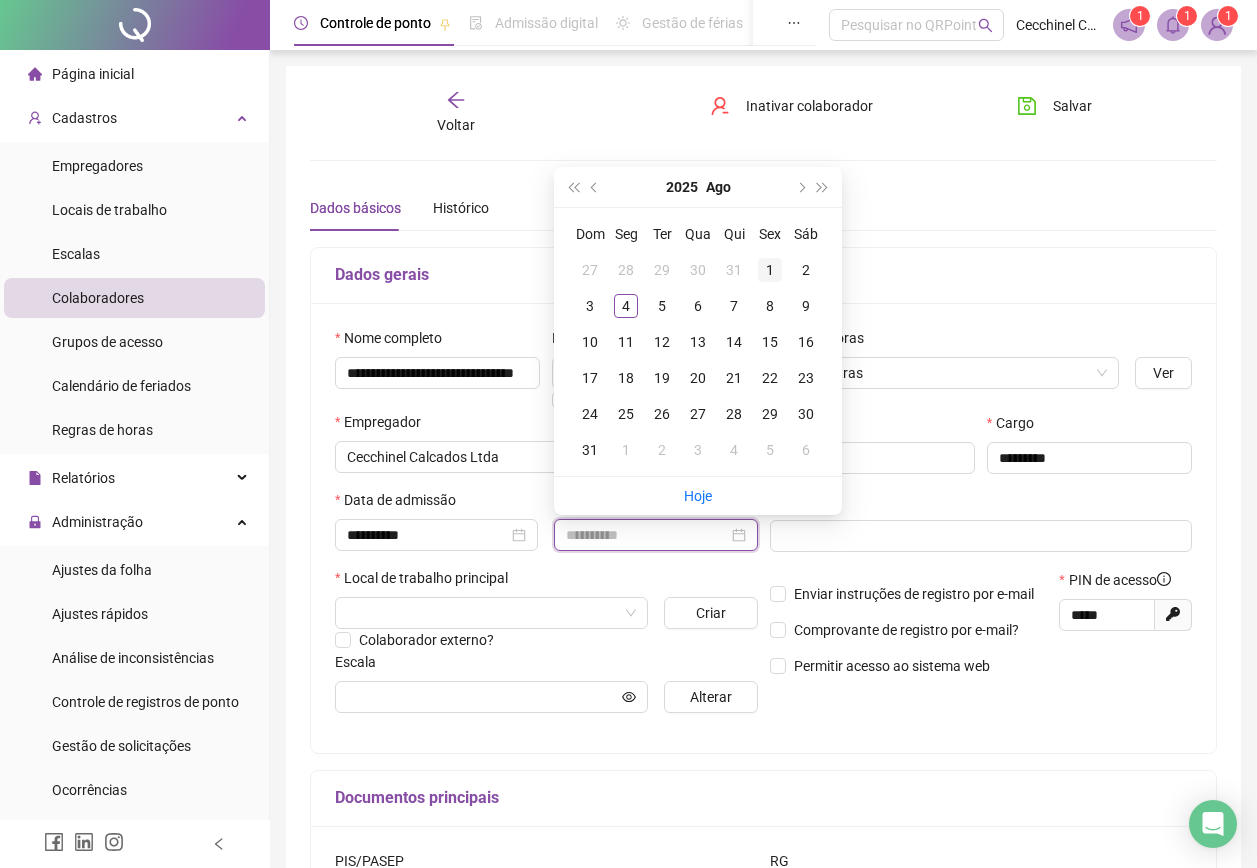 type on "**********" 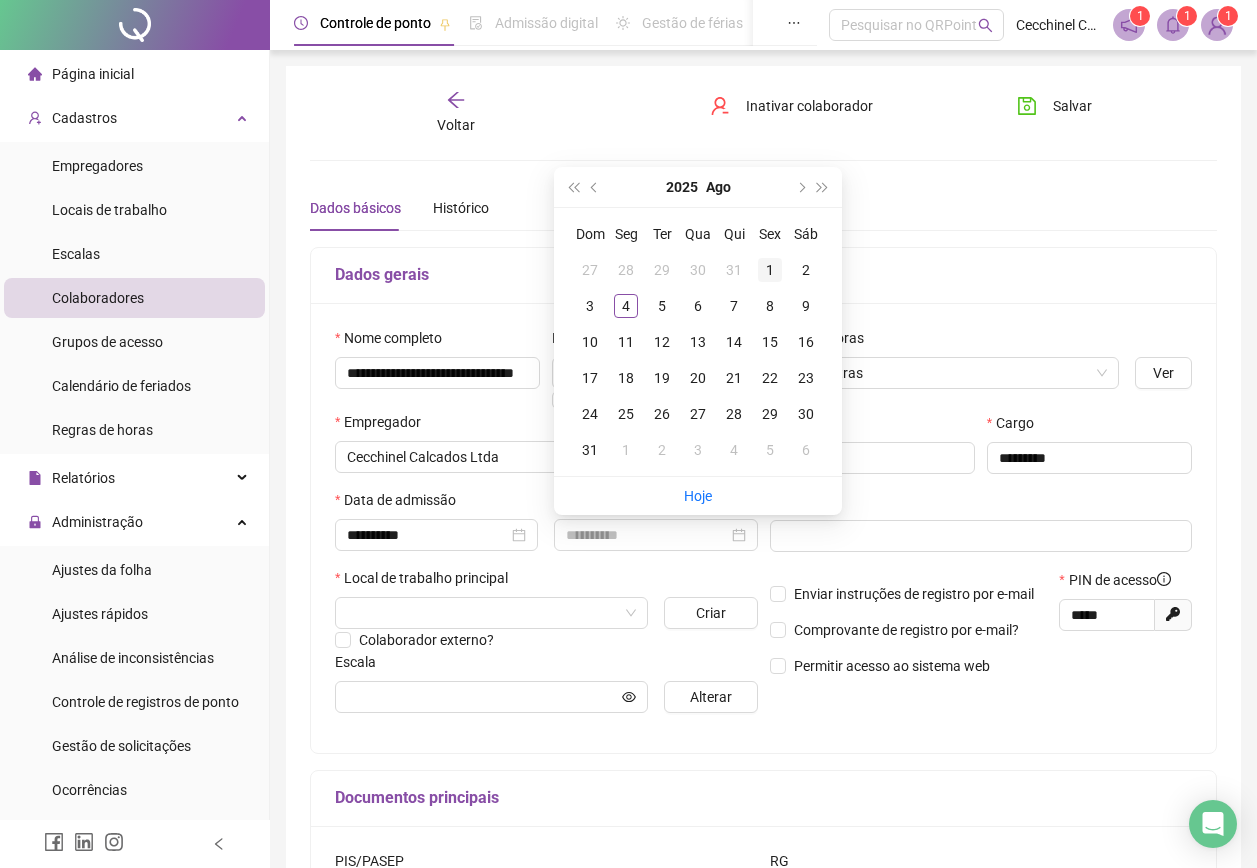 click on "1" at bounding box center (770, 270) 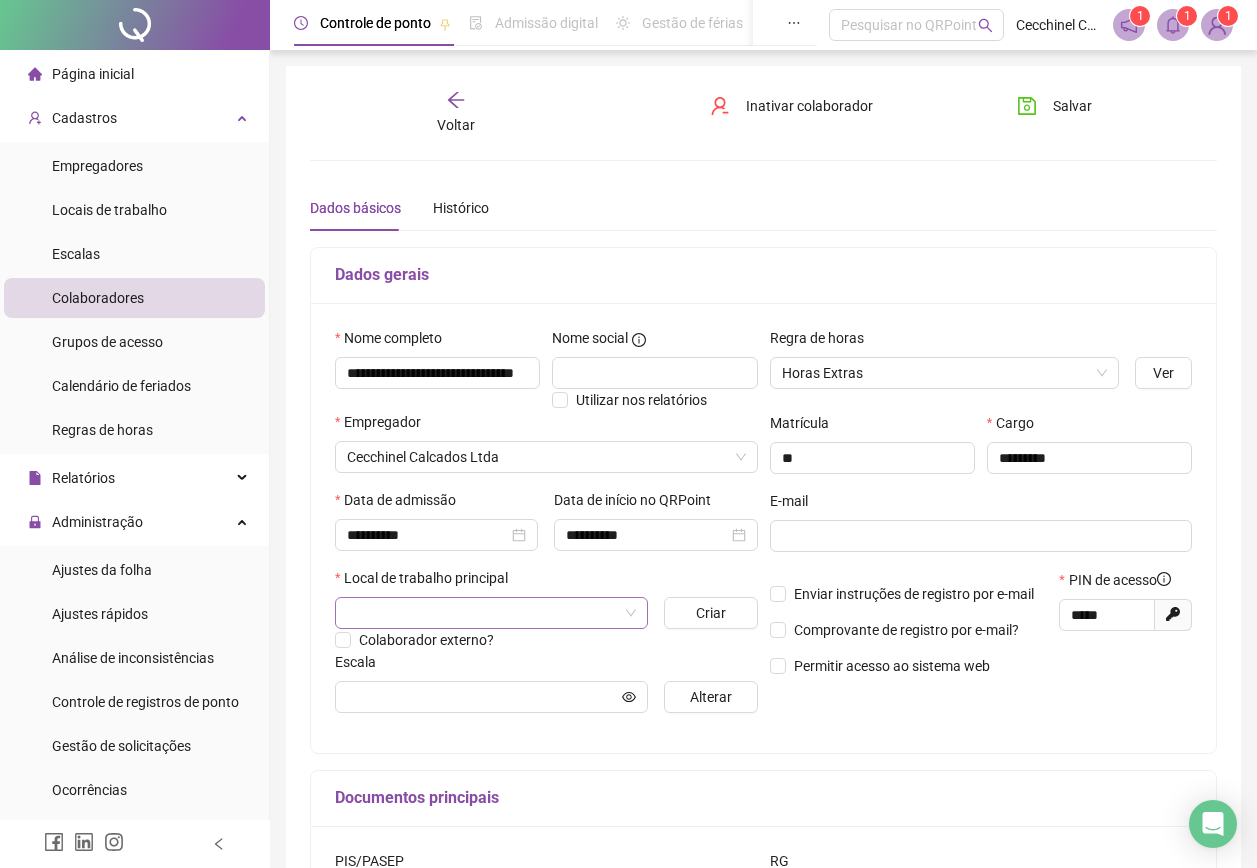 click at bounding box center (482, 613) 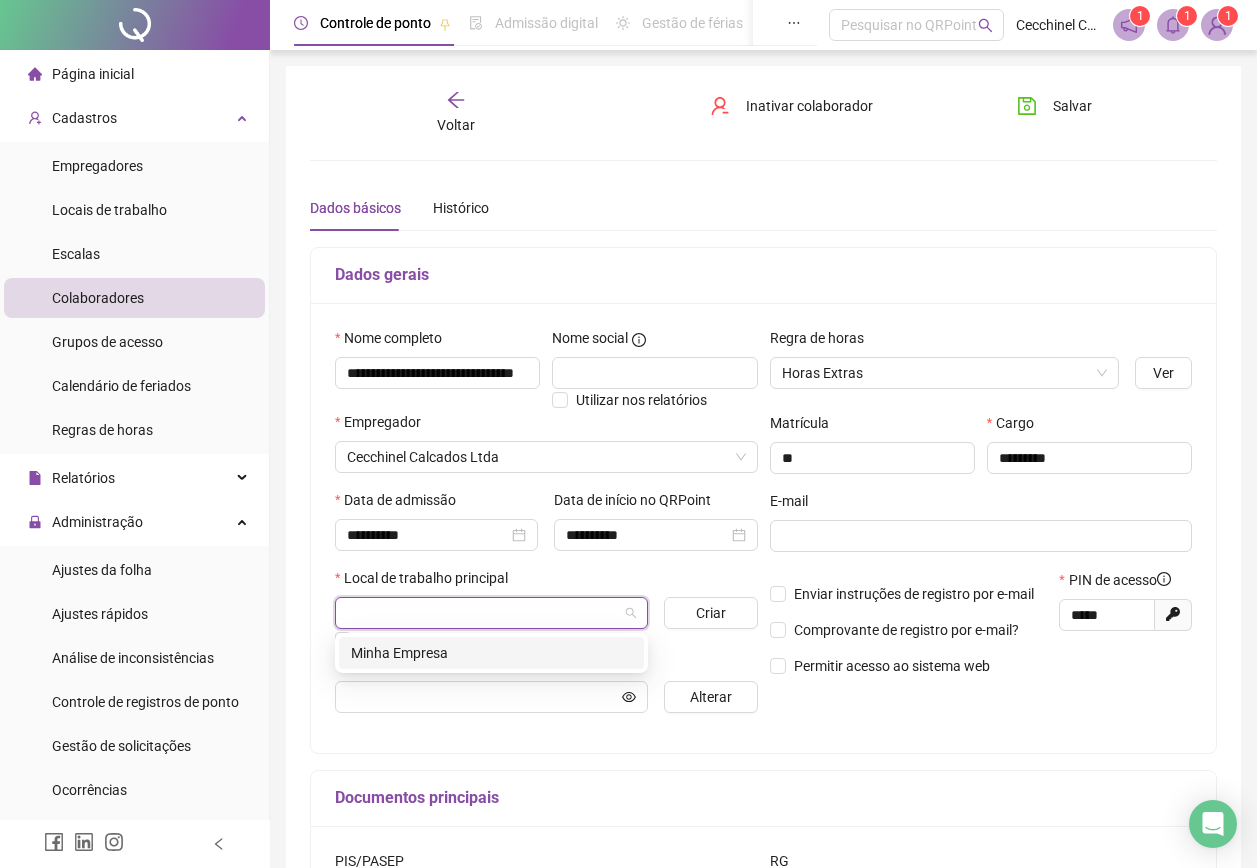 click on "Minha Empresa" at bounding box center [491, 653] 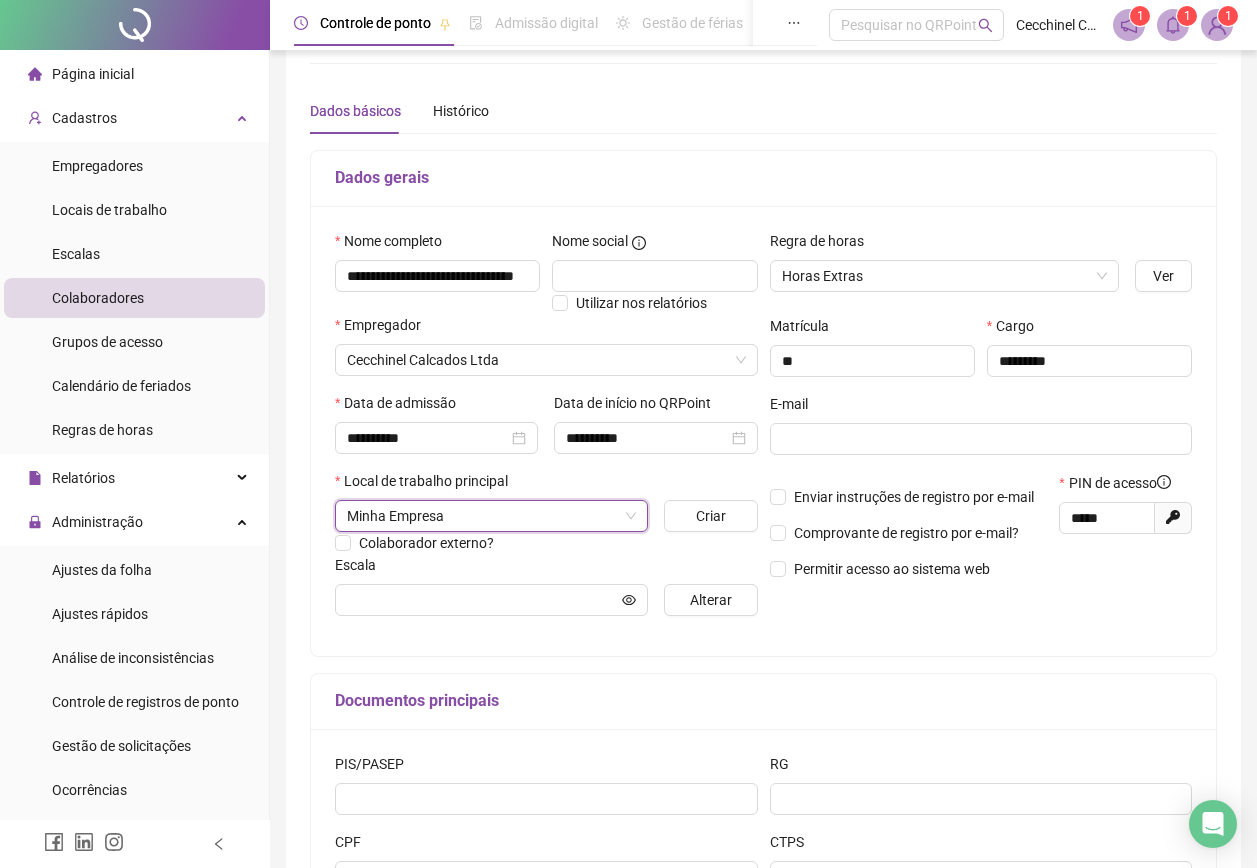 scroll, scrollTop: 100, scrollLeft: 0, axis: vertical 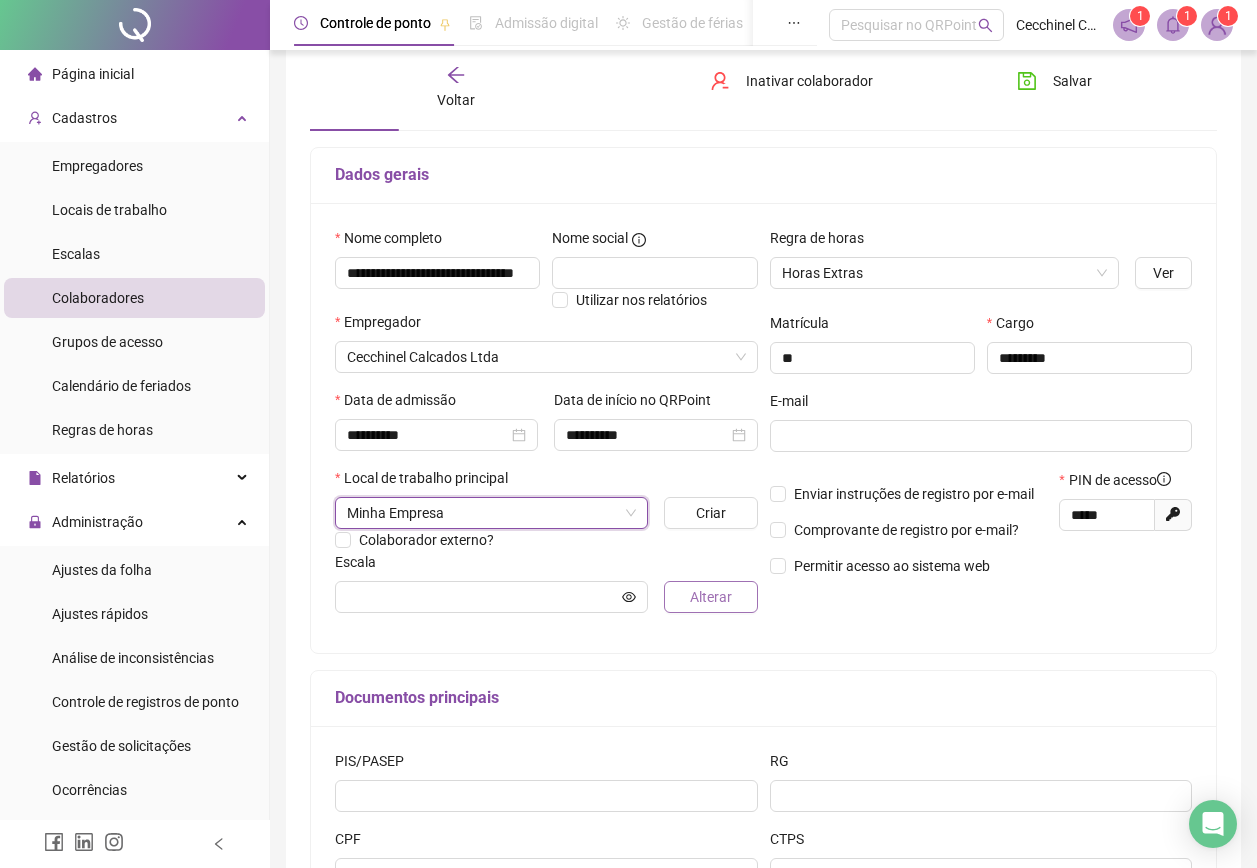 click on "Alterar" at bounding box center [711, 597] 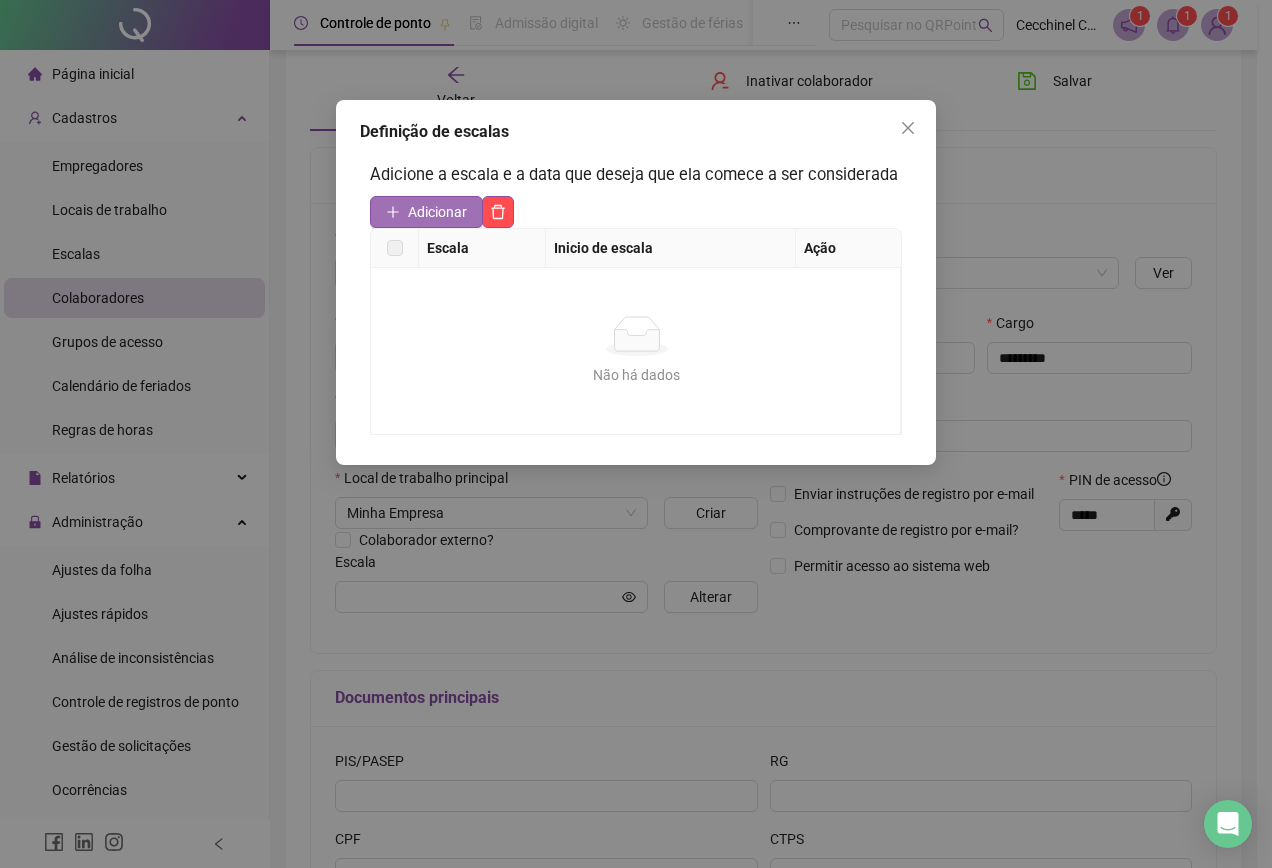 click on "Adicionar" at bounding box center [437, 212] 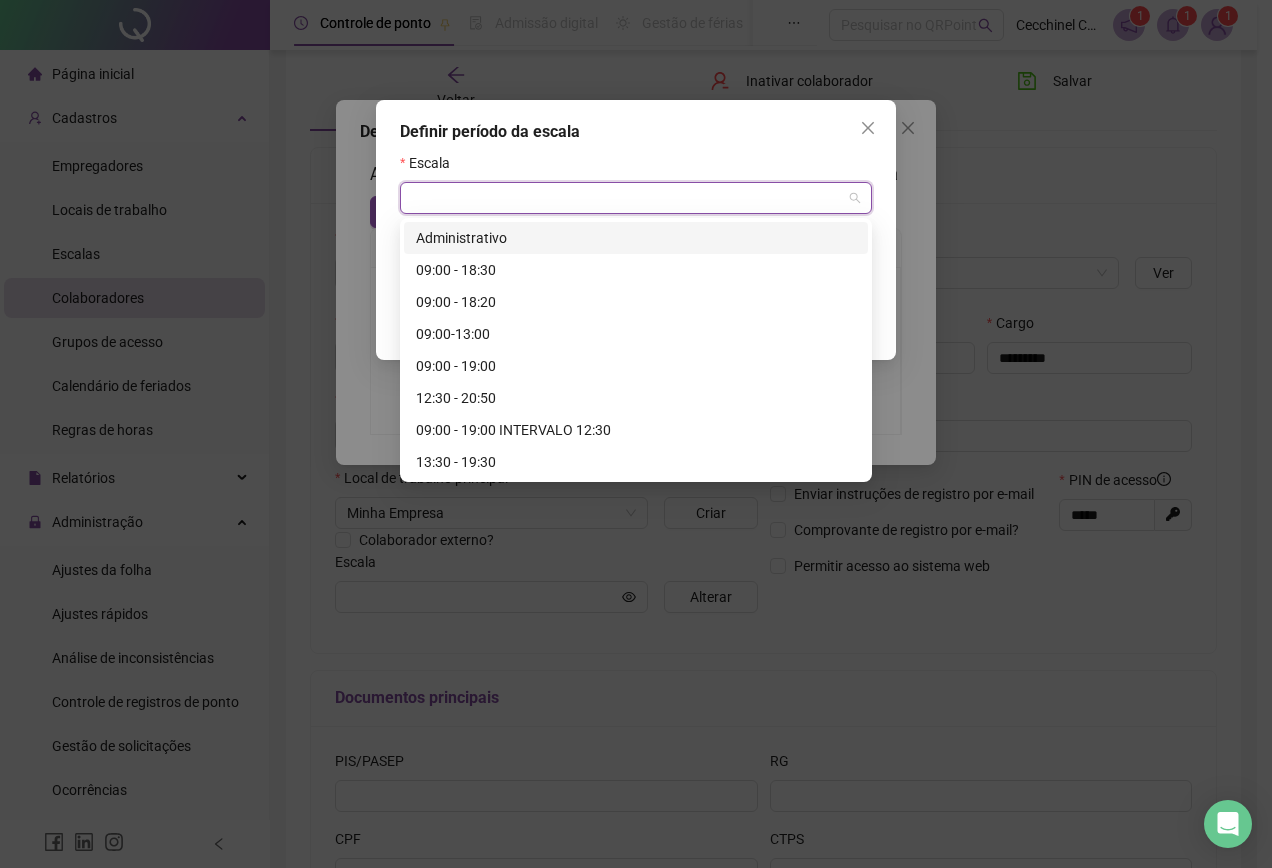 click at bounding box center (627, 198) 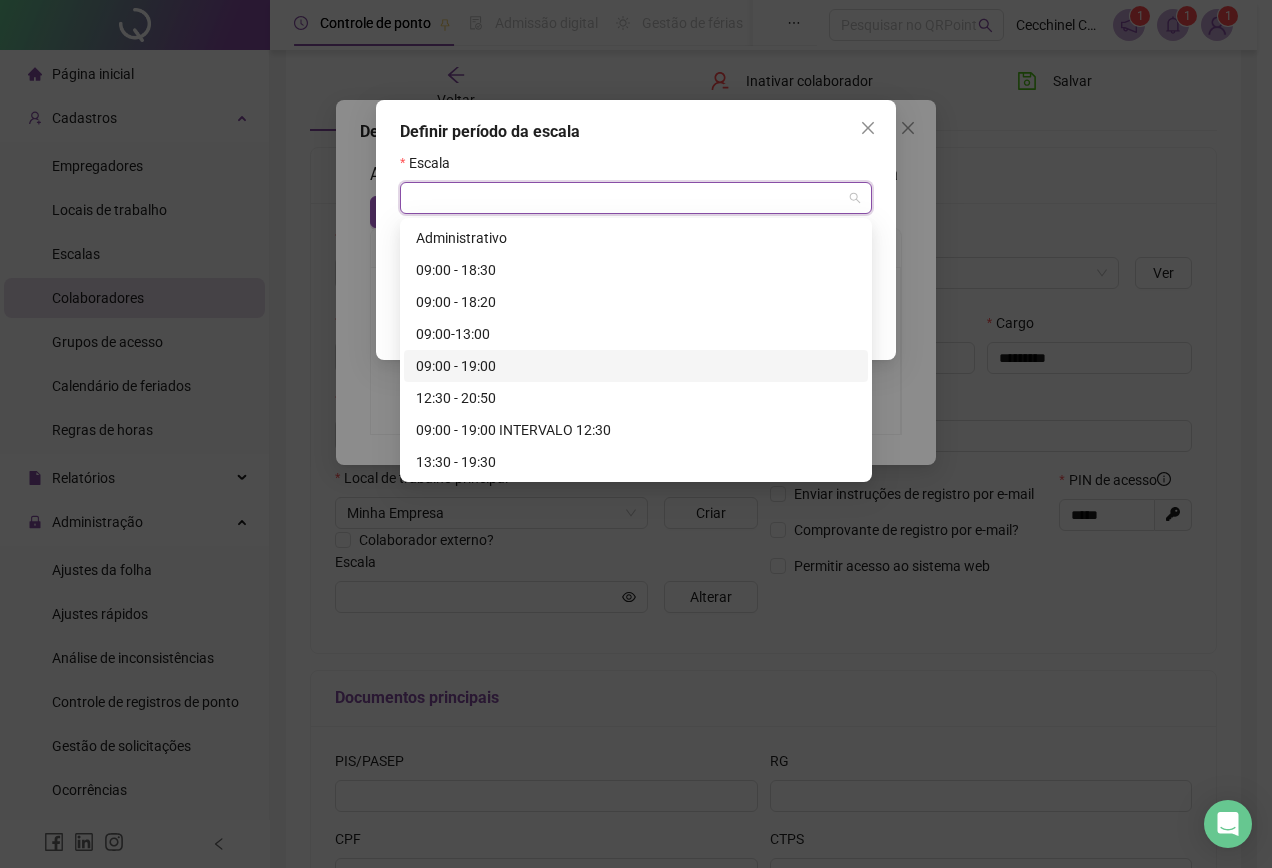 click on "09:00 - 19:00" at bounding box center [636, 366] 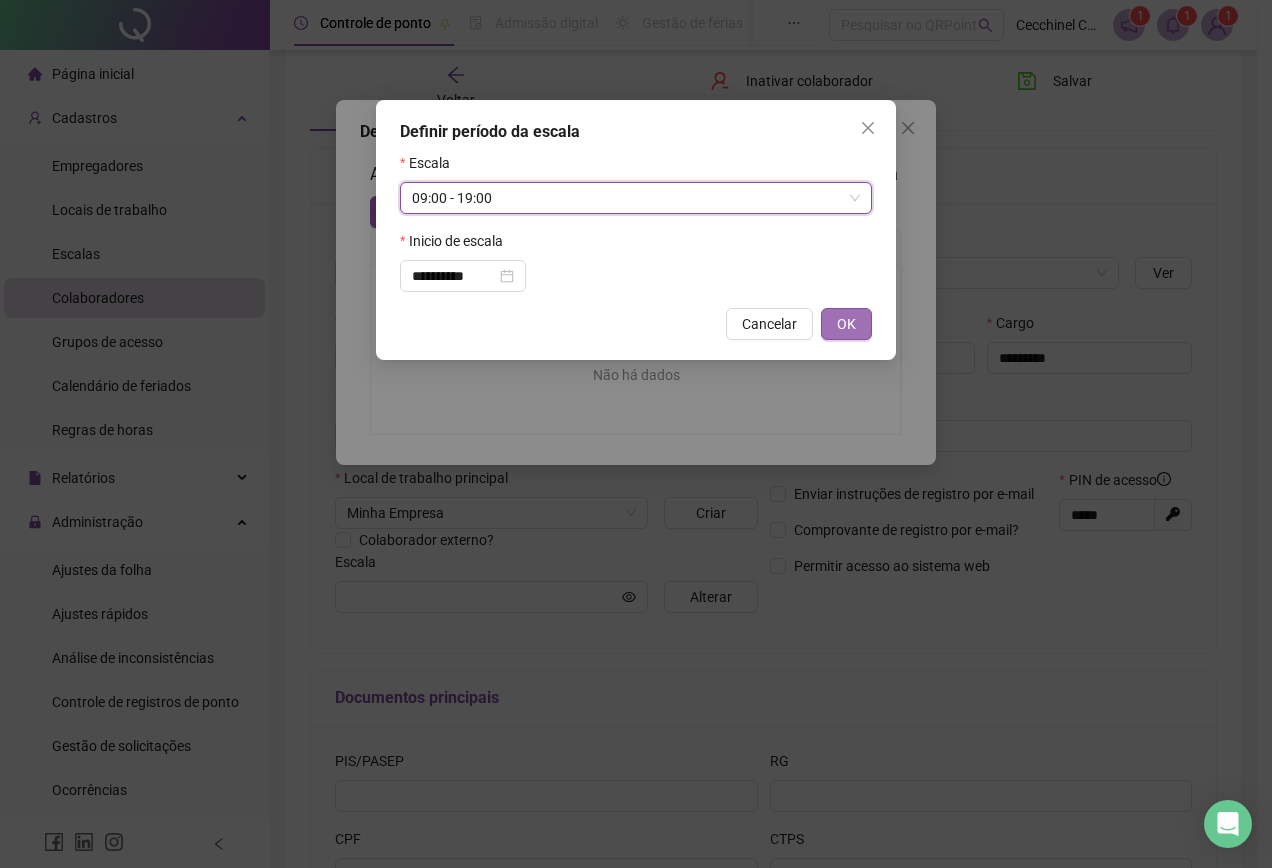 click on "OK" at bounding box center [846, 324] 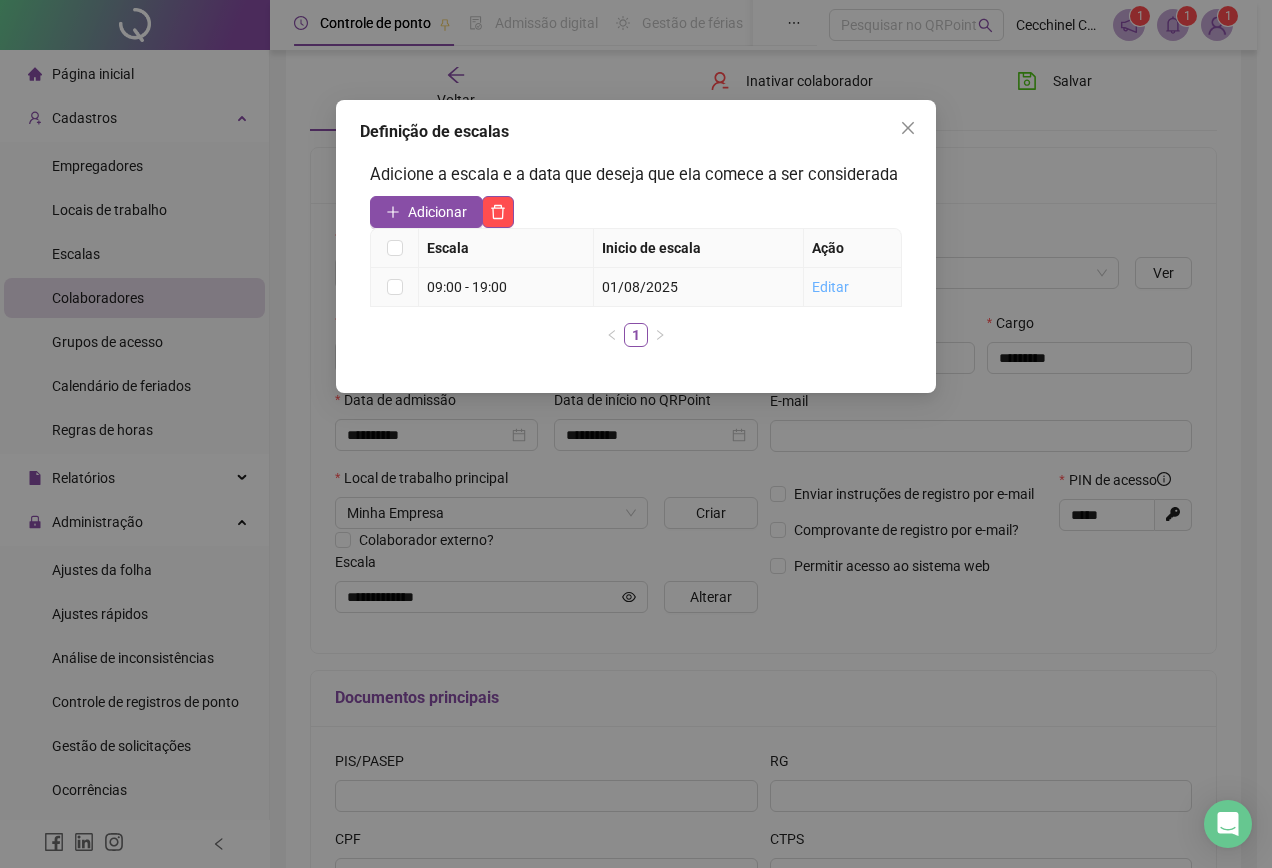 click on "Editar" at bounding box center [830, 287] 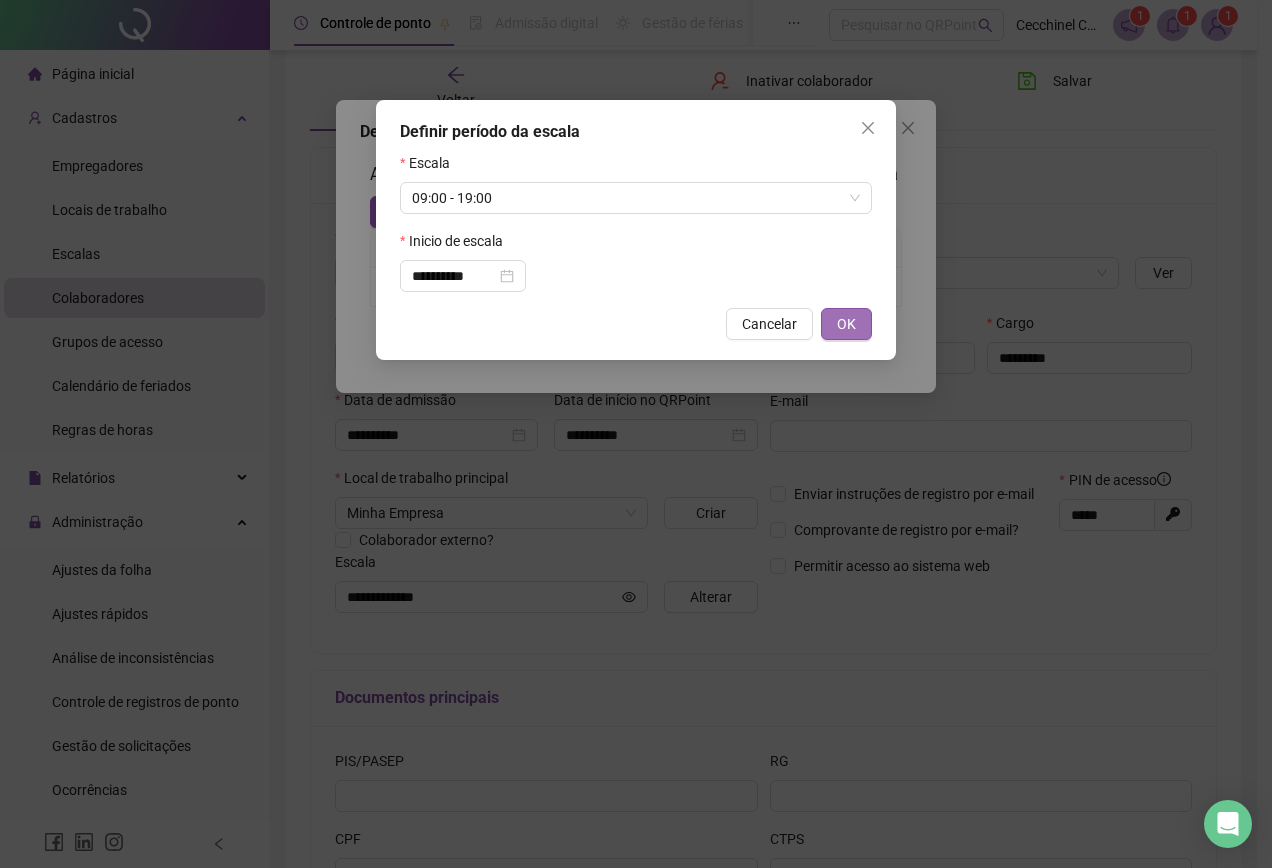 click on "OK" at bounding box center [846, 324] 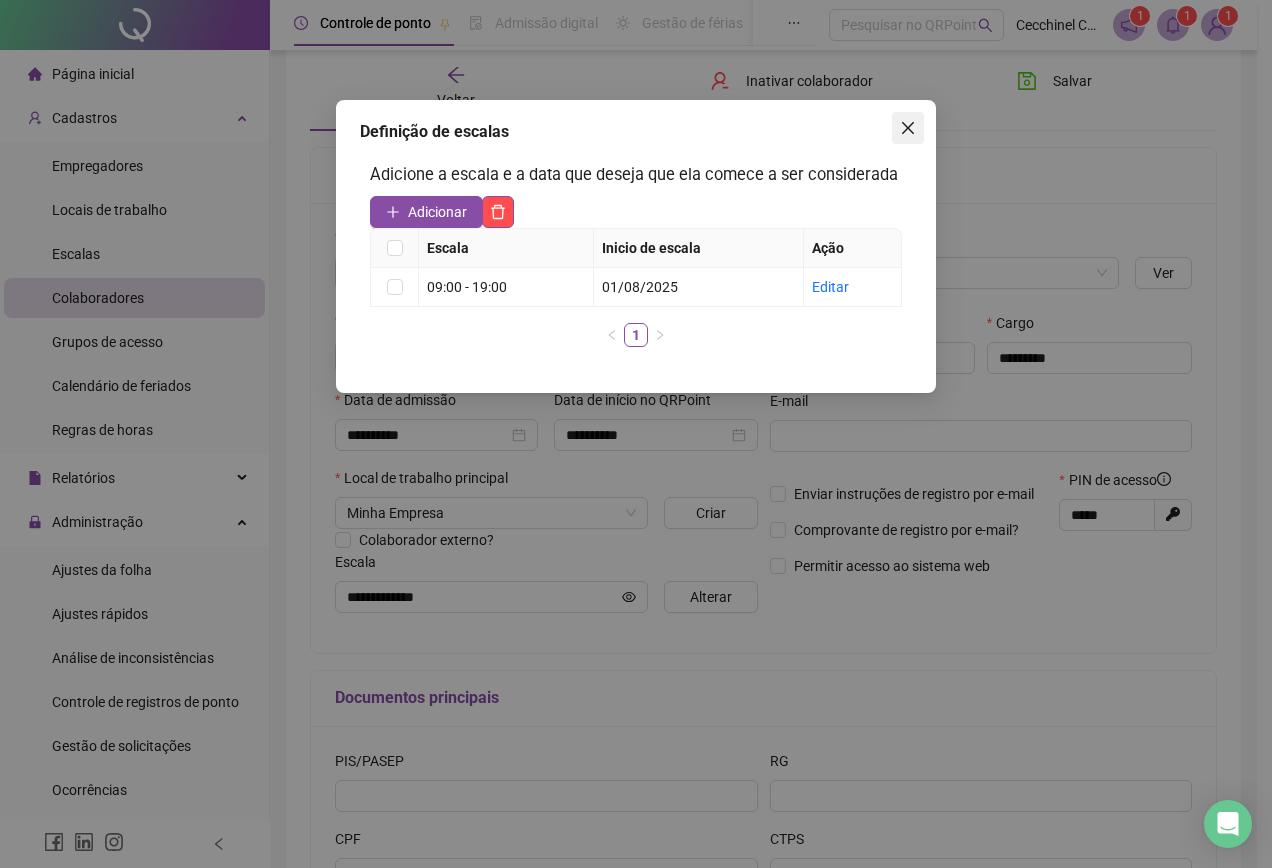 click 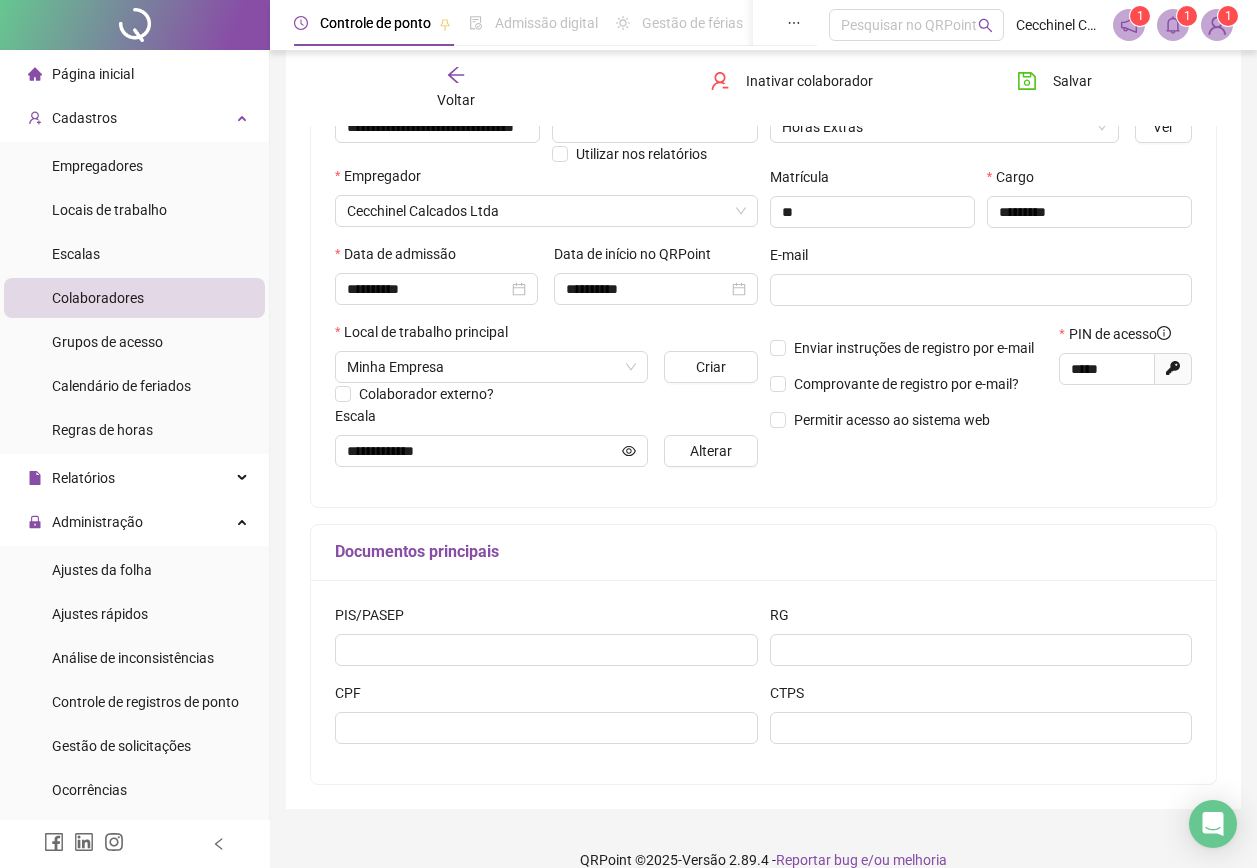 scroll, scrollTop: 273, scrollLeft: 0, axis: vertical 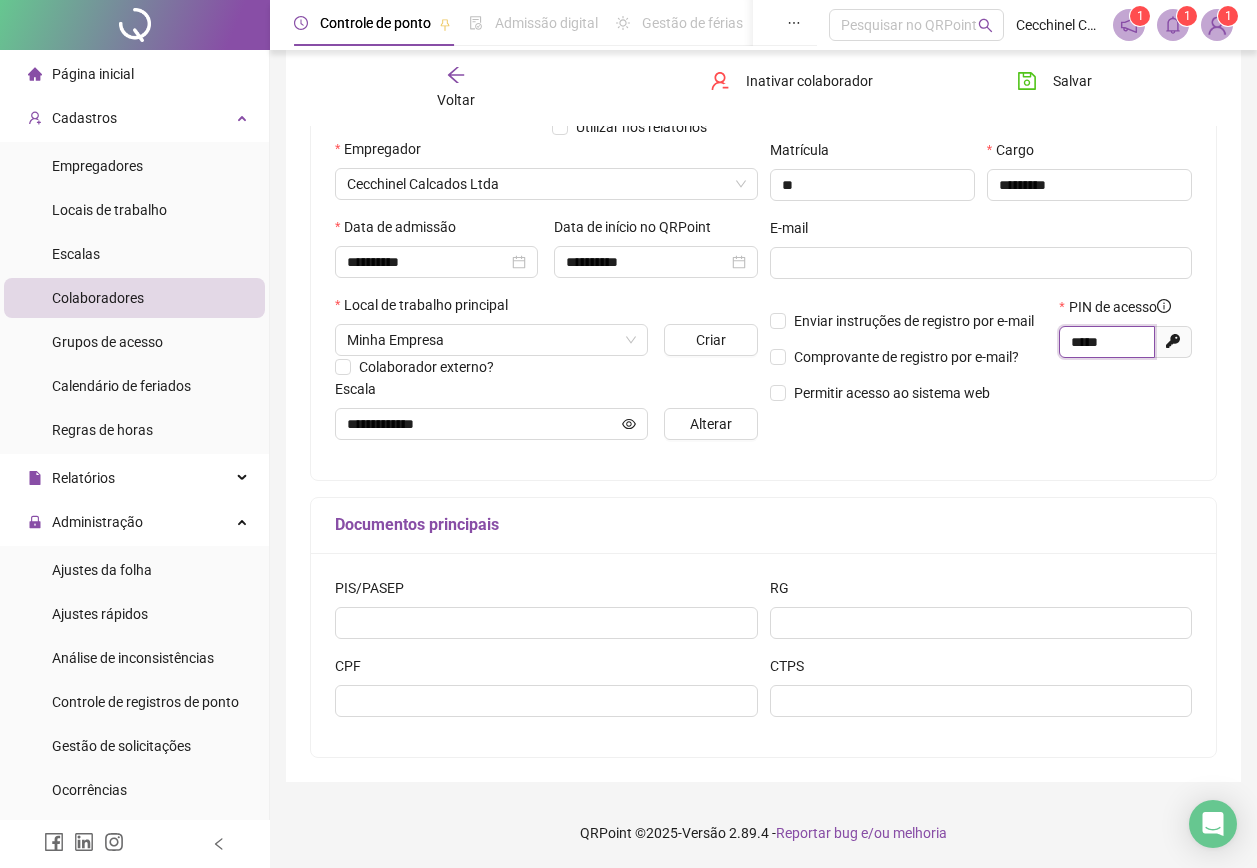 drag, startPoint x: 1111, startPoint y: 338, endPoint x: 1056, endPoint y: 342, distance: 55.145264 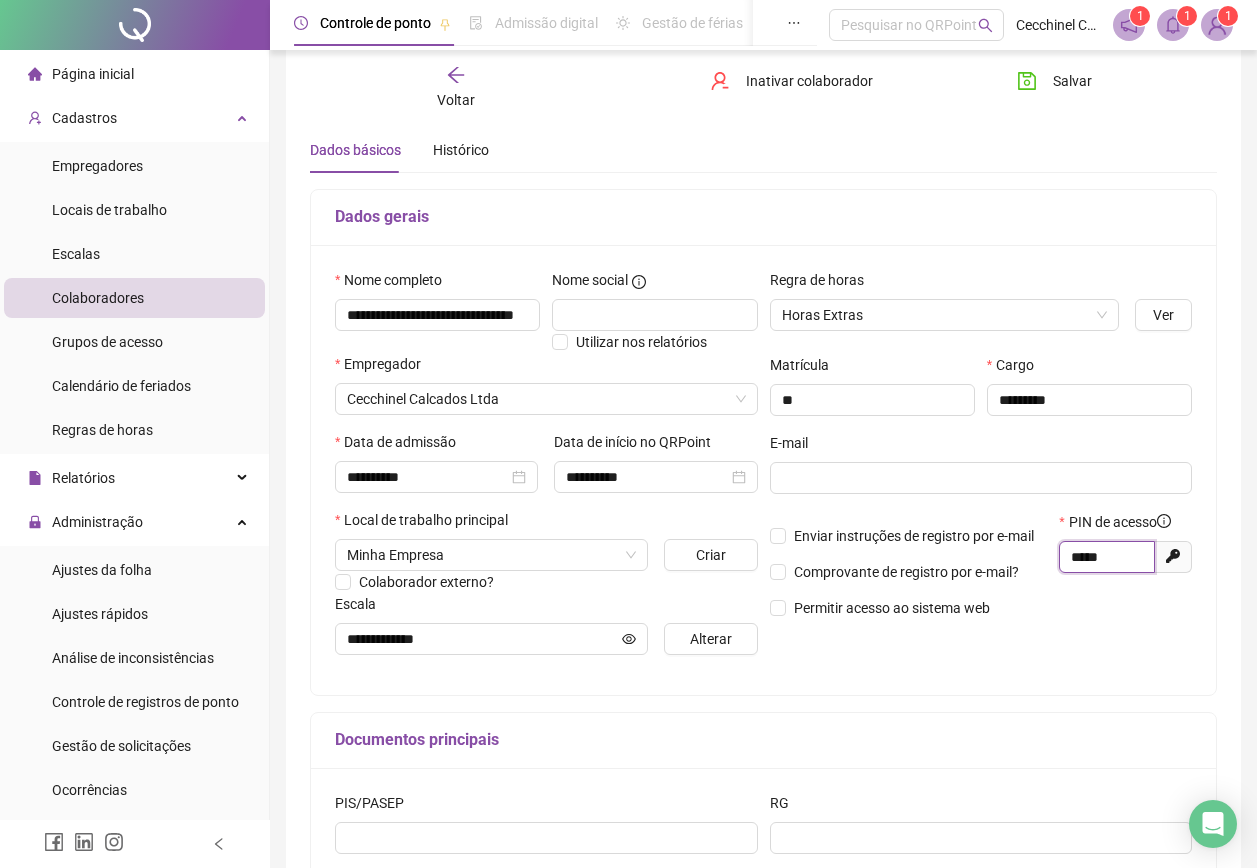 scroll, scrollTop: 0, scrollLeft: 0, axis: both 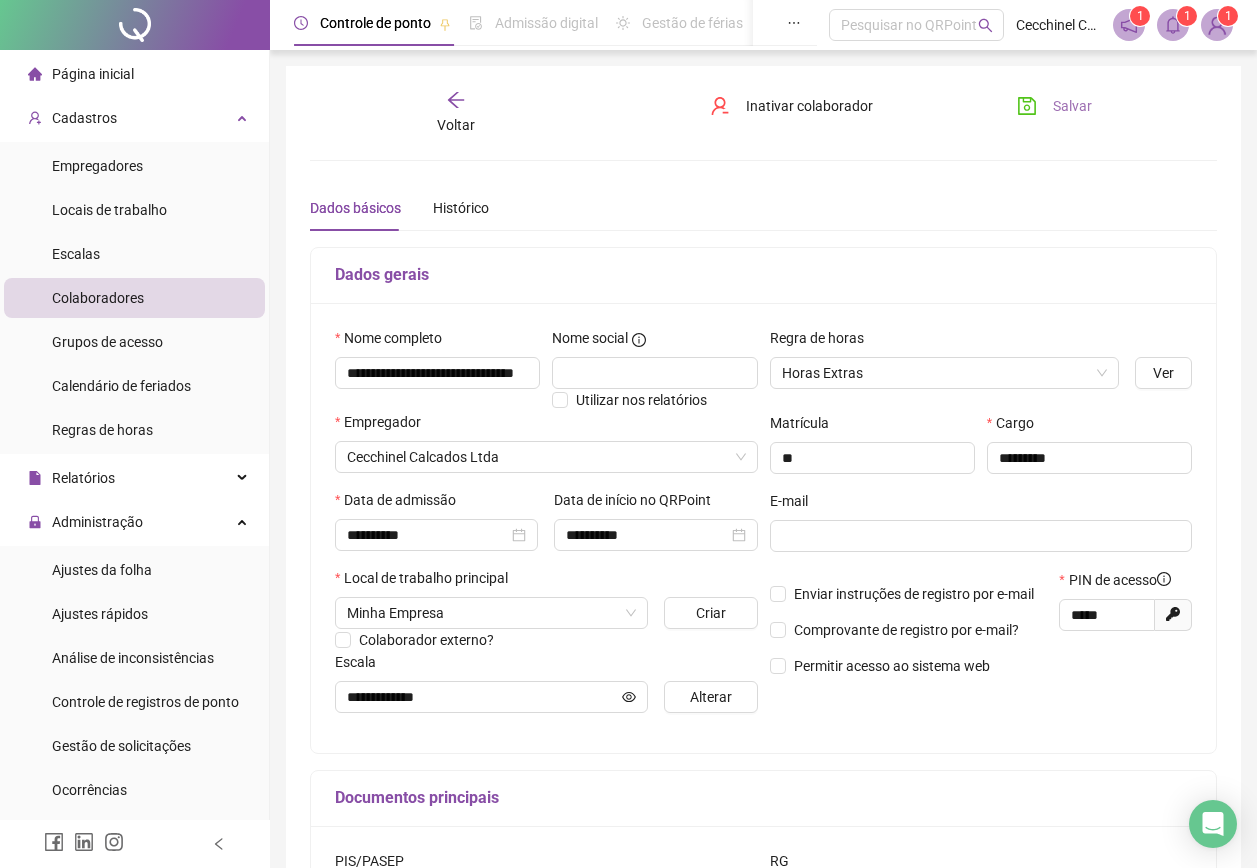 click on "Salvar" at bounding box center [1072, 106] 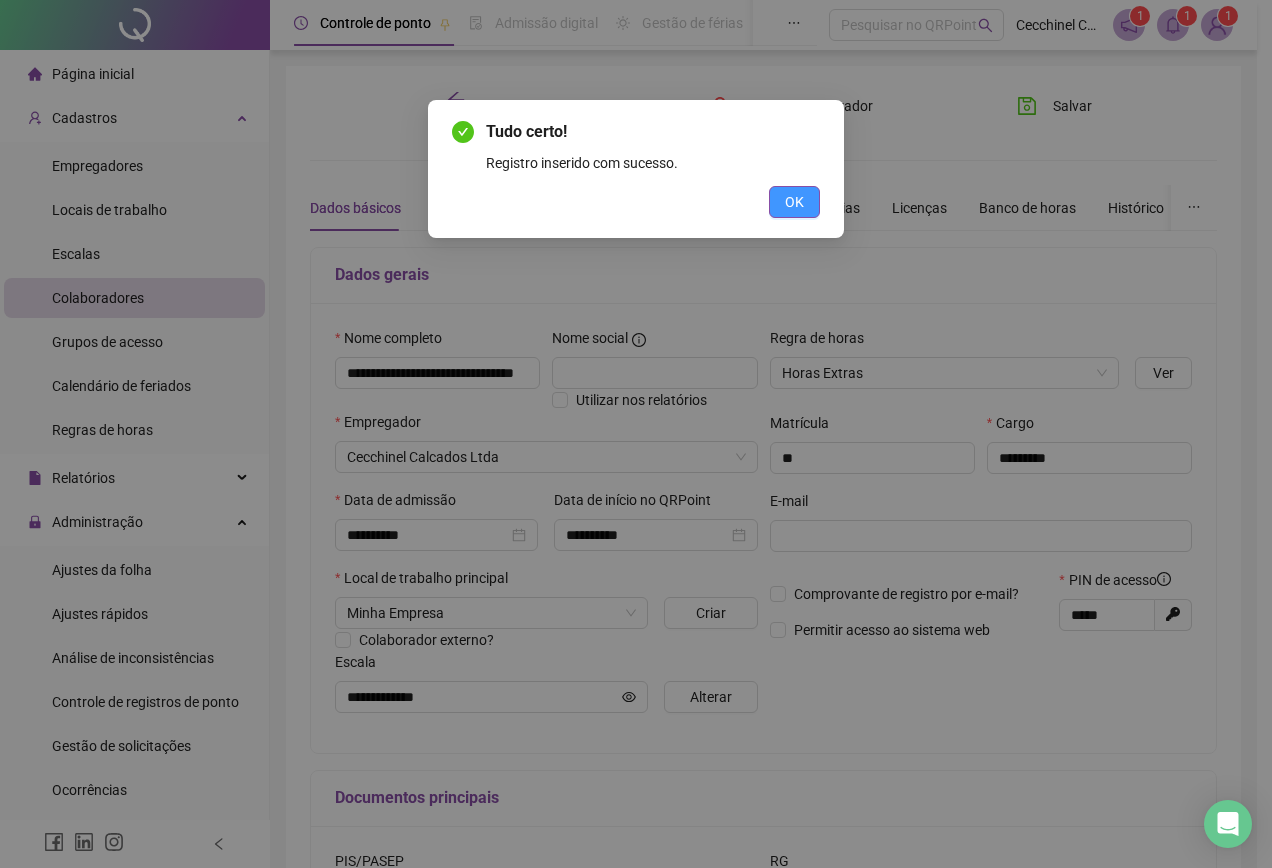 click on "OK" at bounding box center (794, 202) 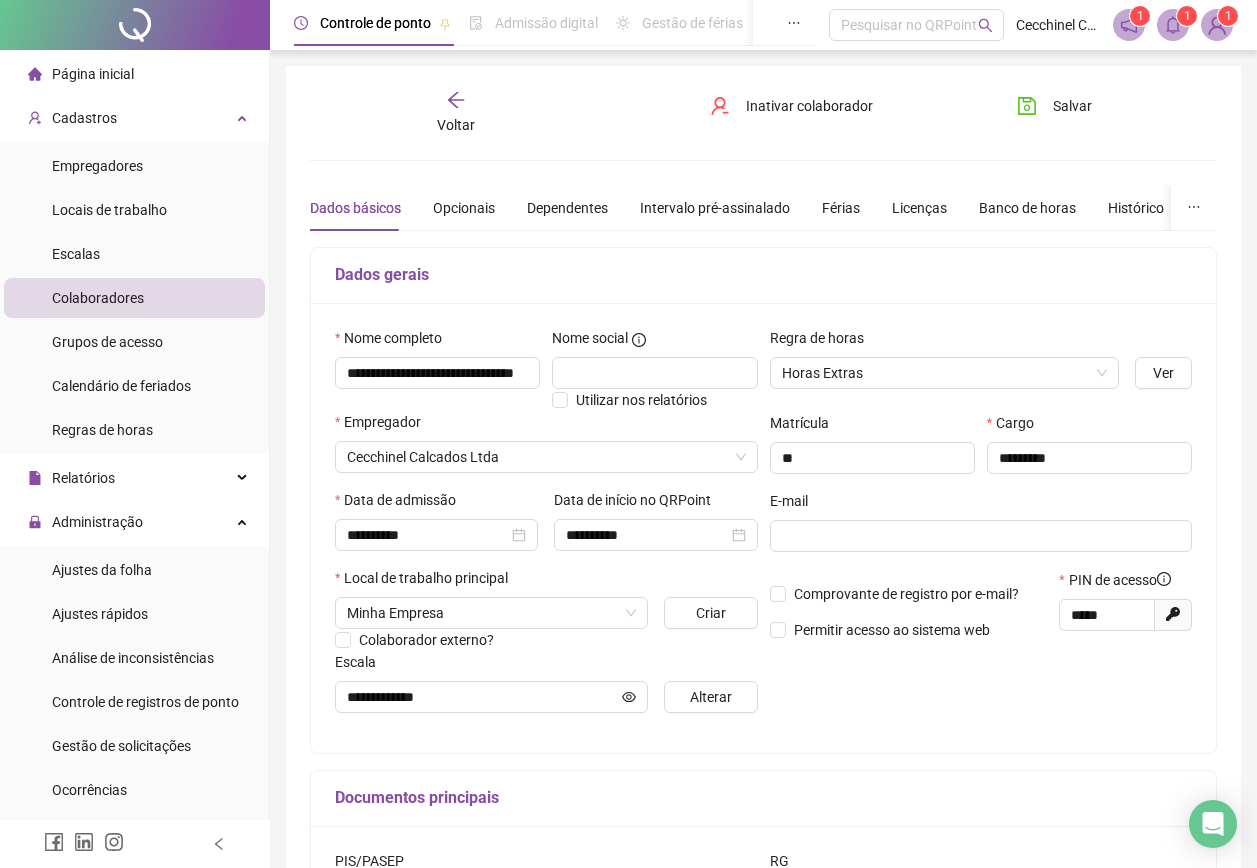 click on "Colaboradores" at bounding box center (98, 298) 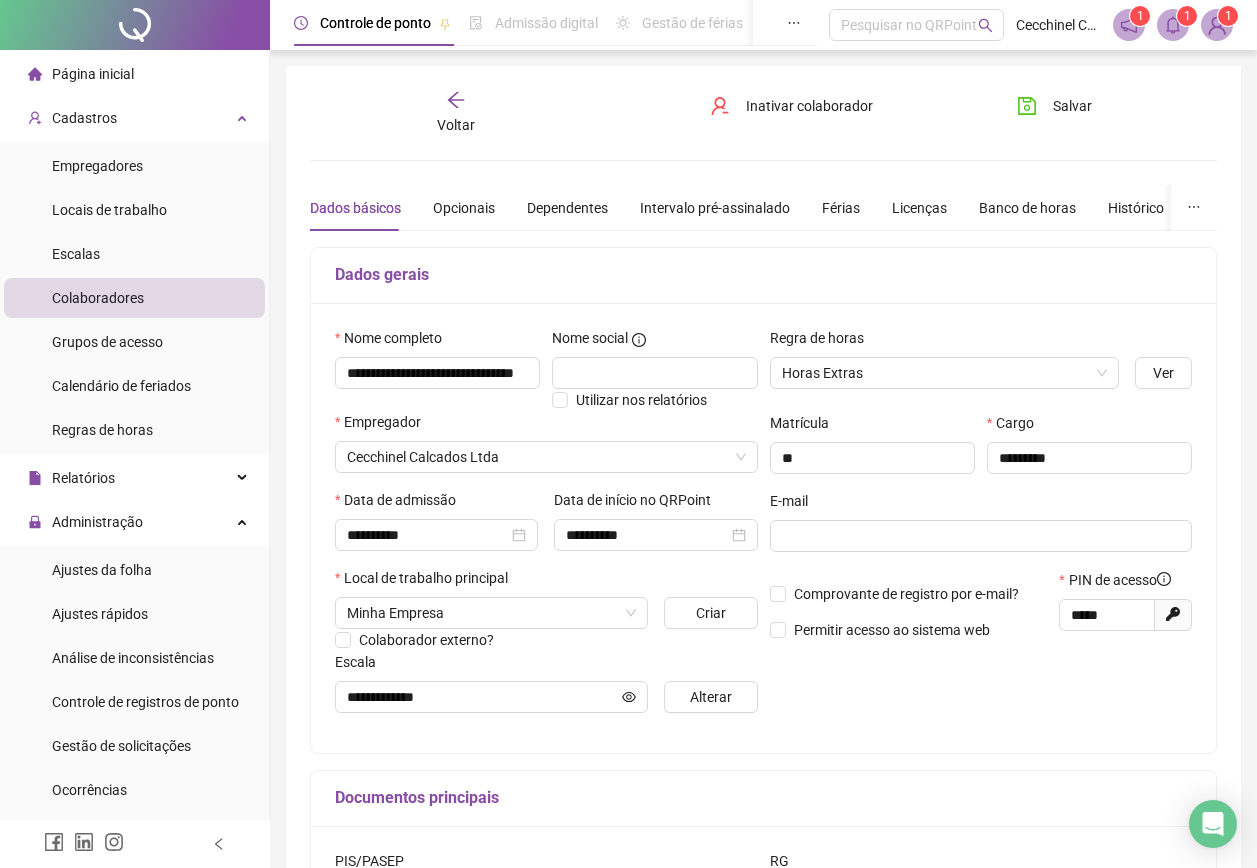 click on "Colaboradores" at bounding box center [98, 298] 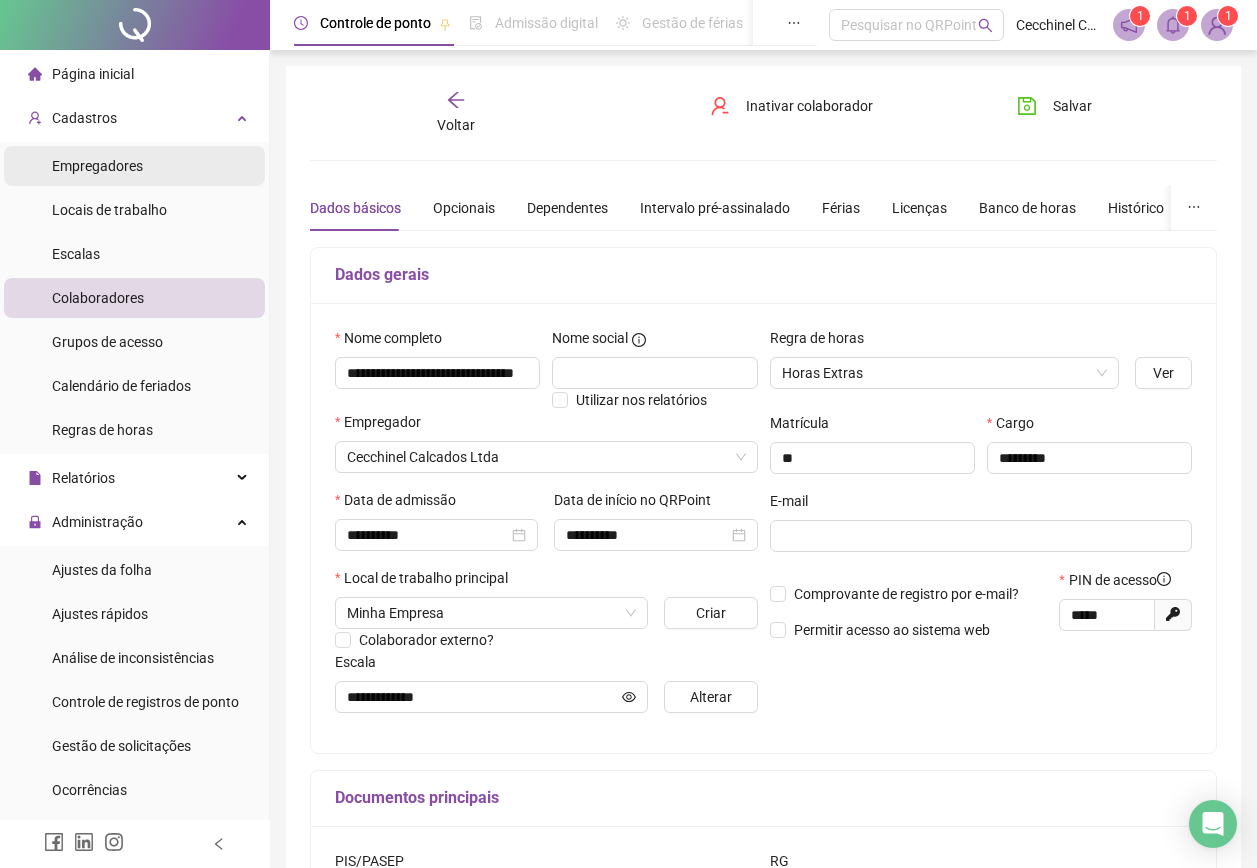 click on "Empregadores" at bounding box center [97, 166] 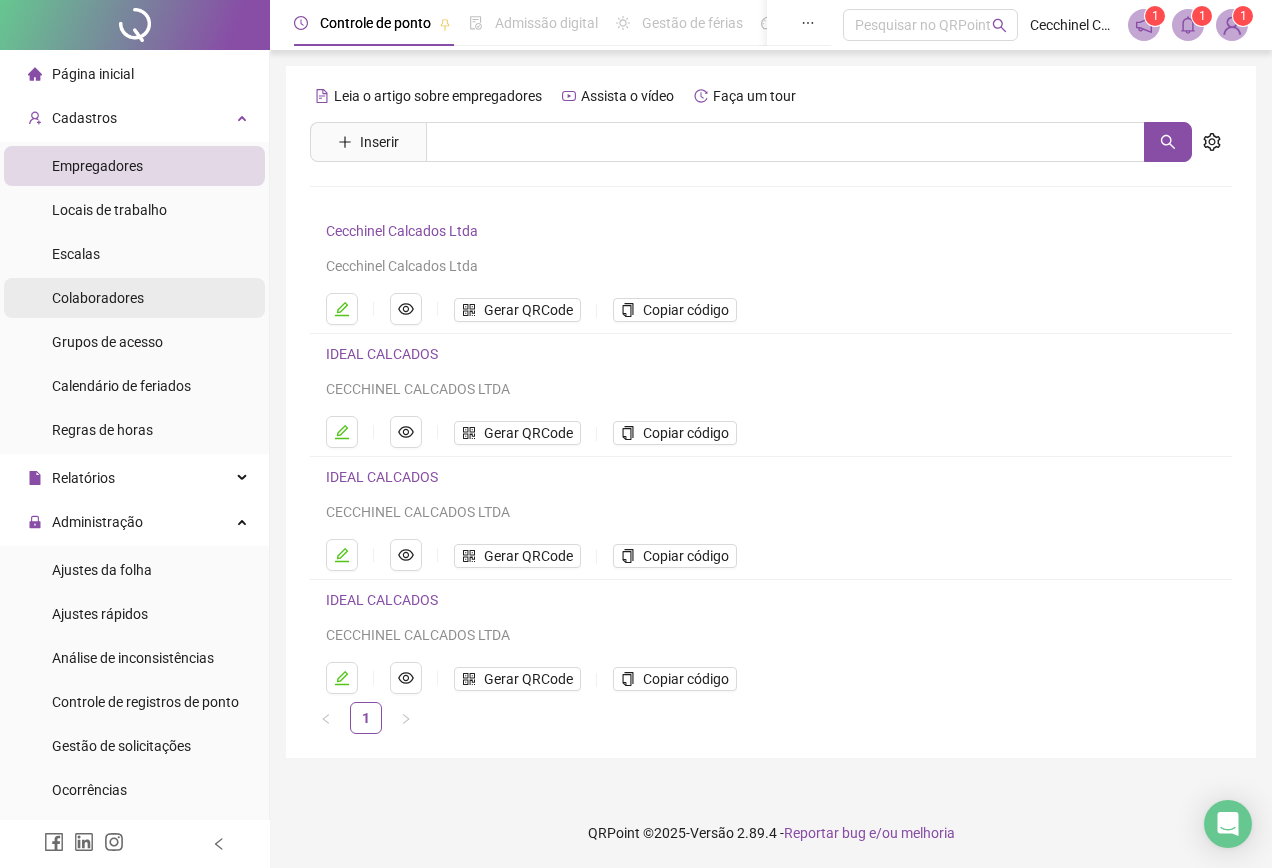 click on "Colaboradores" at bounding box center [98, 298] 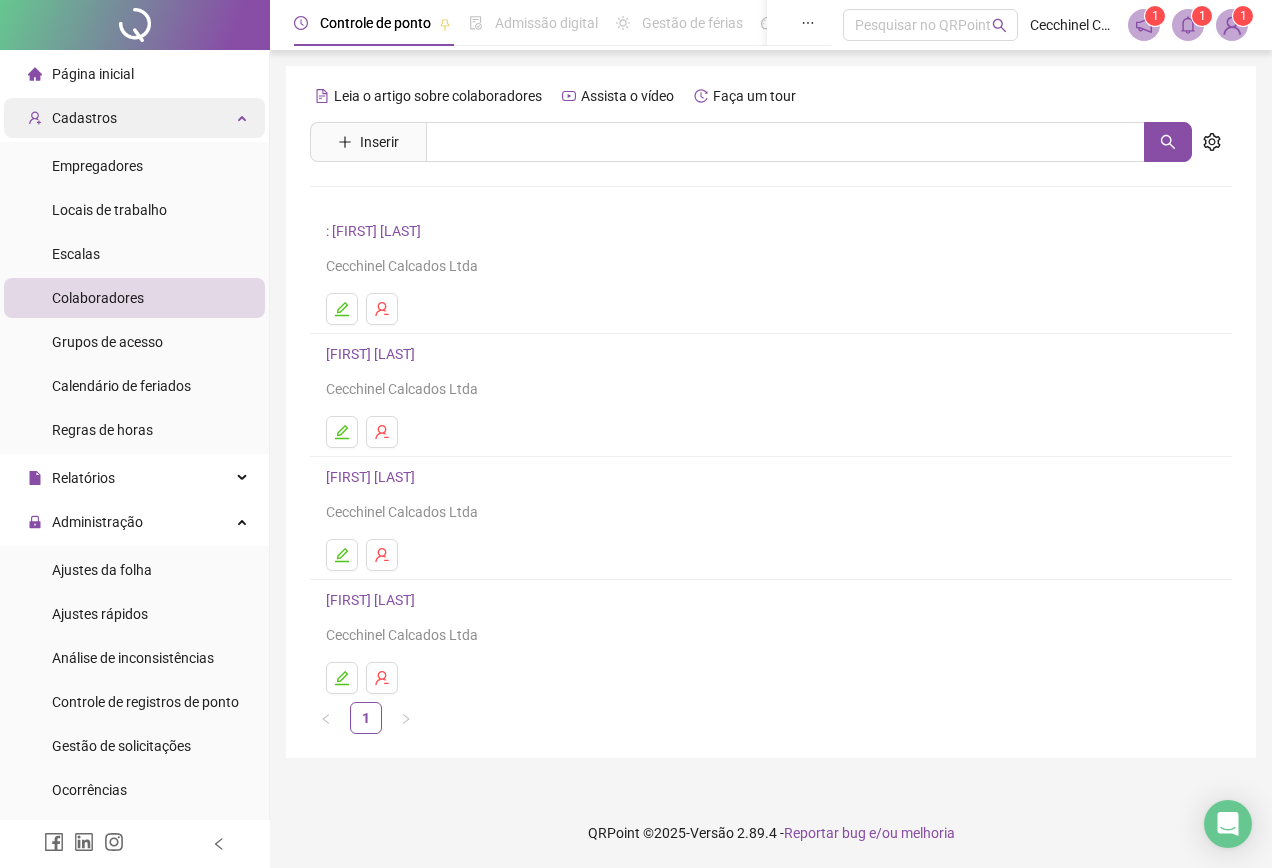 click on "Cadastros" at bounding box center (134, 118) 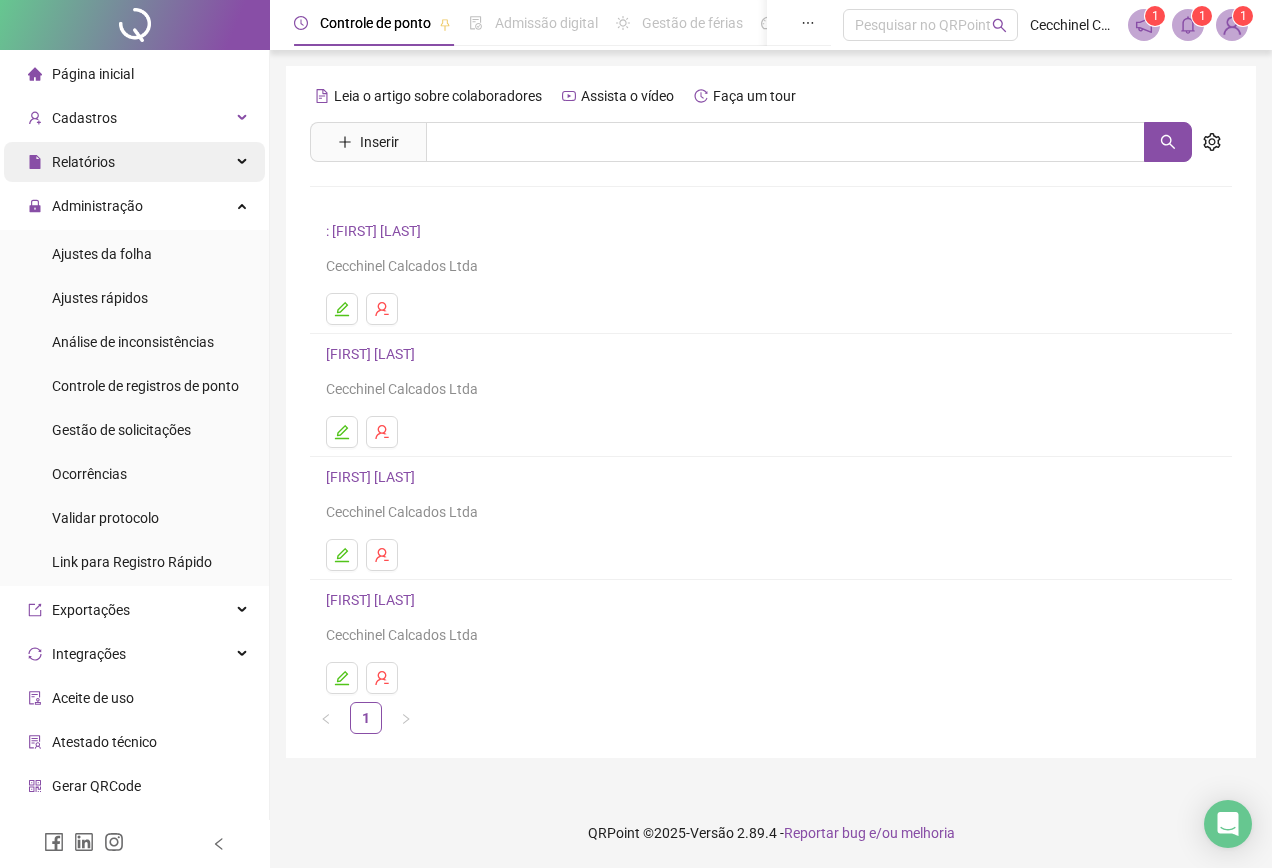 click on "Relatórios" at bounding box center (134, 162) 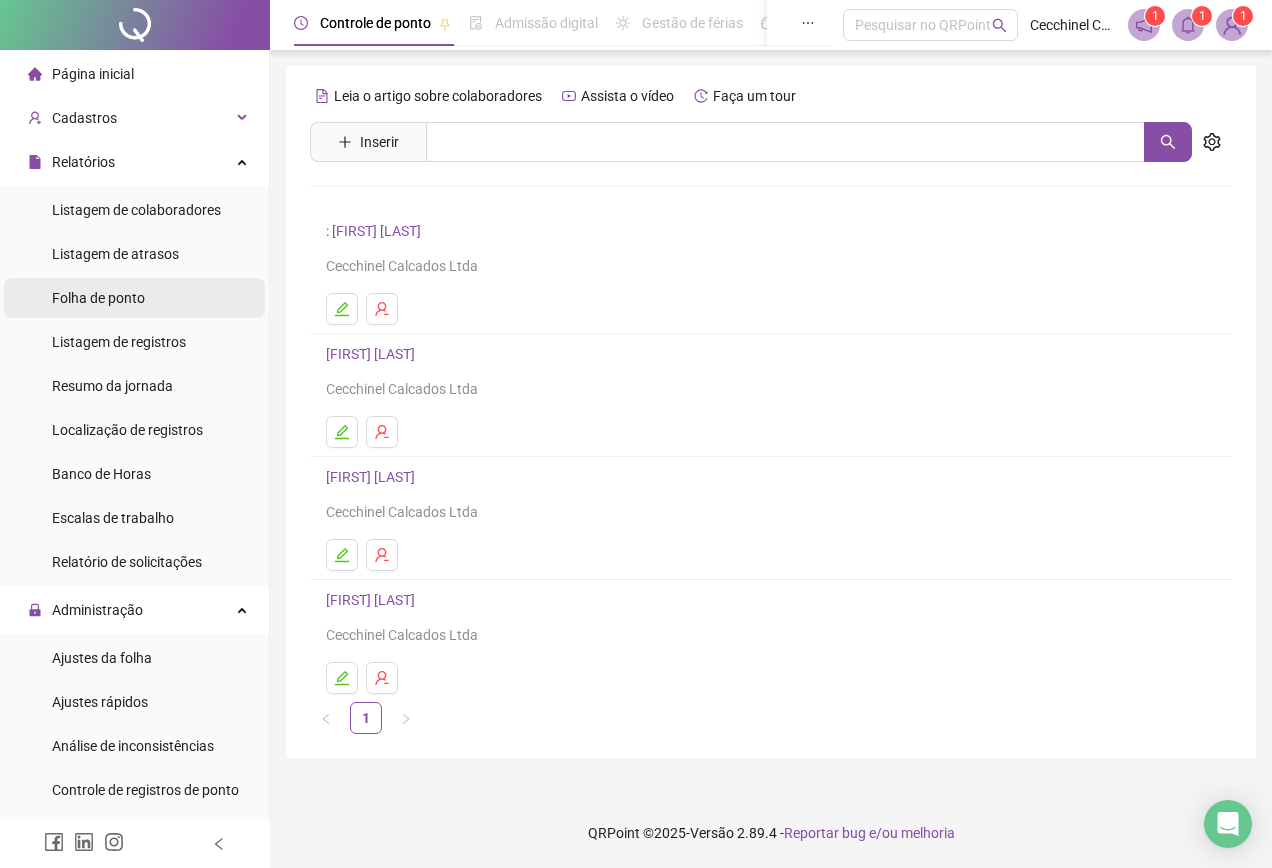 click on "Folha de ponto" at bounding box center (98, 298) 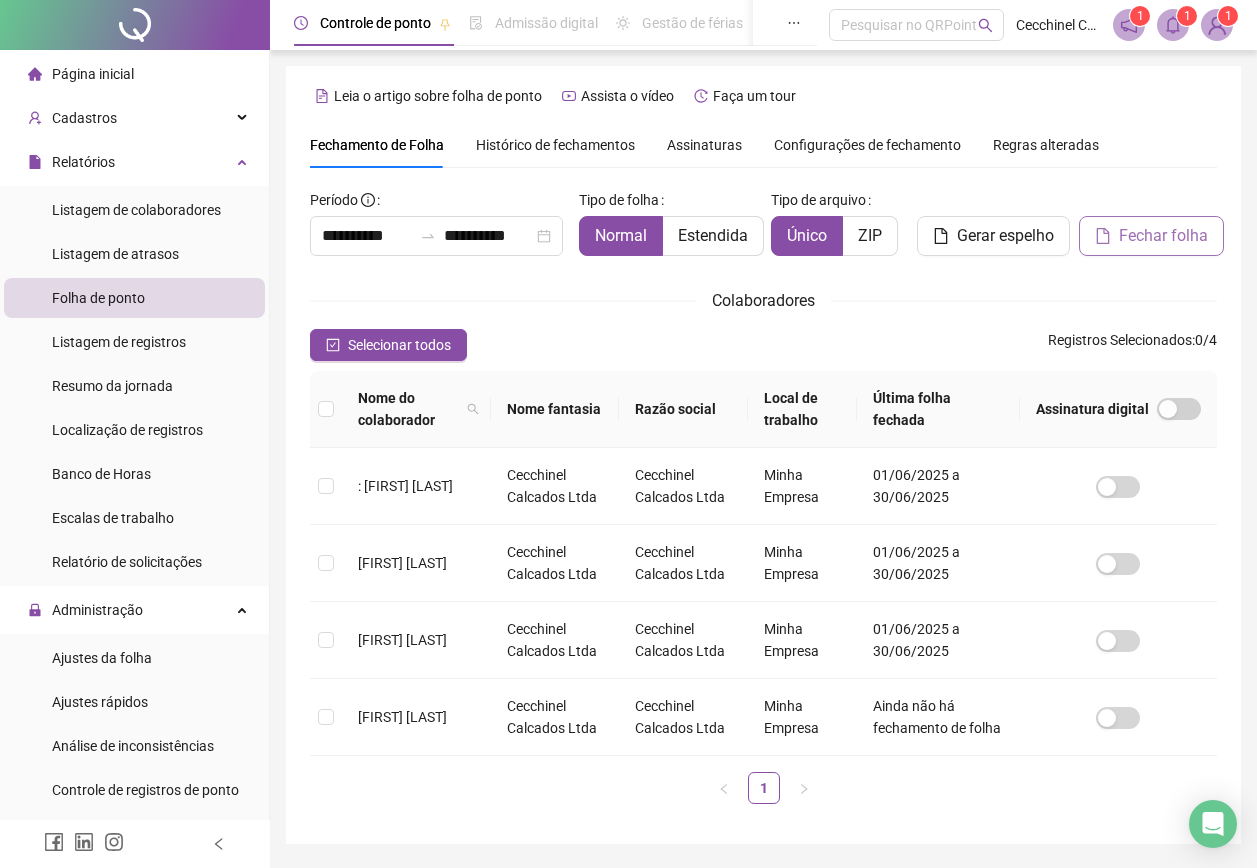 click on "Fechar folha" at bounding box center (1163, 236) 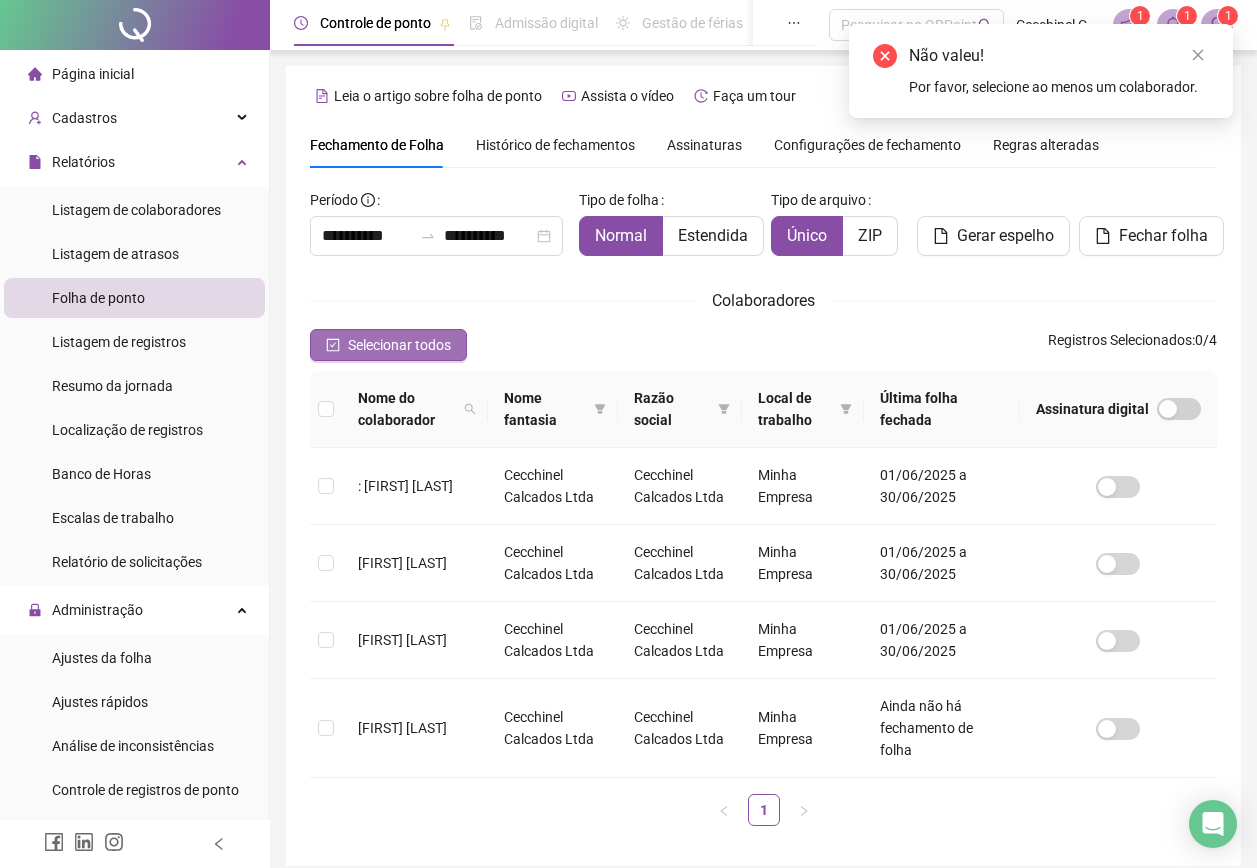 click on "Selecionar todos" at bounding box center (399, 345) 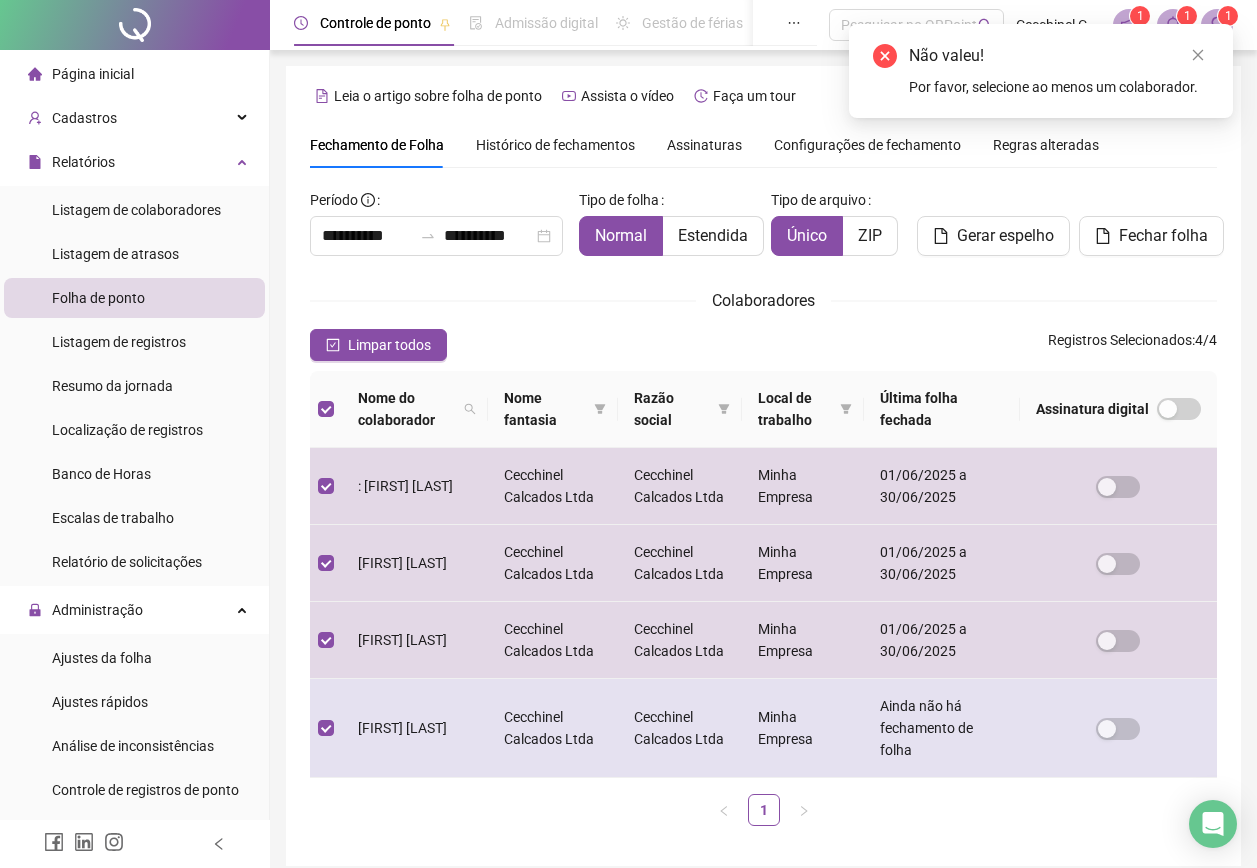 click on "[FIRST] [LAST]" at bounding box center [415, 728] 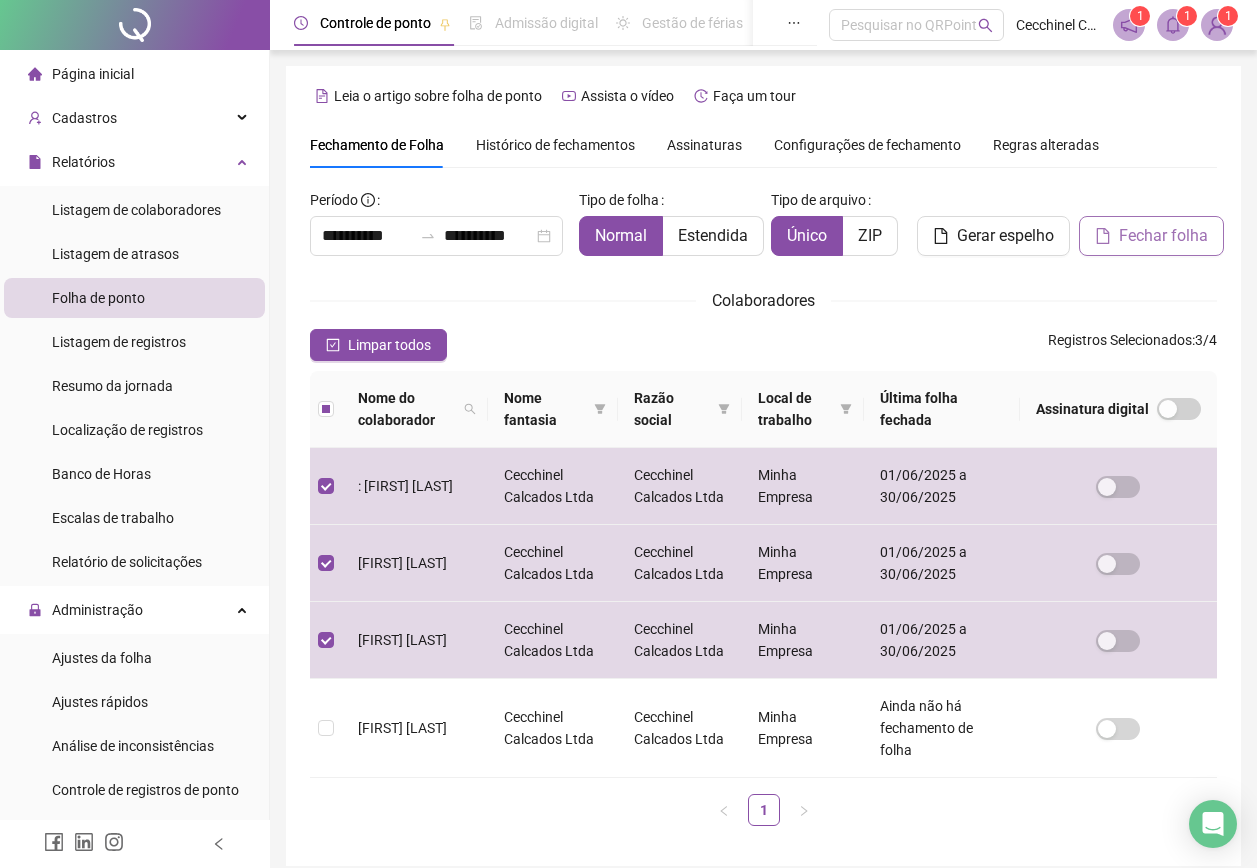 click on "Fechar folha" at bounding box center [1163, 236] 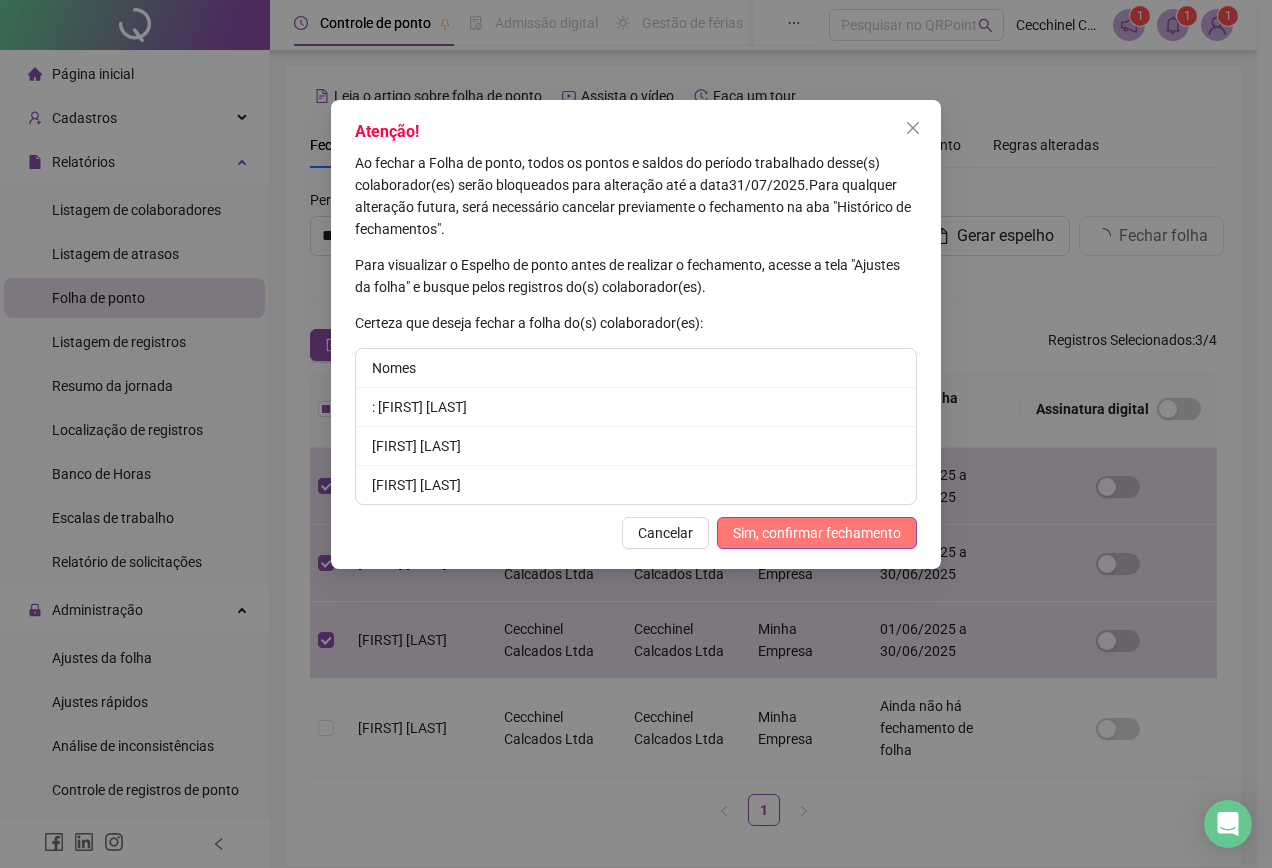 click on "Sim, confirmar fechamento" at bounding box center [817, 533] 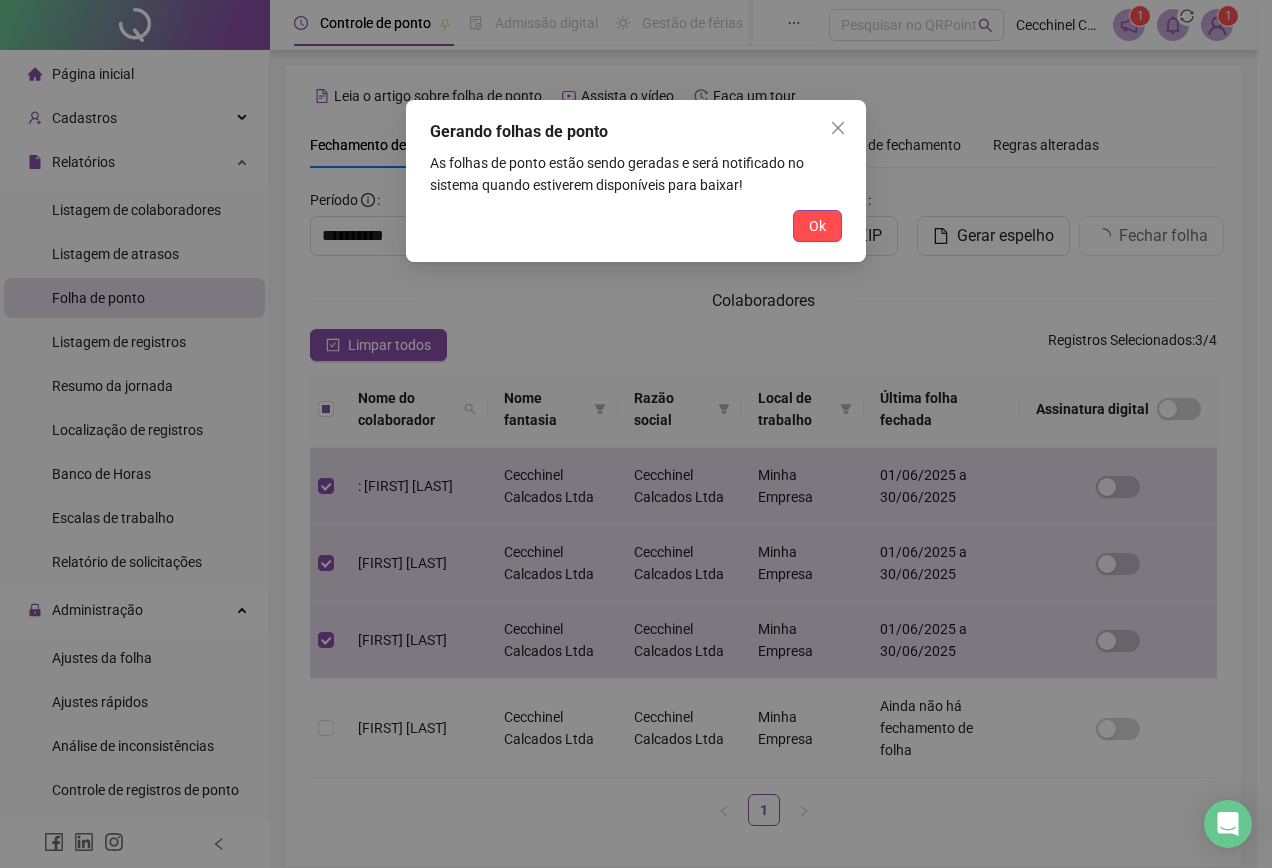 click on "Ok" at bounding box center (817, 226) 